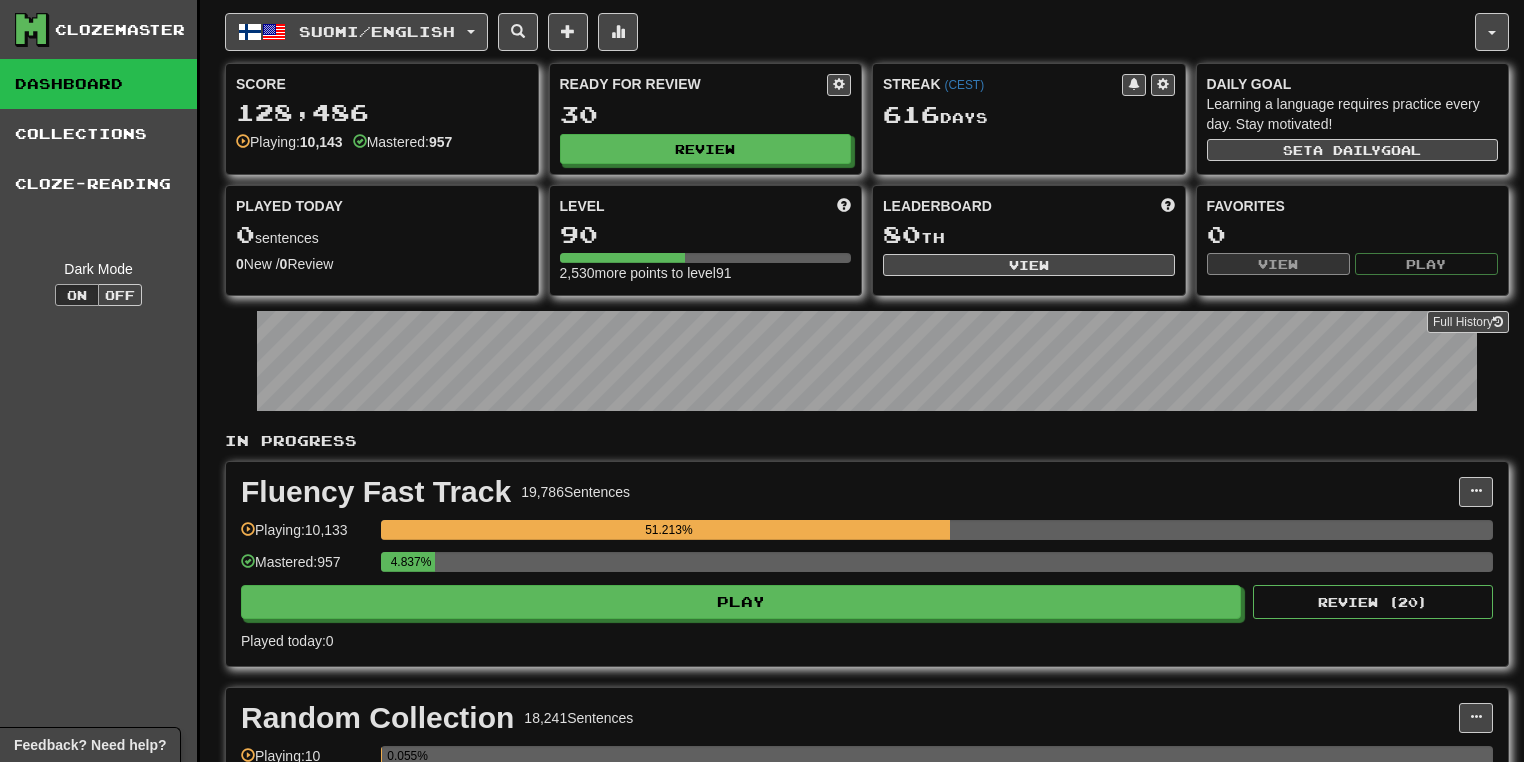 scroll, scrollTop: 0, scrollLeft: 0, axis: both 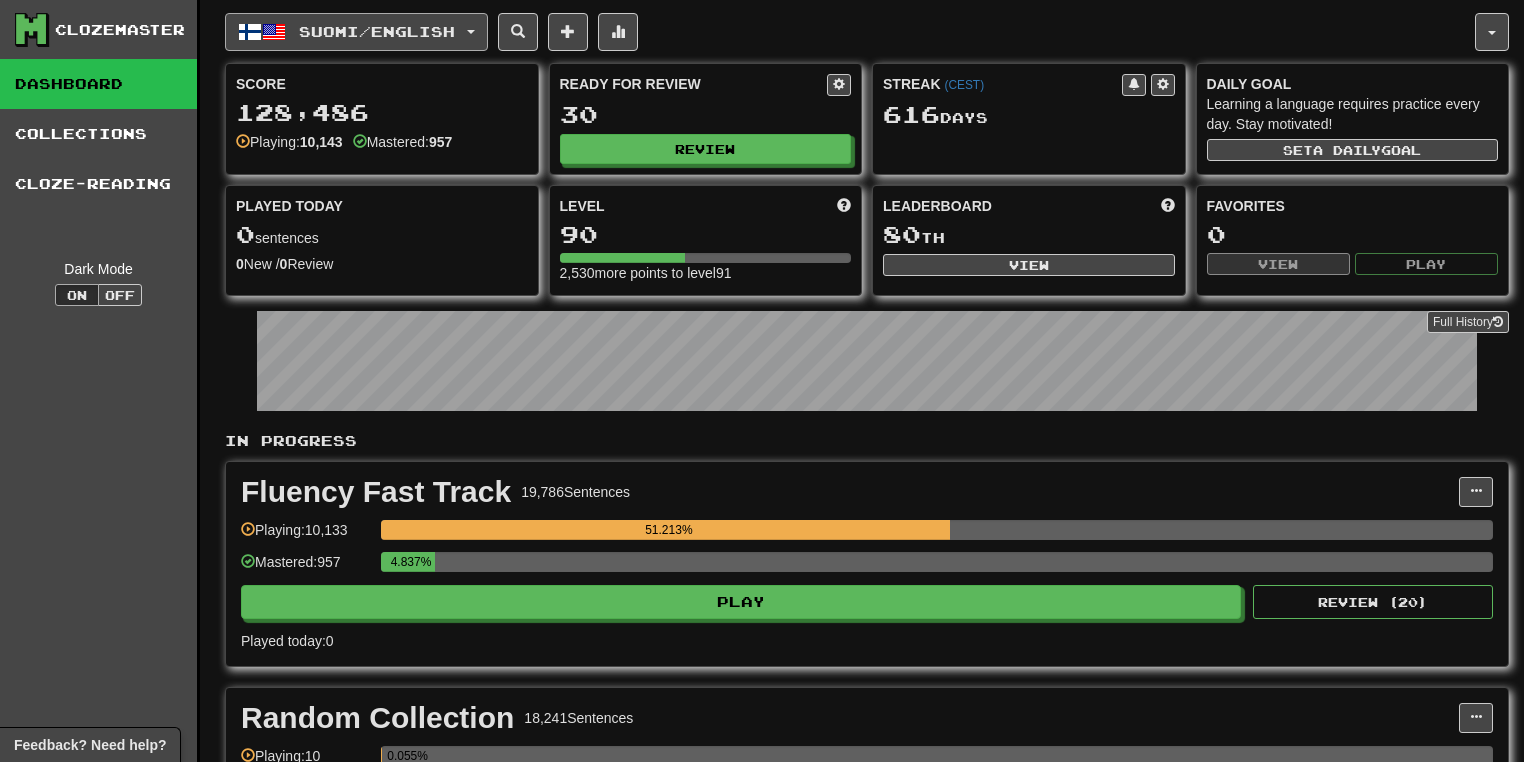 click on "Suomi  /  English" at bounding box center [356, 32] 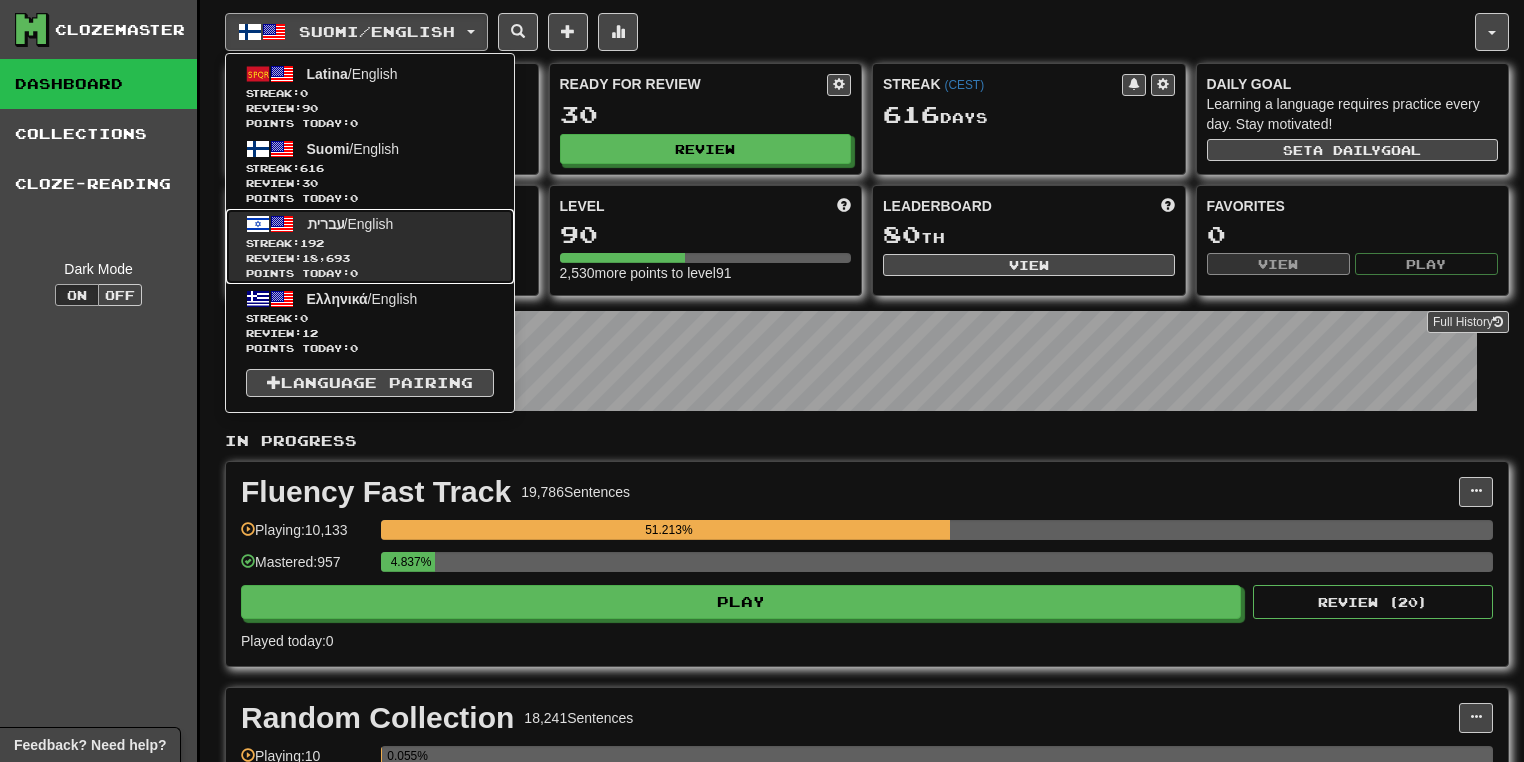 click on "עברית  /  English Streak:  192   Review:  18,693 Points today:  0" at bounding box center [370, 246] 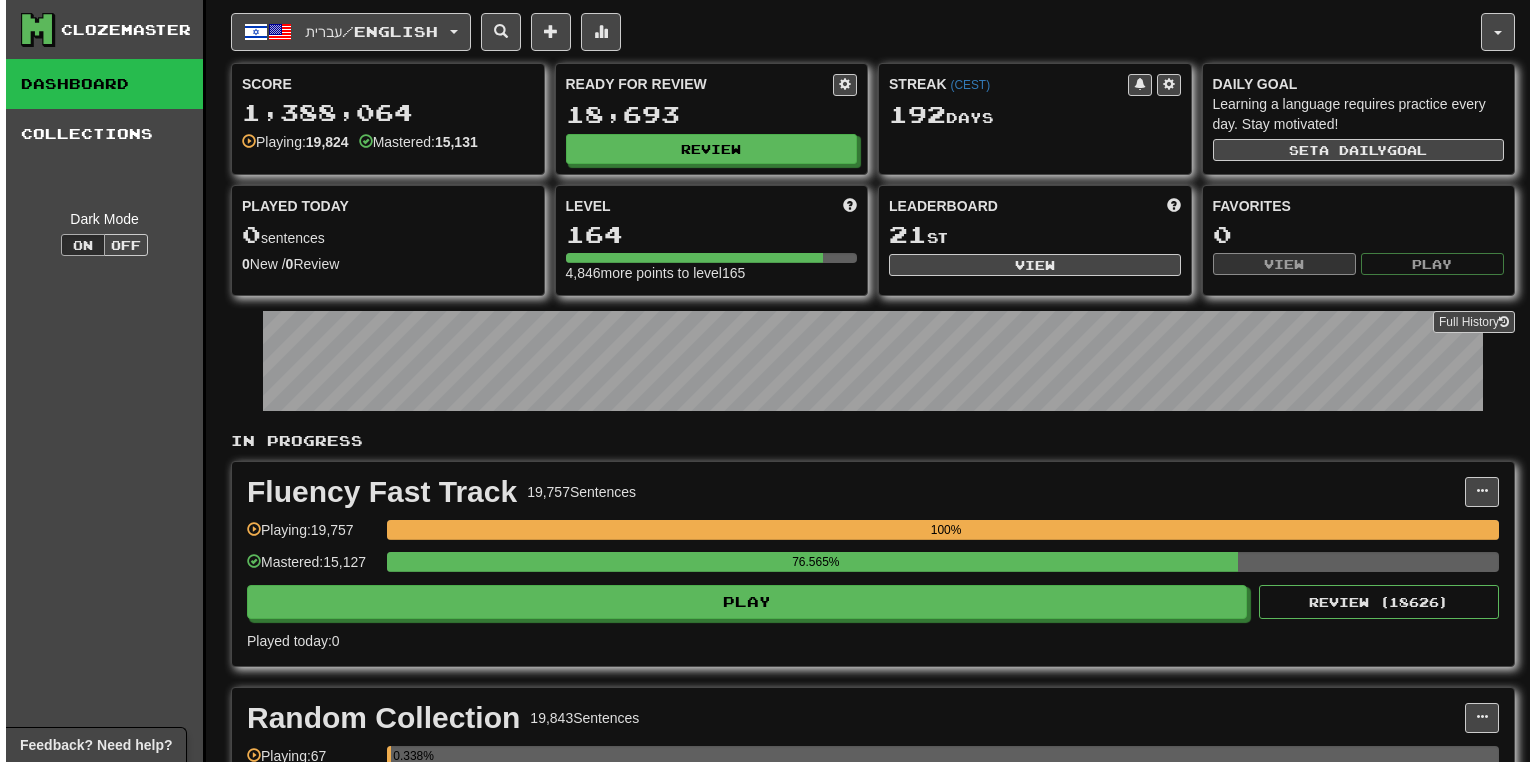 scroll, scrollTop: 0, scrollLeft: 0, axis: both 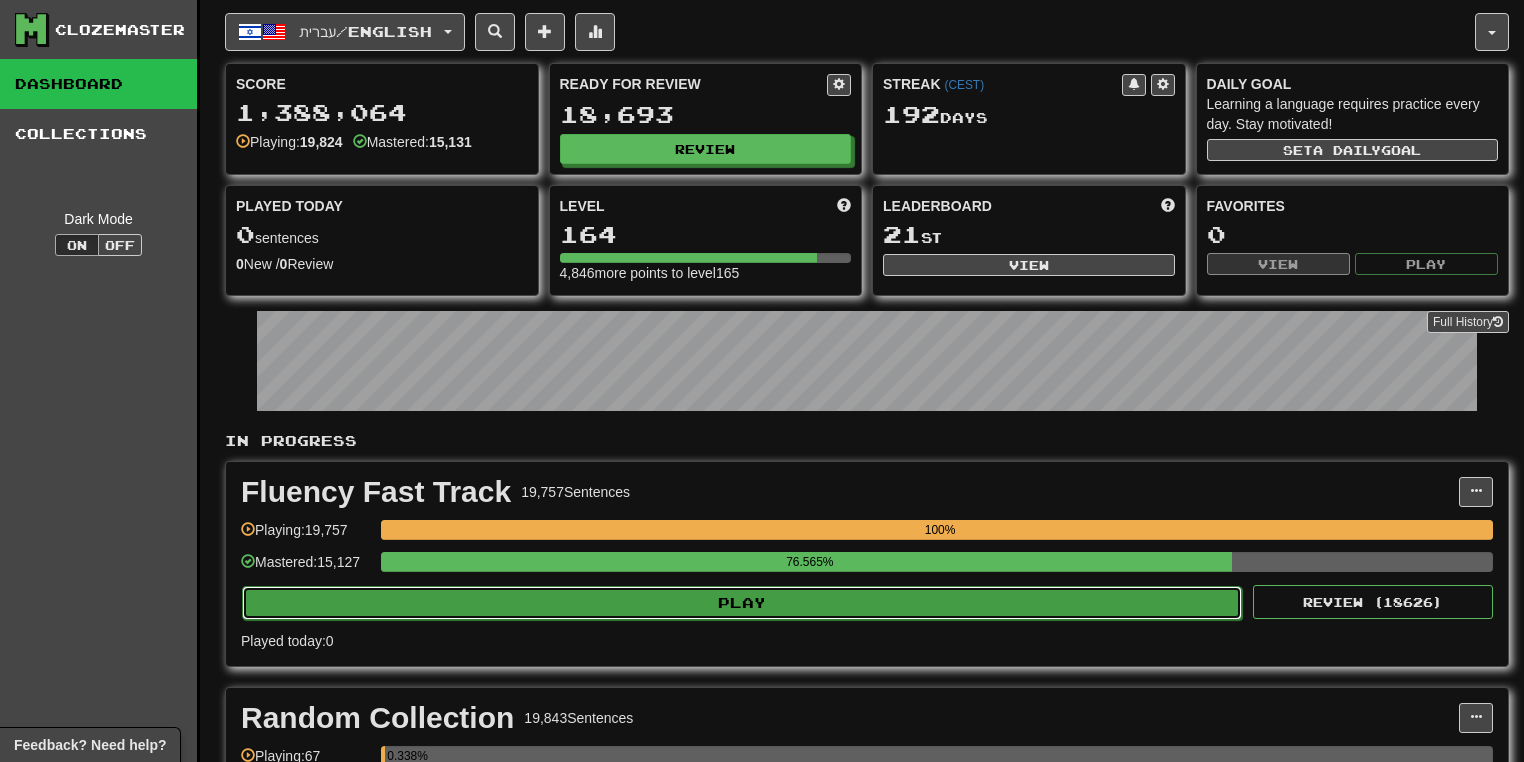 click on "Play" at bounding box center [742, 603] 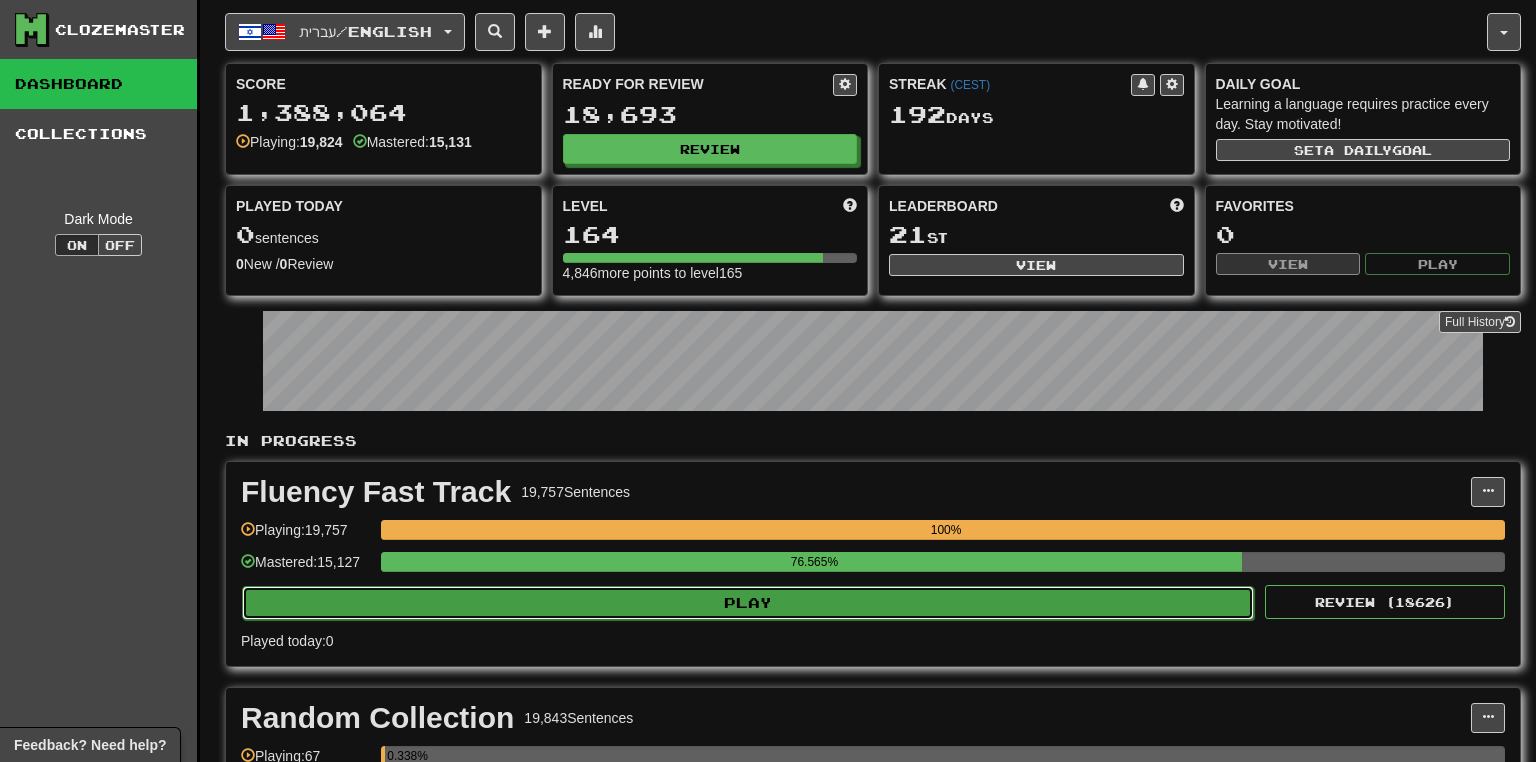 select on "**" 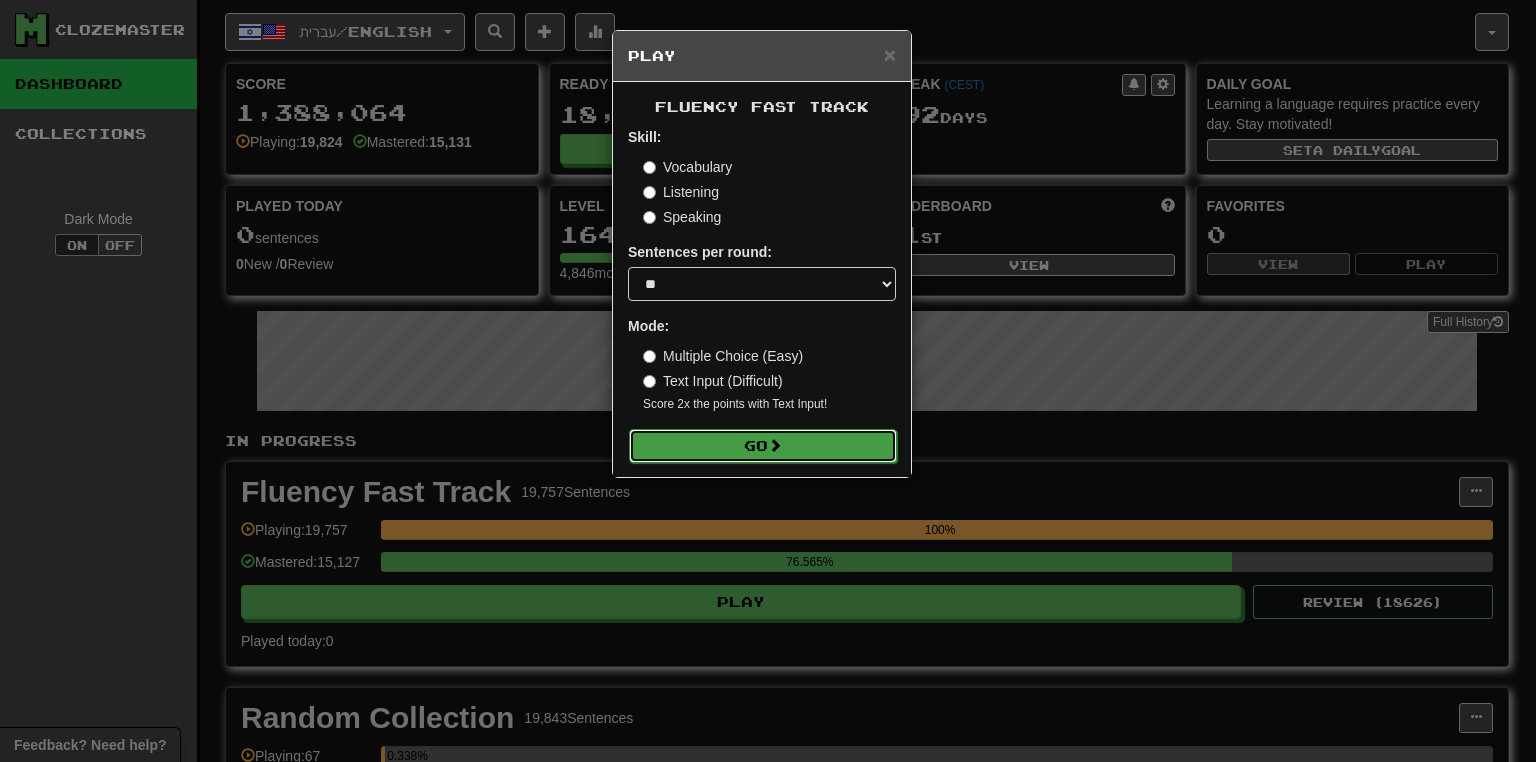click on "Go" at bounding box center [763, 446] 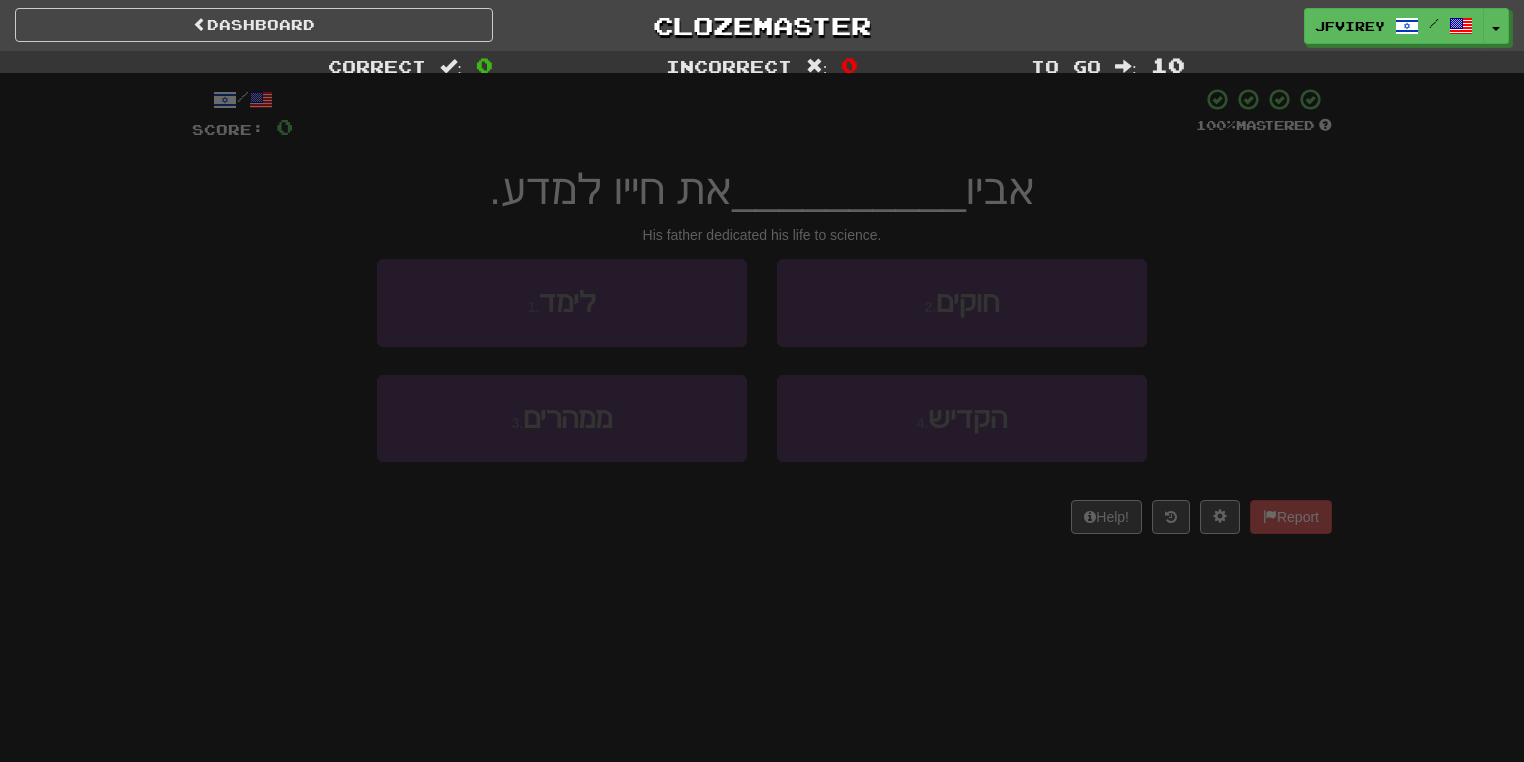 scroll, scrollTop: 0, scrollLeft: 0, axis: both 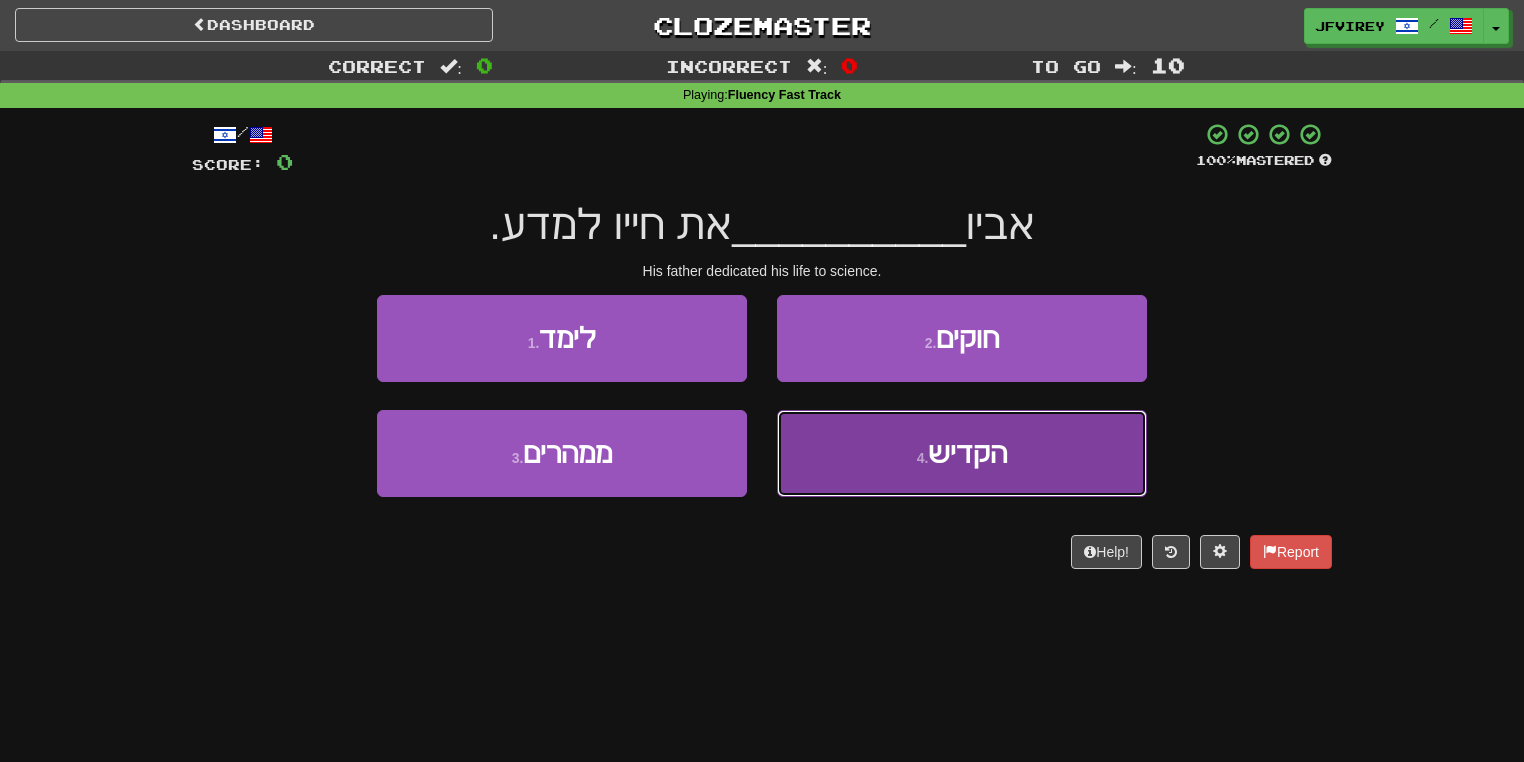 click on "4 .  הקדיש" at bounding box center [962, 453] 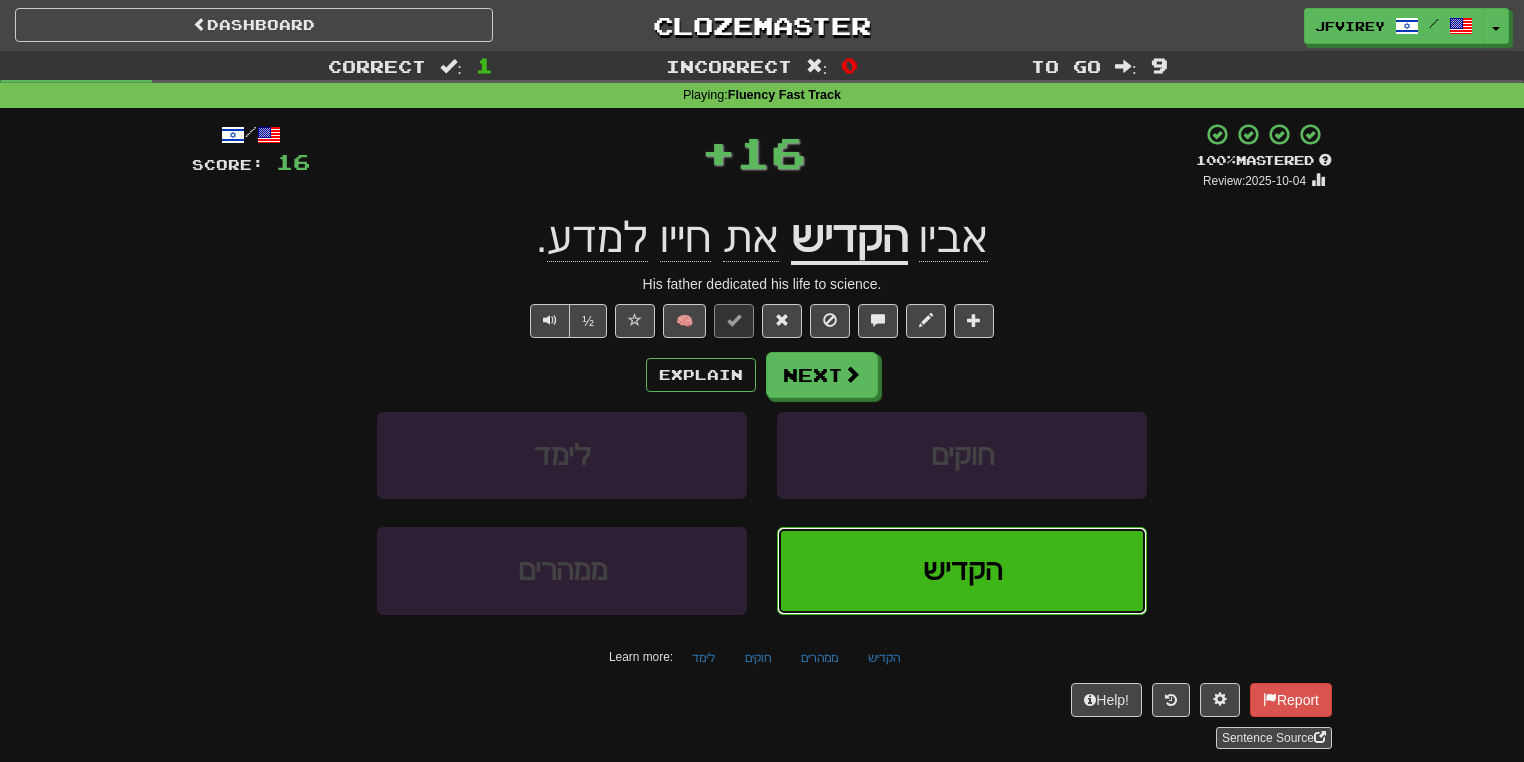 type 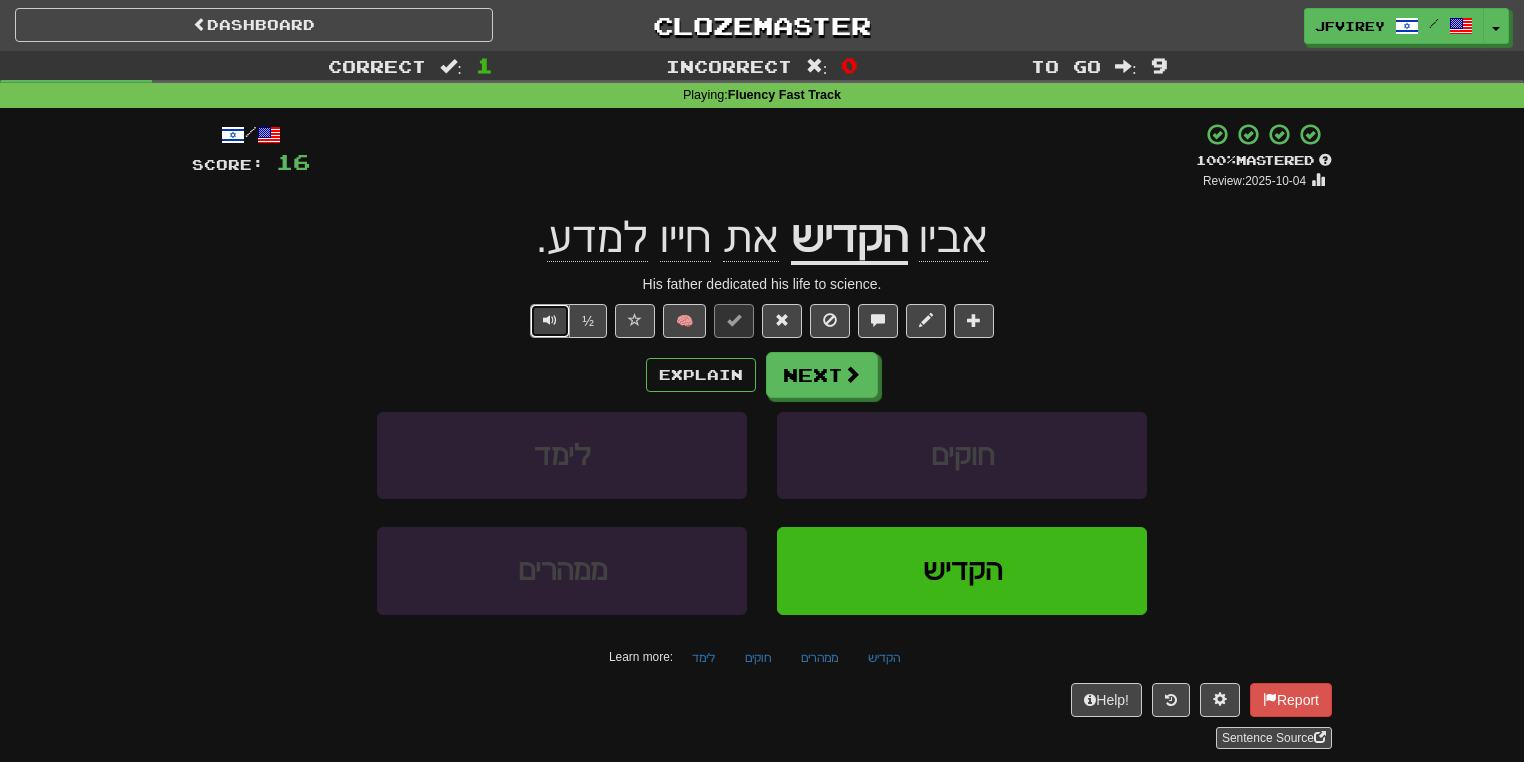 click at bounding box center [550, 320] 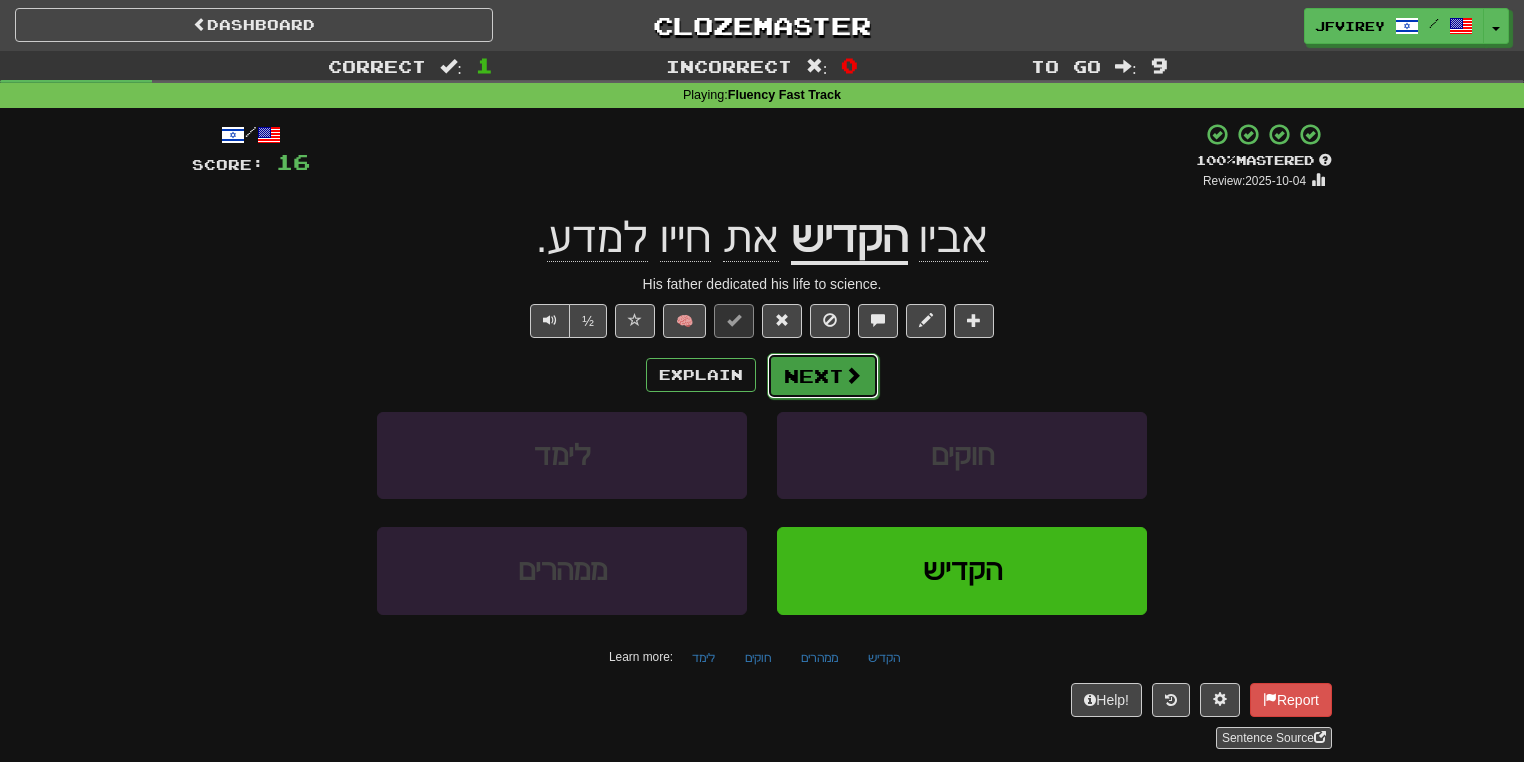 click on "Next" at bounding box center [823, 376] 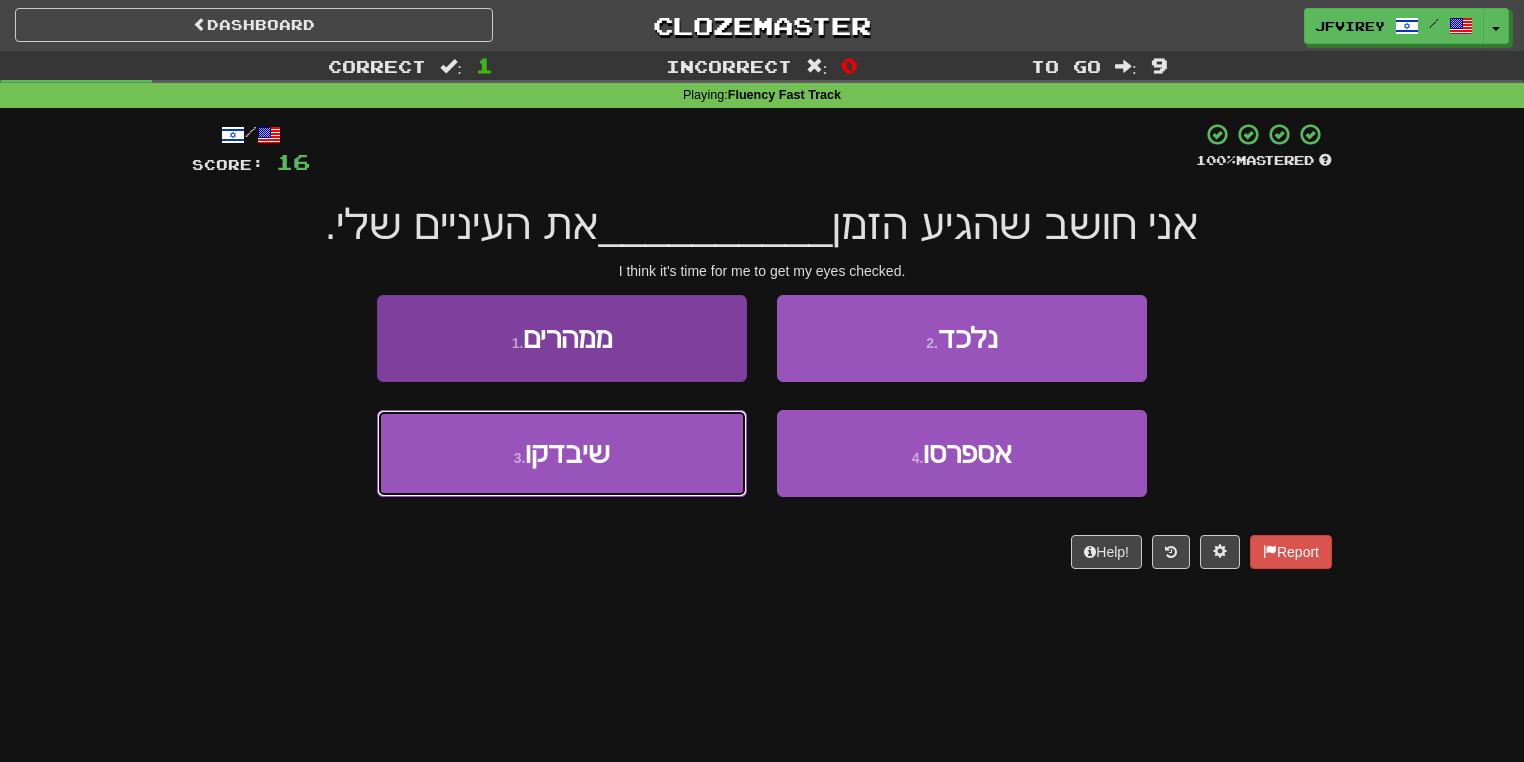 click on "3 .  שיבדקו" at bounding box center [562, 453] 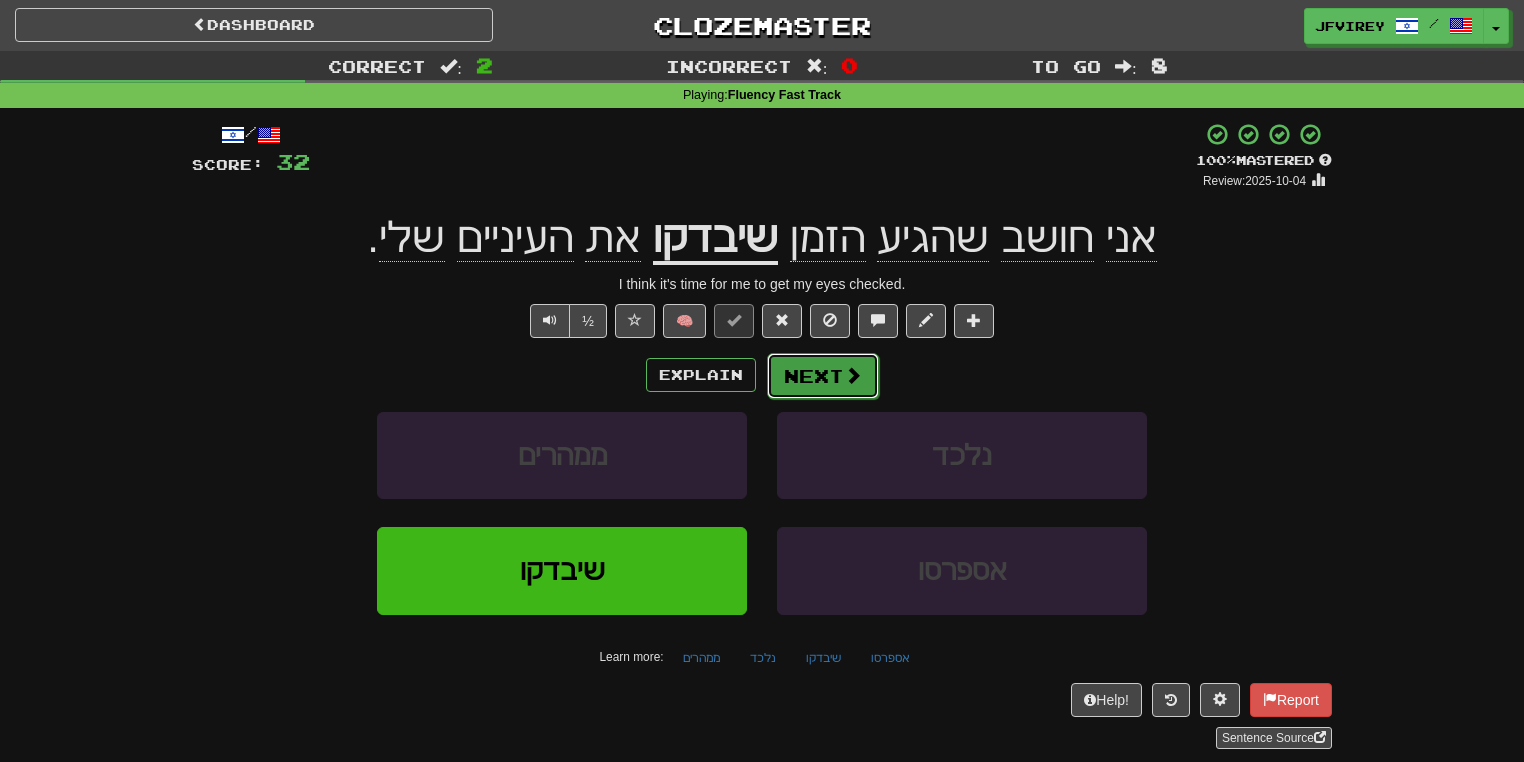 click on "Next" at bounding box center [823, 376] 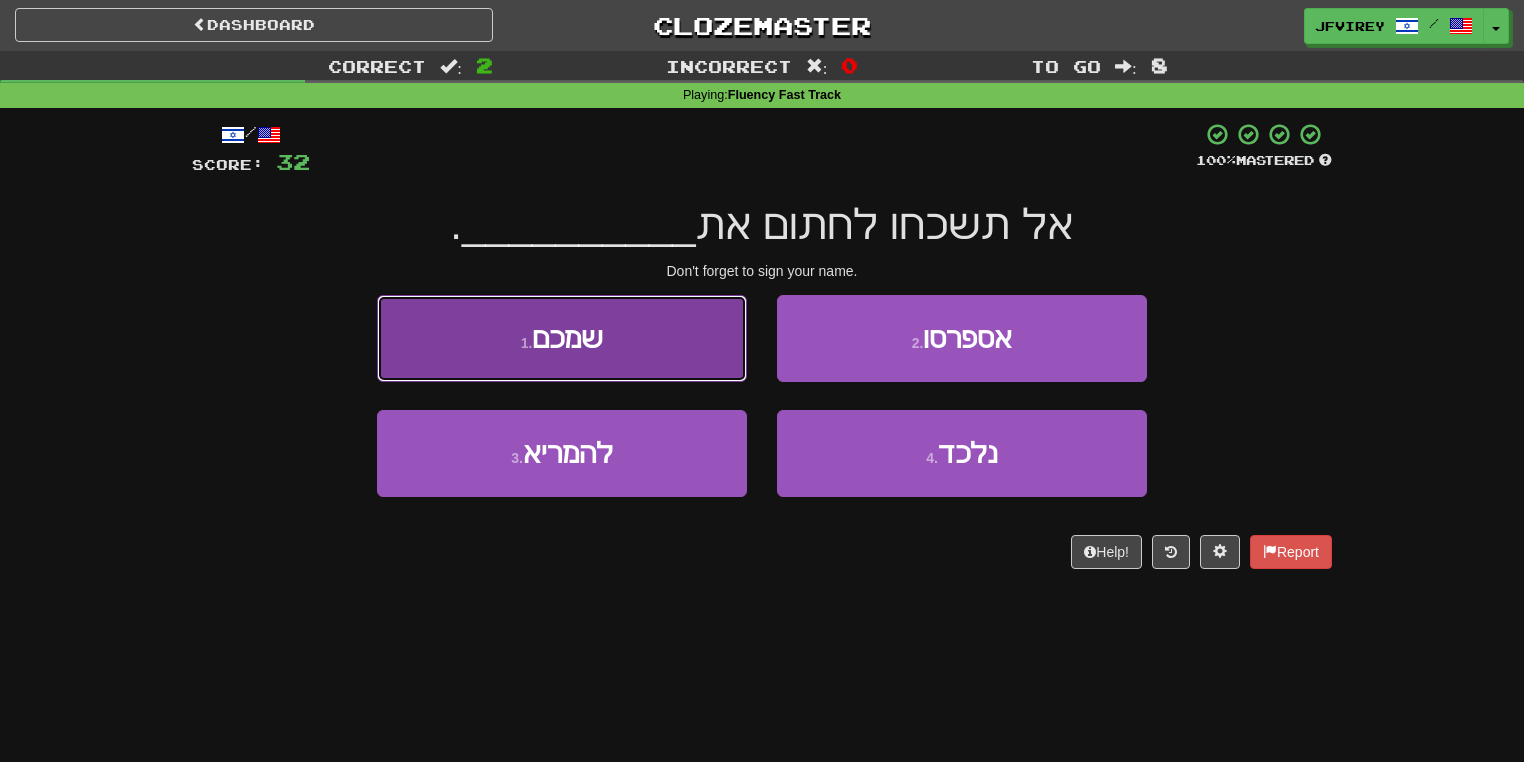 click on "1 .  שמכם" at bounding box center [562, 338] 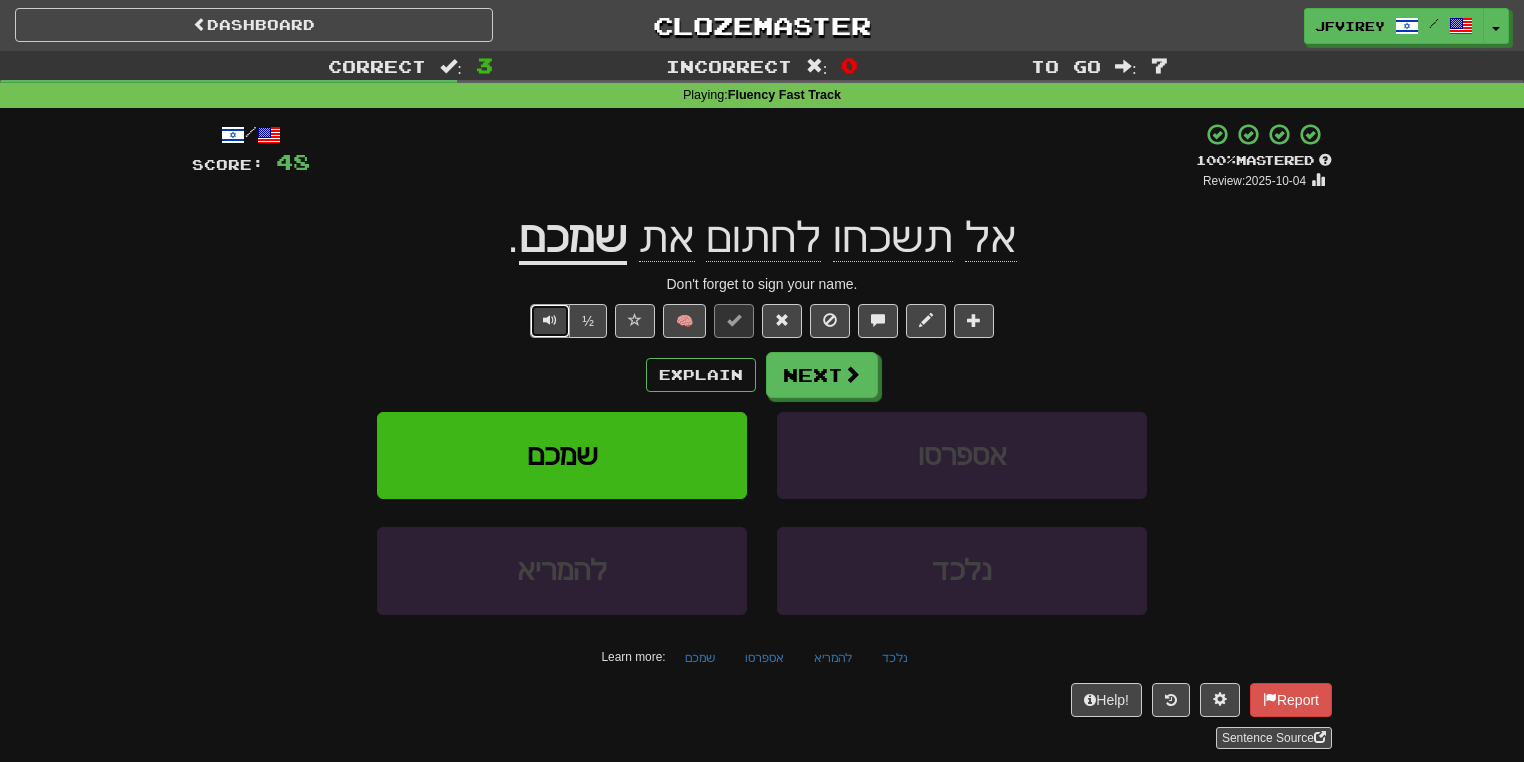 click at bounding box center [550, 321] 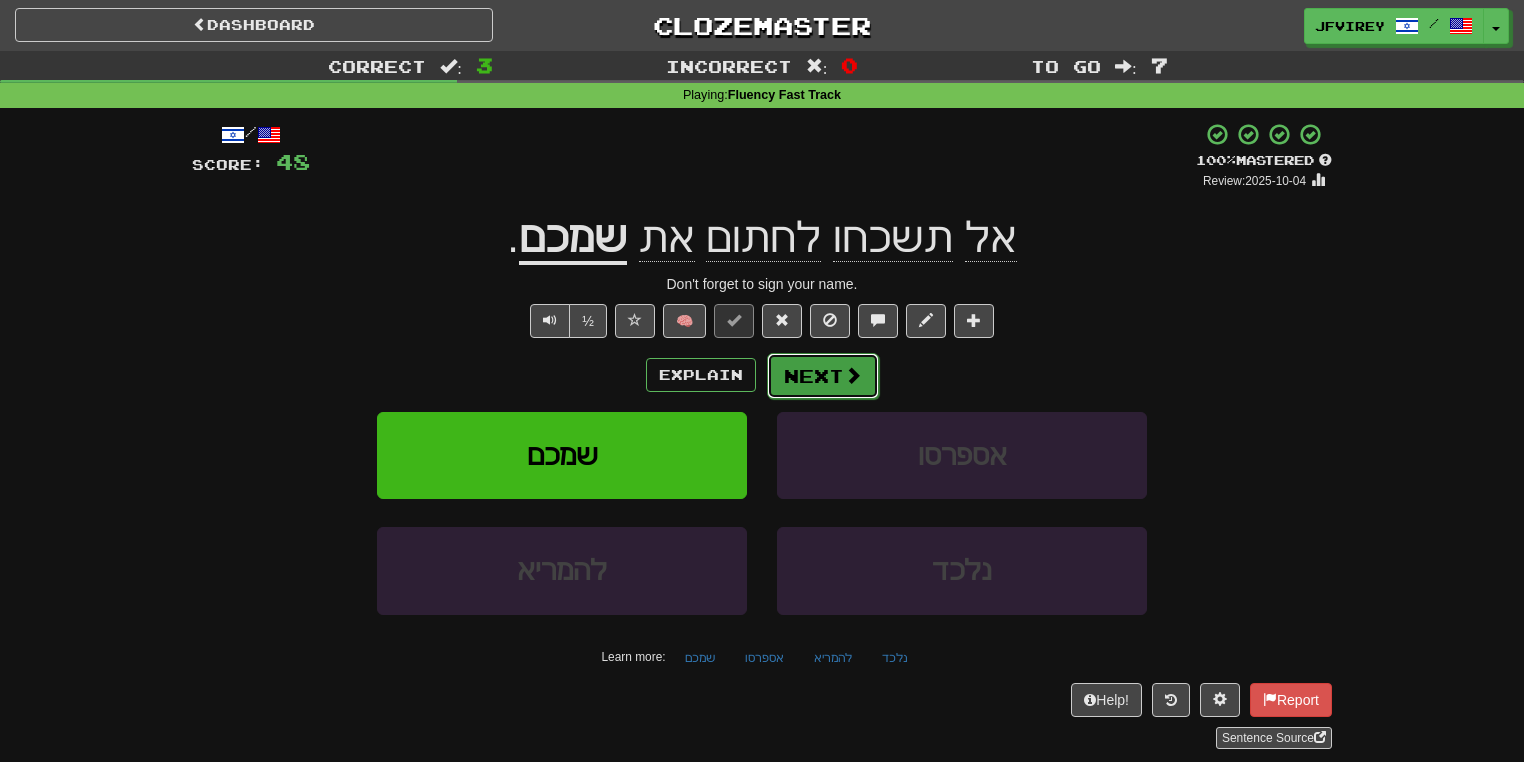 click on "Next" at bounding box center [823, 376] 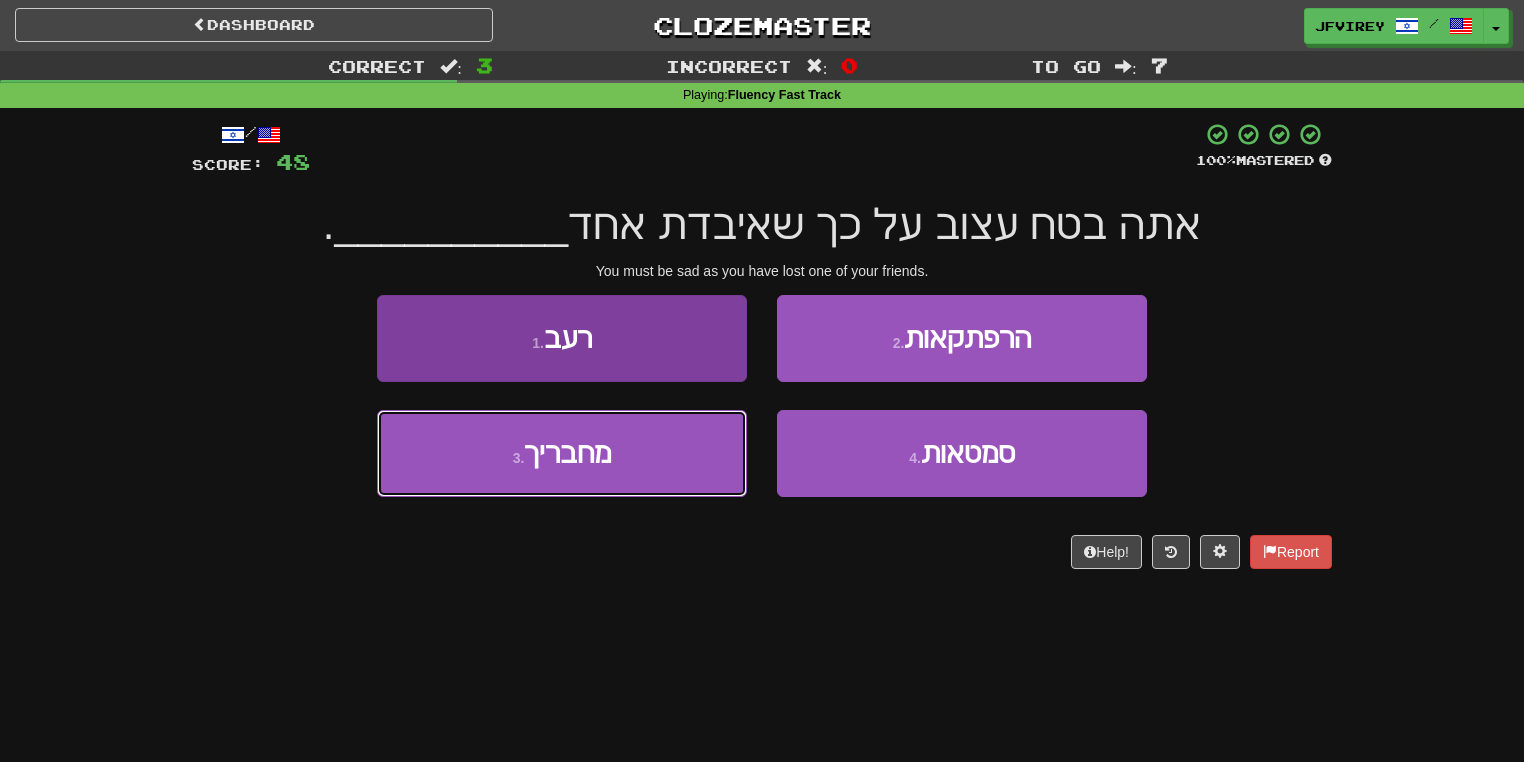 drag, startPoint x: 650, startPoint y: 457, endPoint x: 661, endPoint y: 450, distance: 13.038404 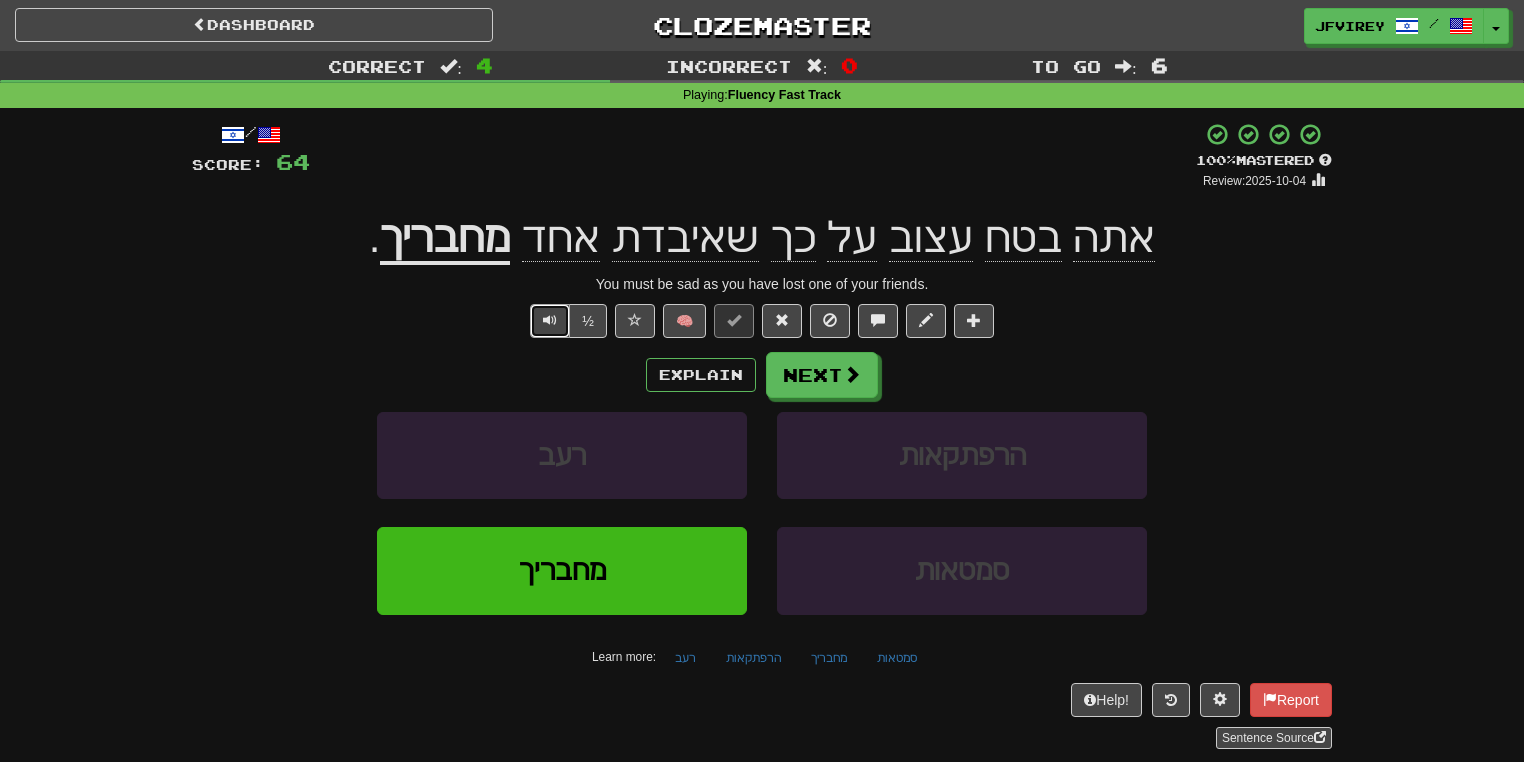 click at bounding box center [550, 320] 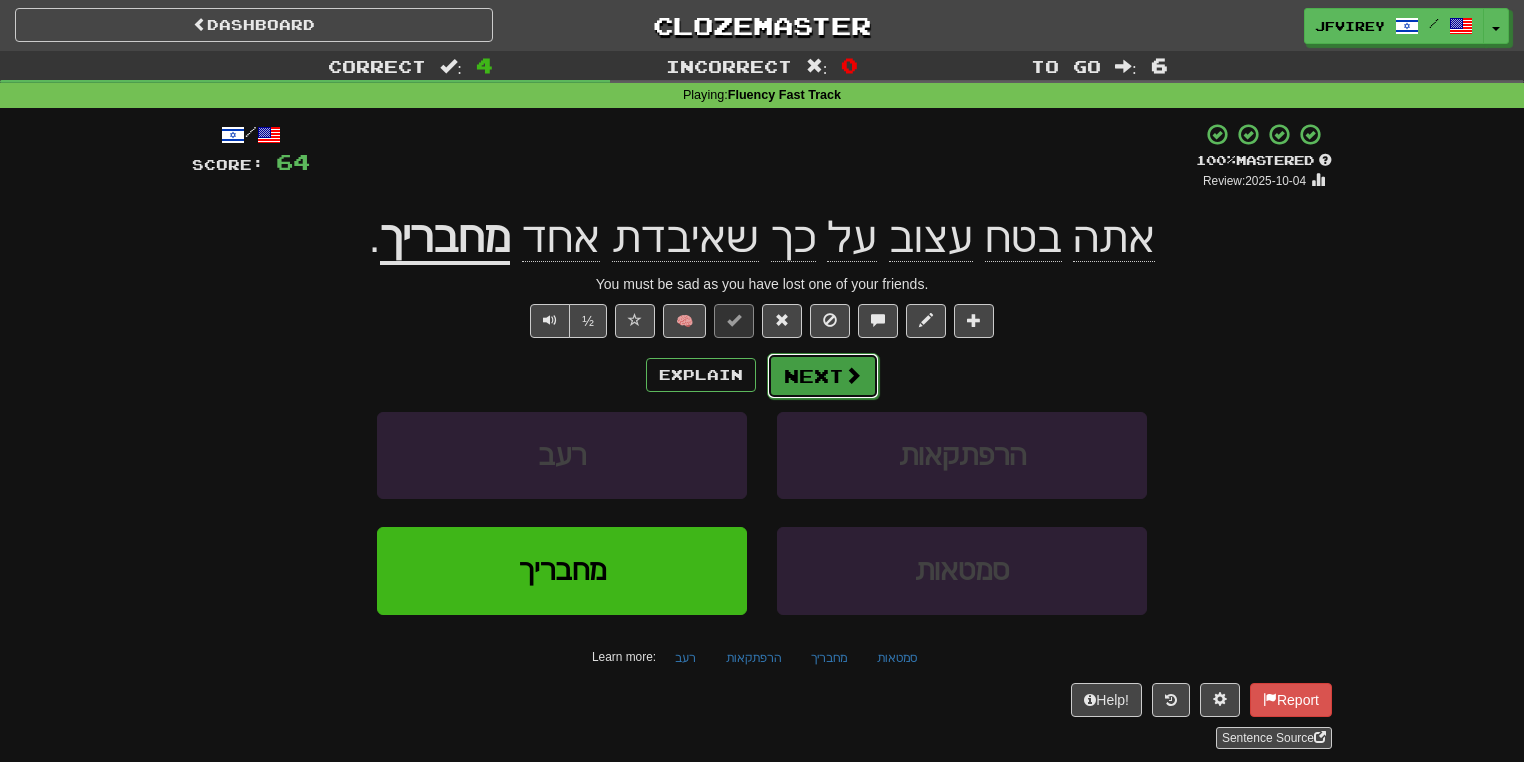 click on "Next" at bounding box center (823, 376) 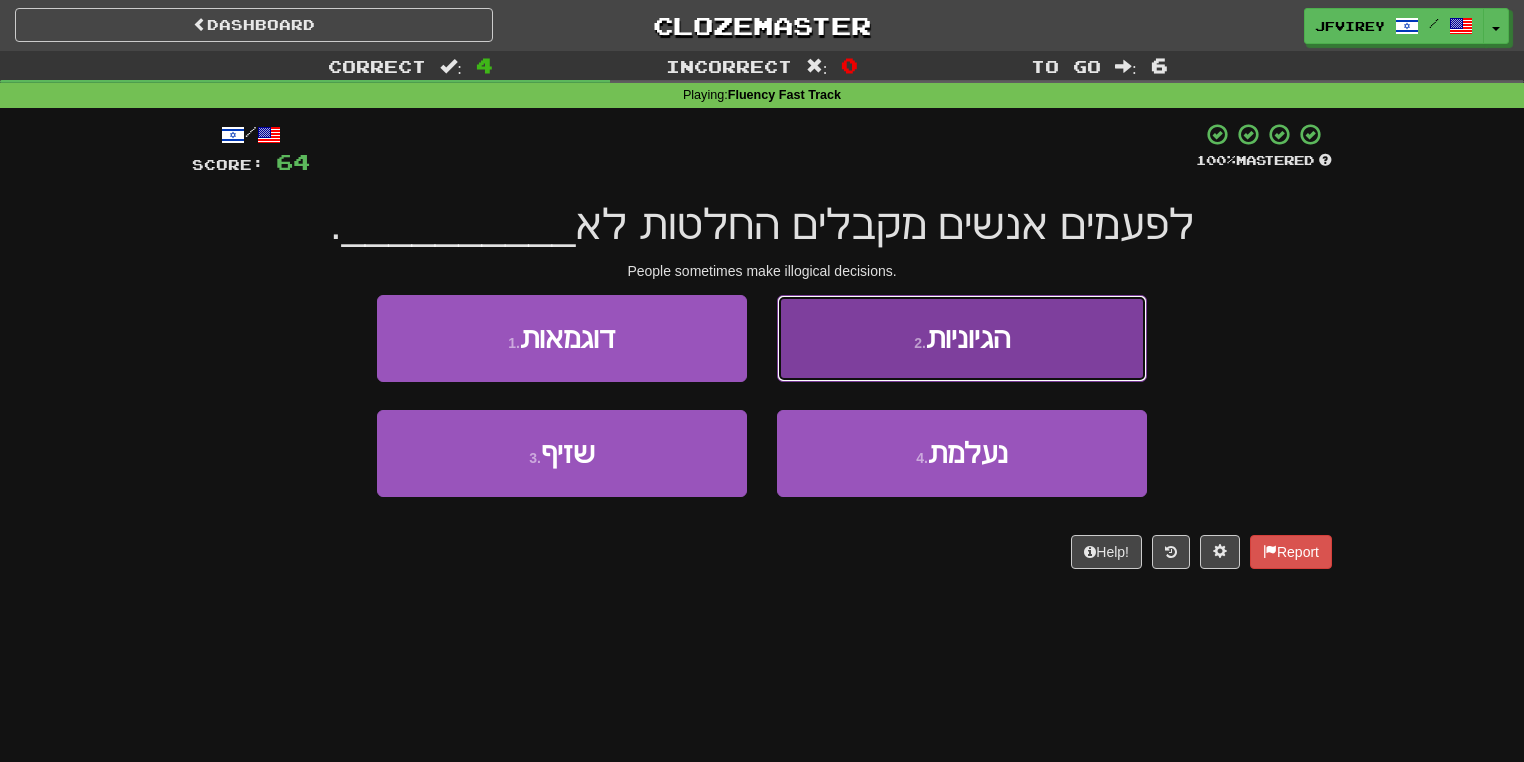 click on "2 .  הגיוניות" at bounding box center (962, 338) 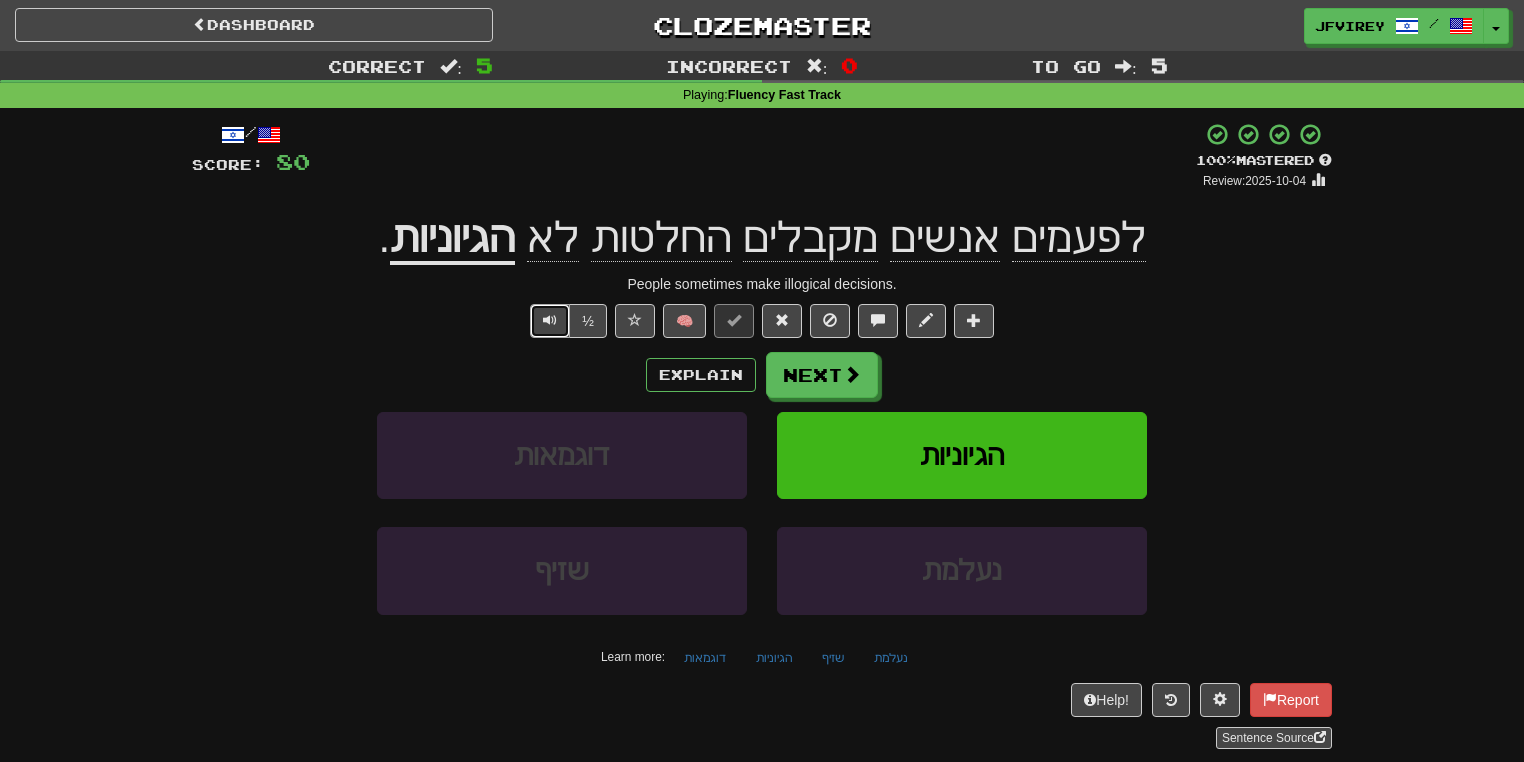 click at bounding box center (550, 320) 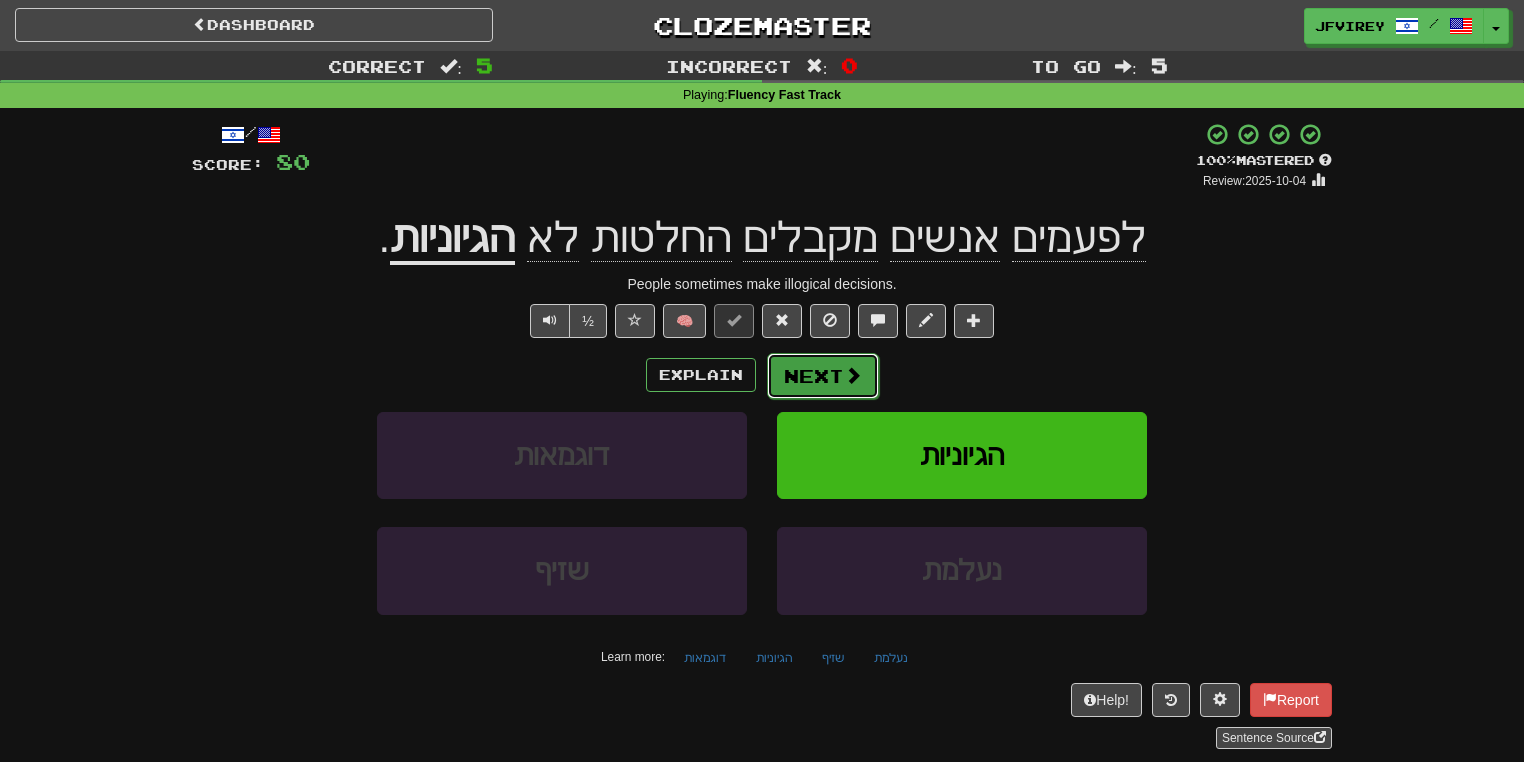 click at bounding box center (853, 375) 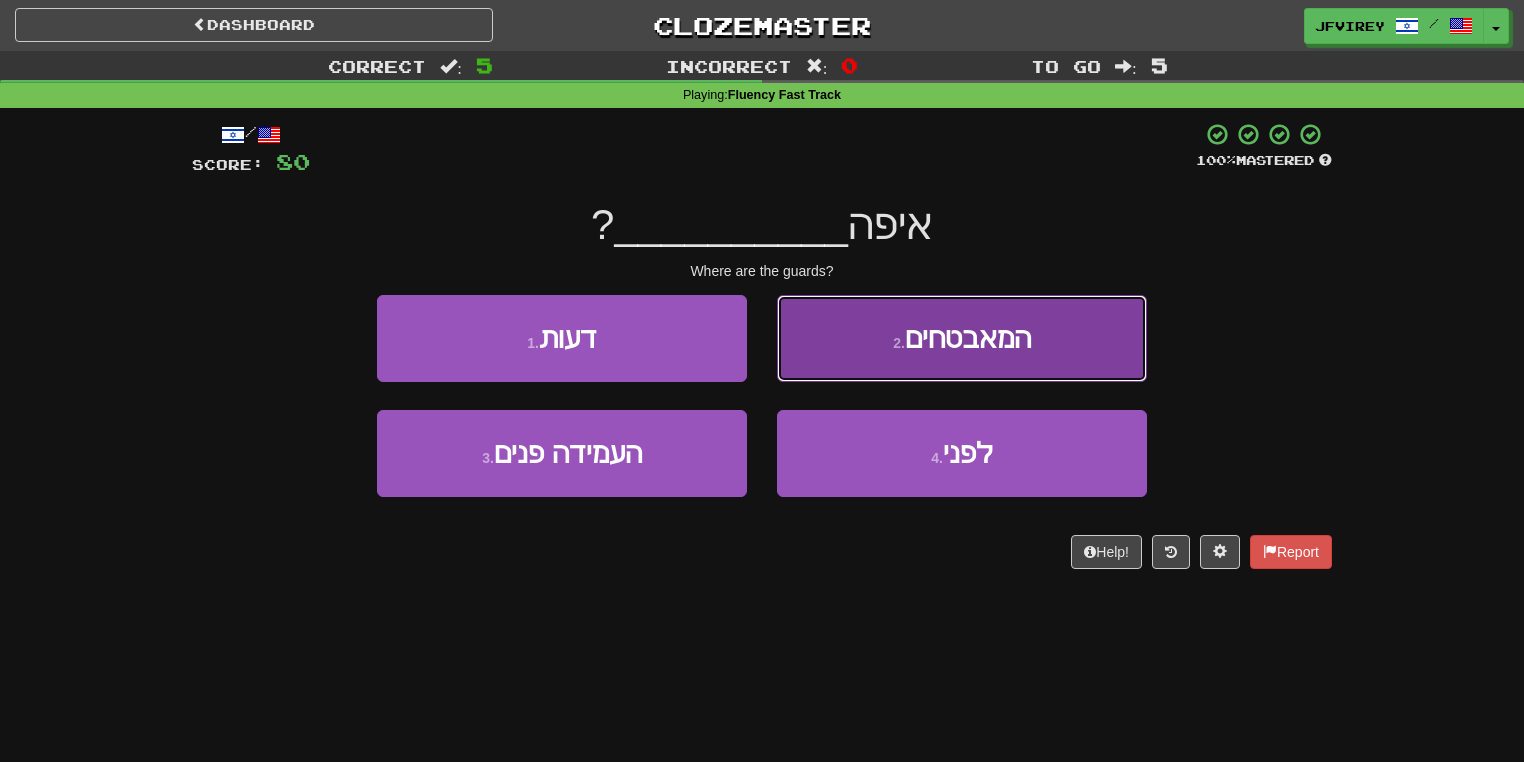 click on "המאבטחים" at bounding box center (968, 338) 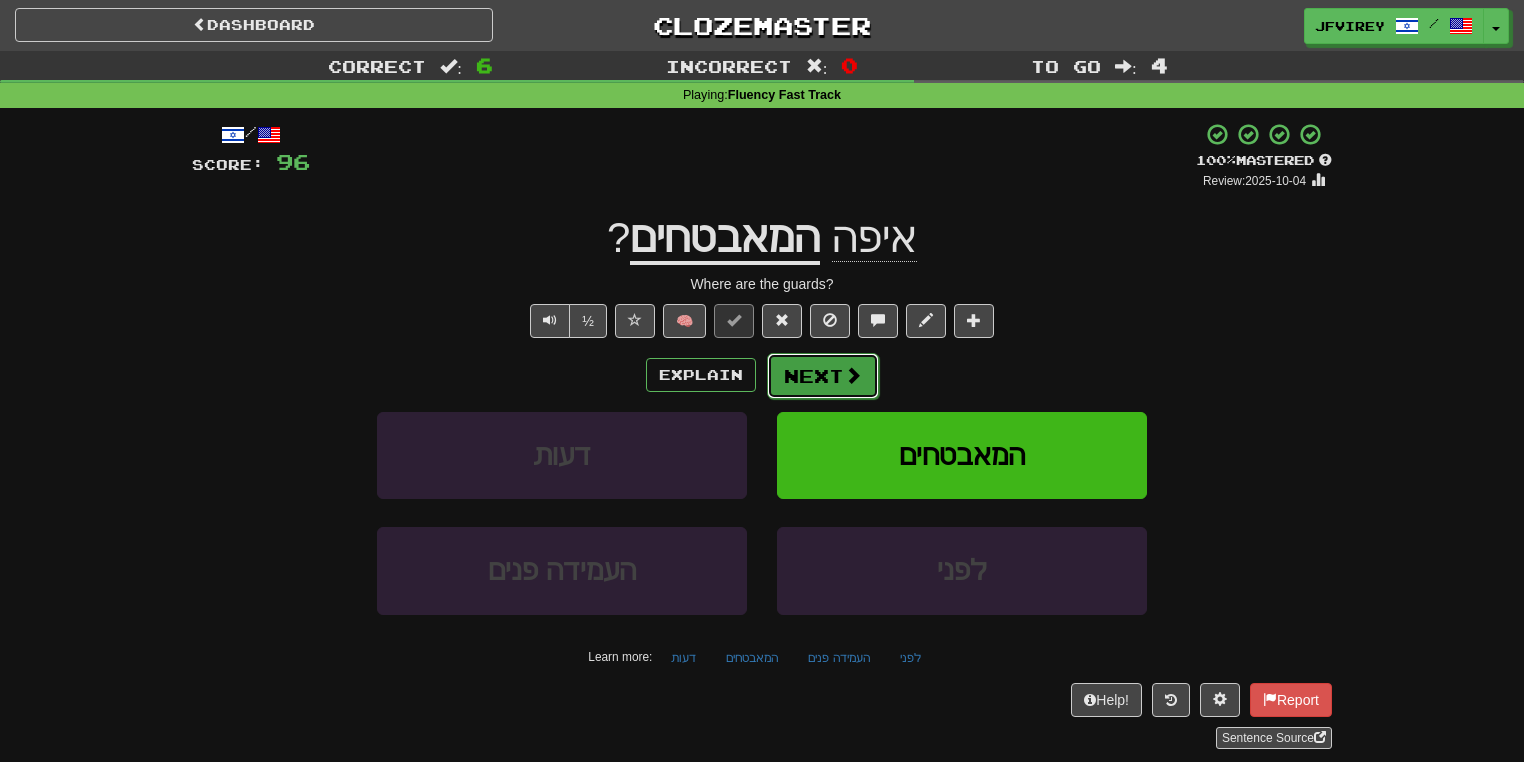 click on "Next" at bounding box center (823, 376) 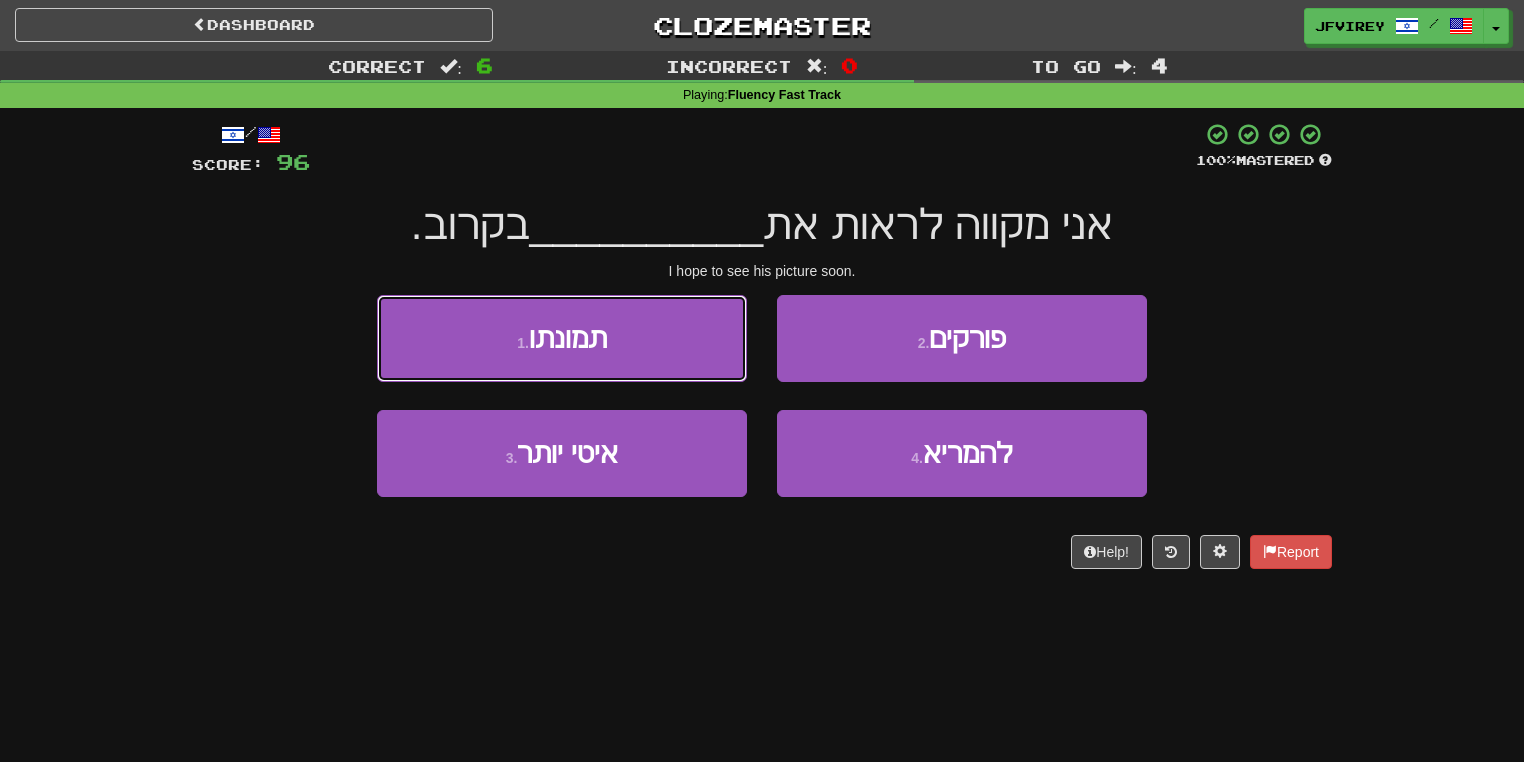 click on "1 .  תמונתו" at bounding box center [562, 338] 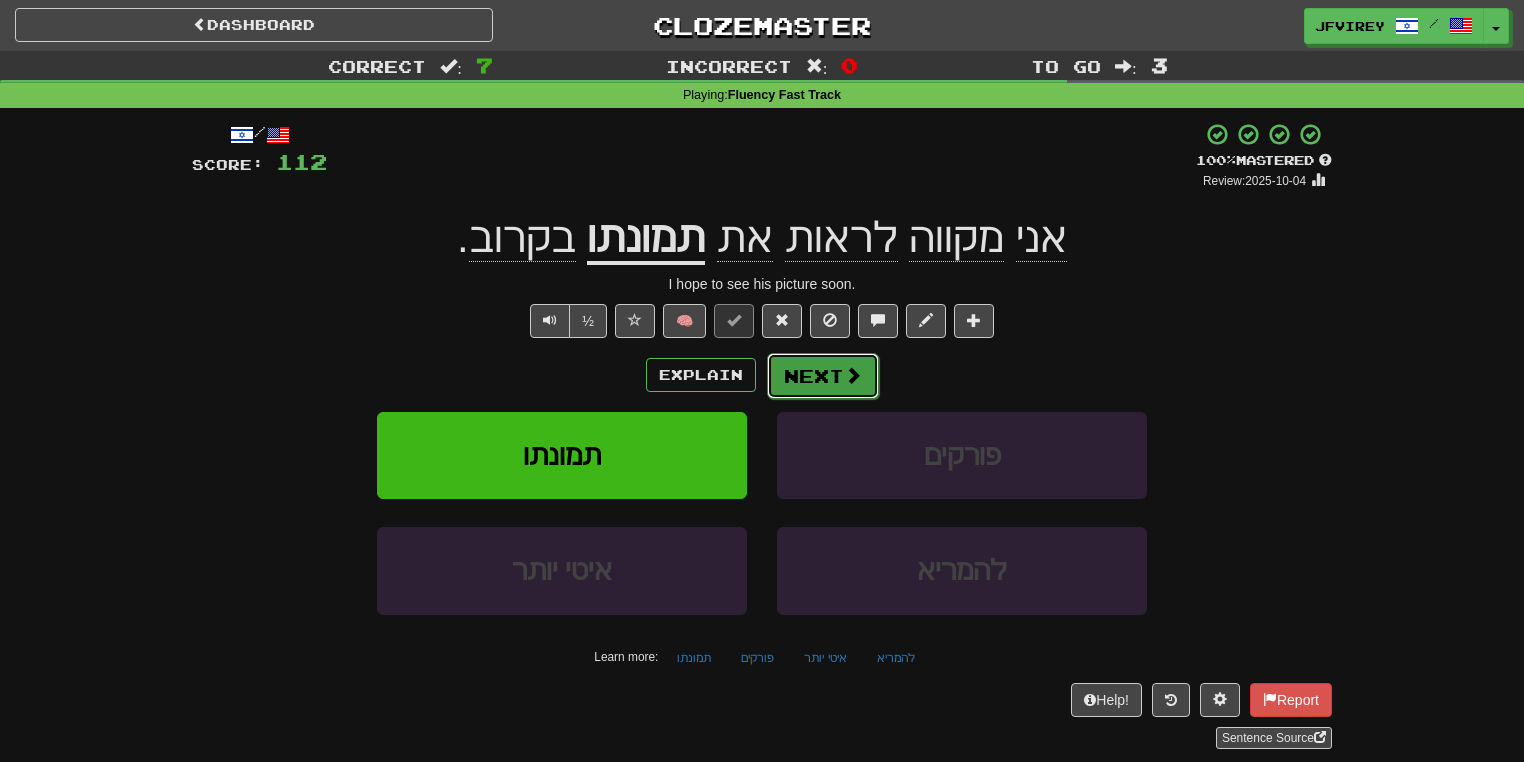 click on "Next" at bounding box center (823, 376) 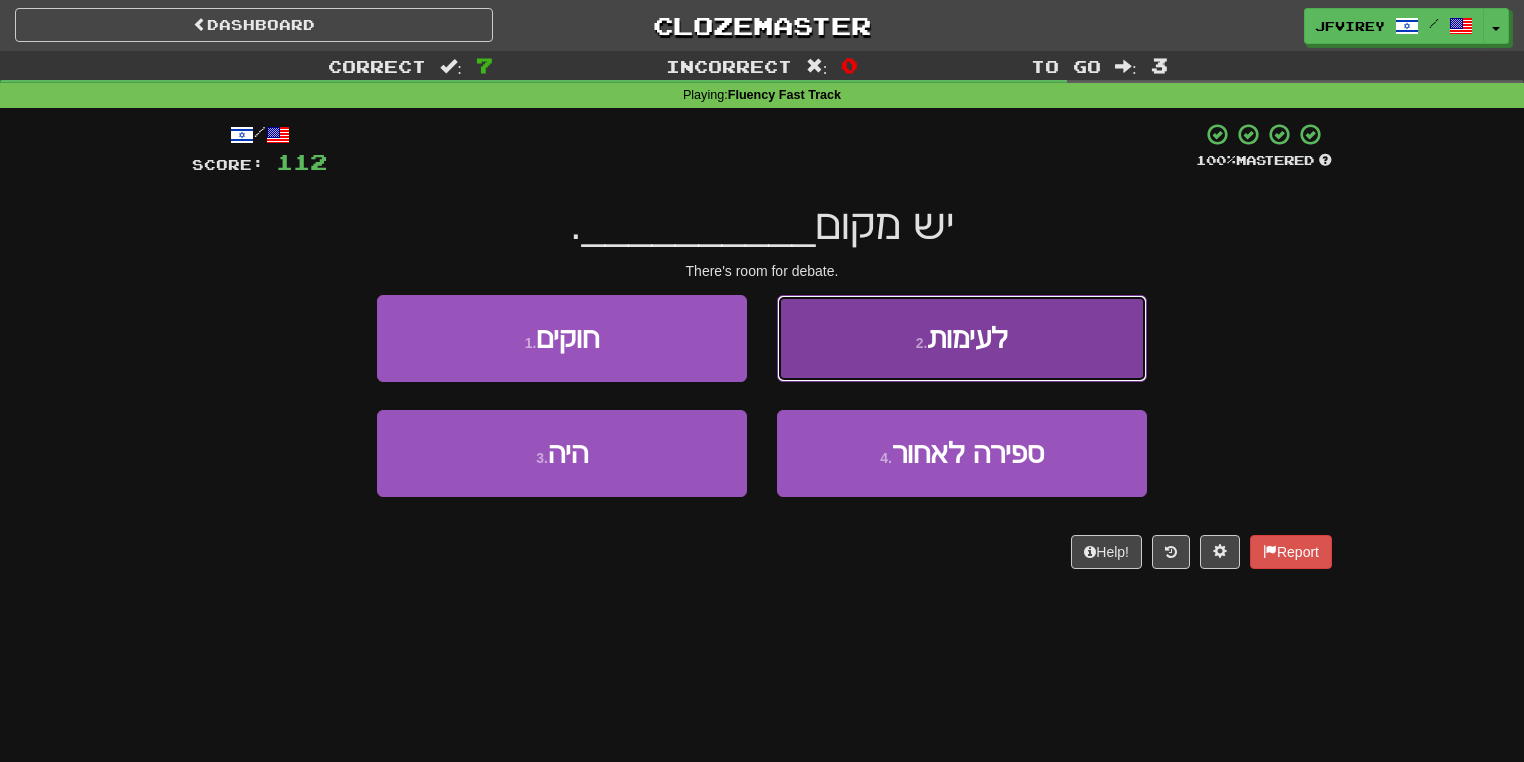 click on "2 .  לעימות" at bounding box center [962, 338] 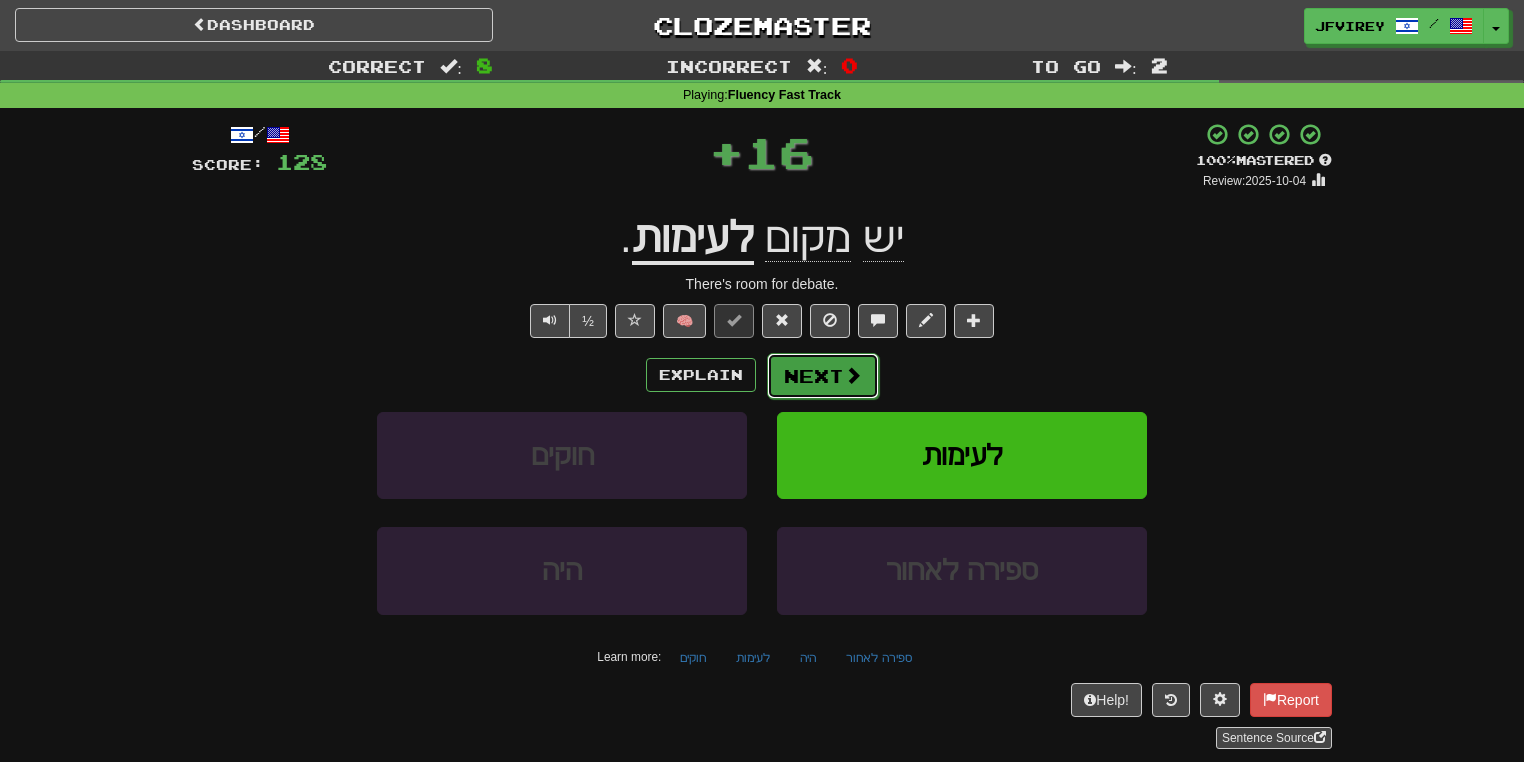 click on "Next" at bounding box center [823, 376] 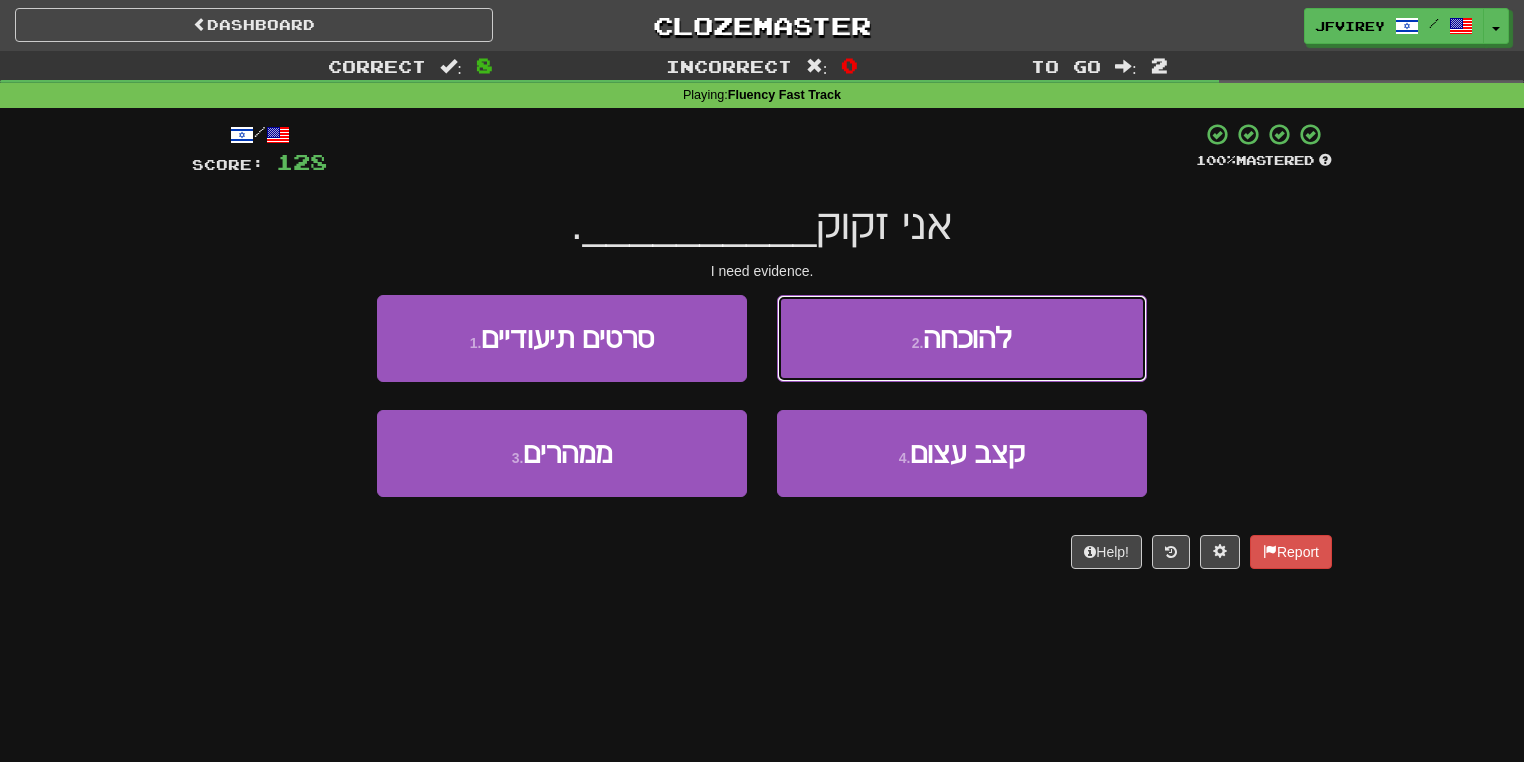 click on "2 .  להוכחה" at bounding box center (962, 338) 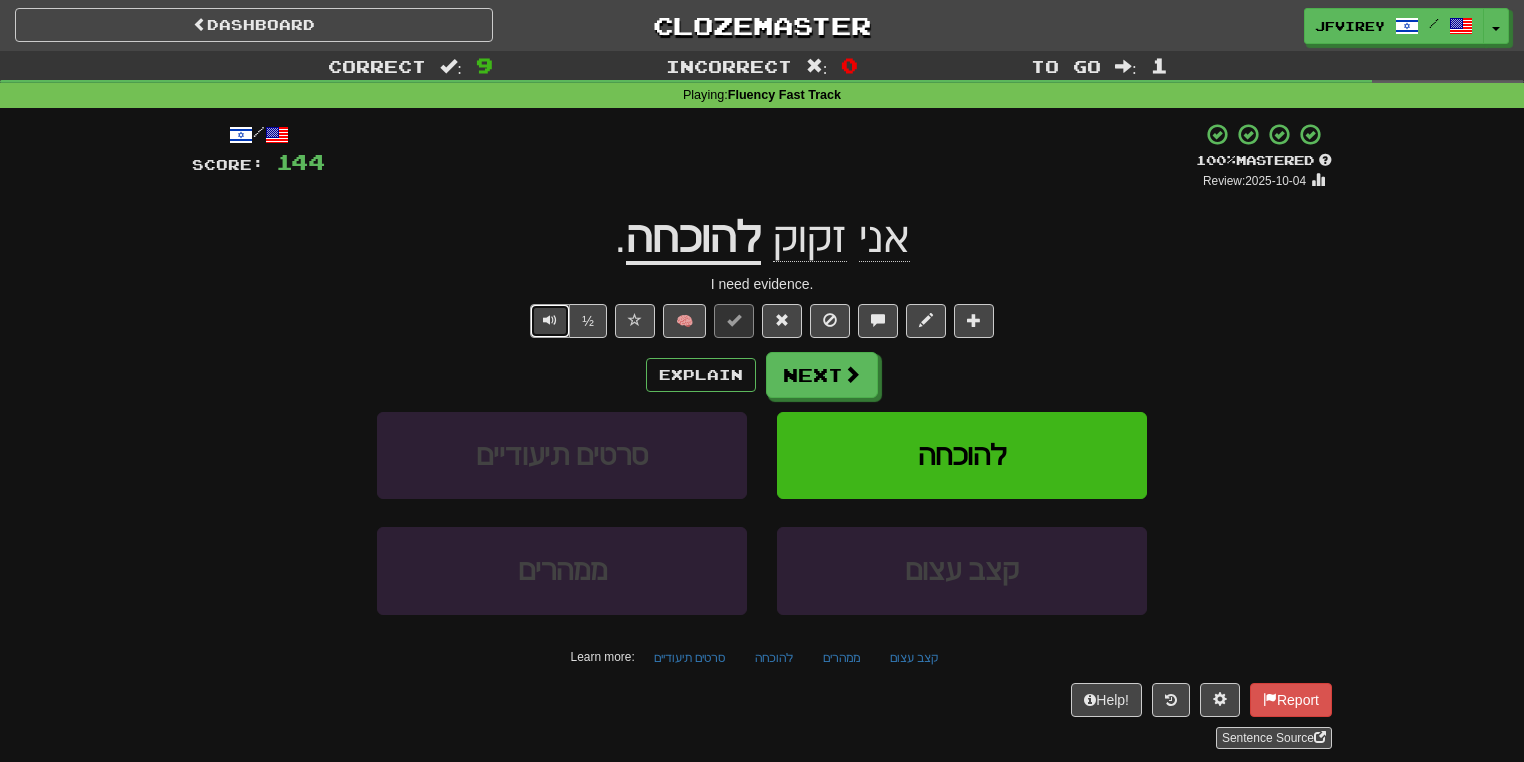 click at bounding box center (550, 320) 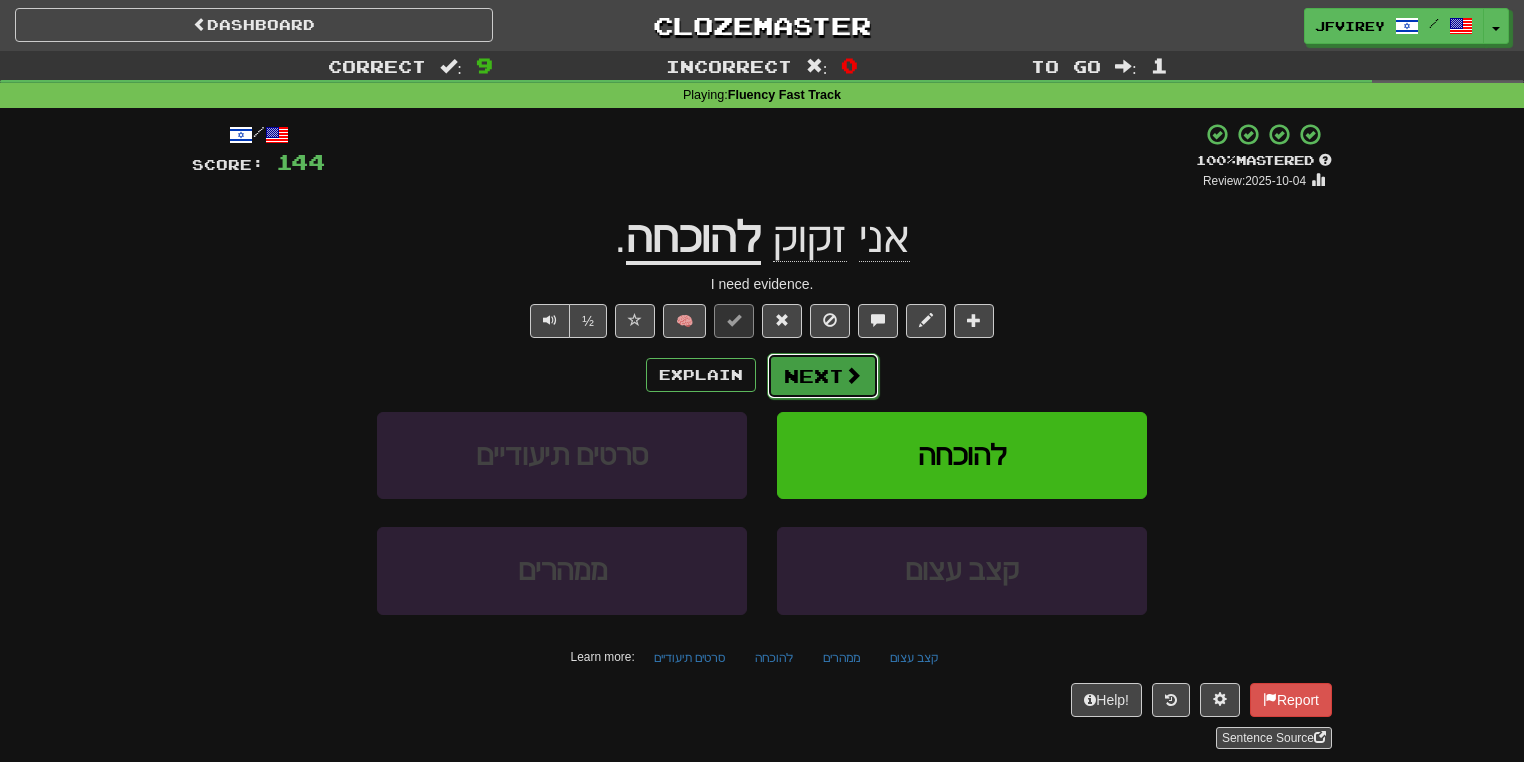 click on "Next" at bounding box center [823, 376] 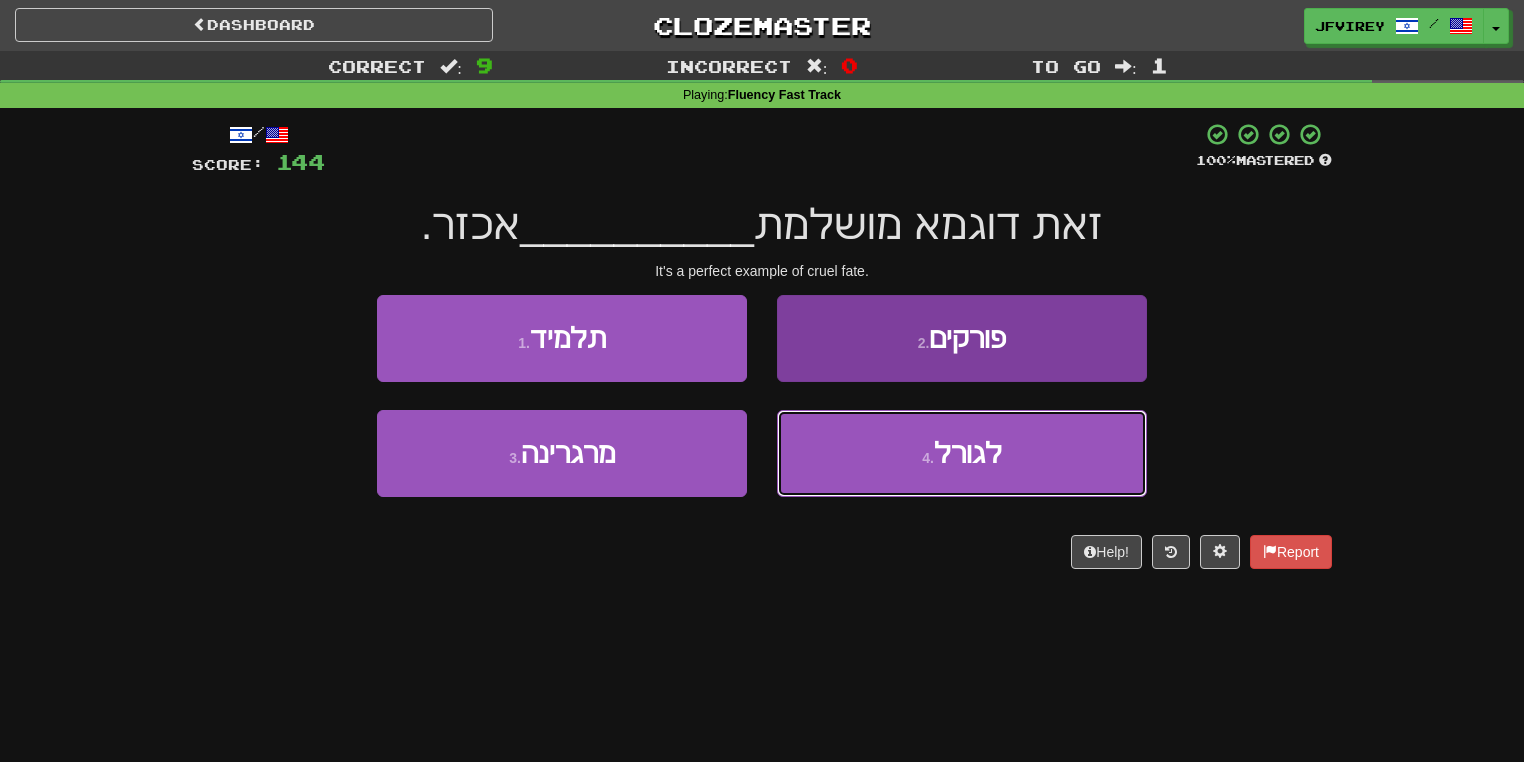 click on "4 .  לגורל" at bounding box center (962, 453) 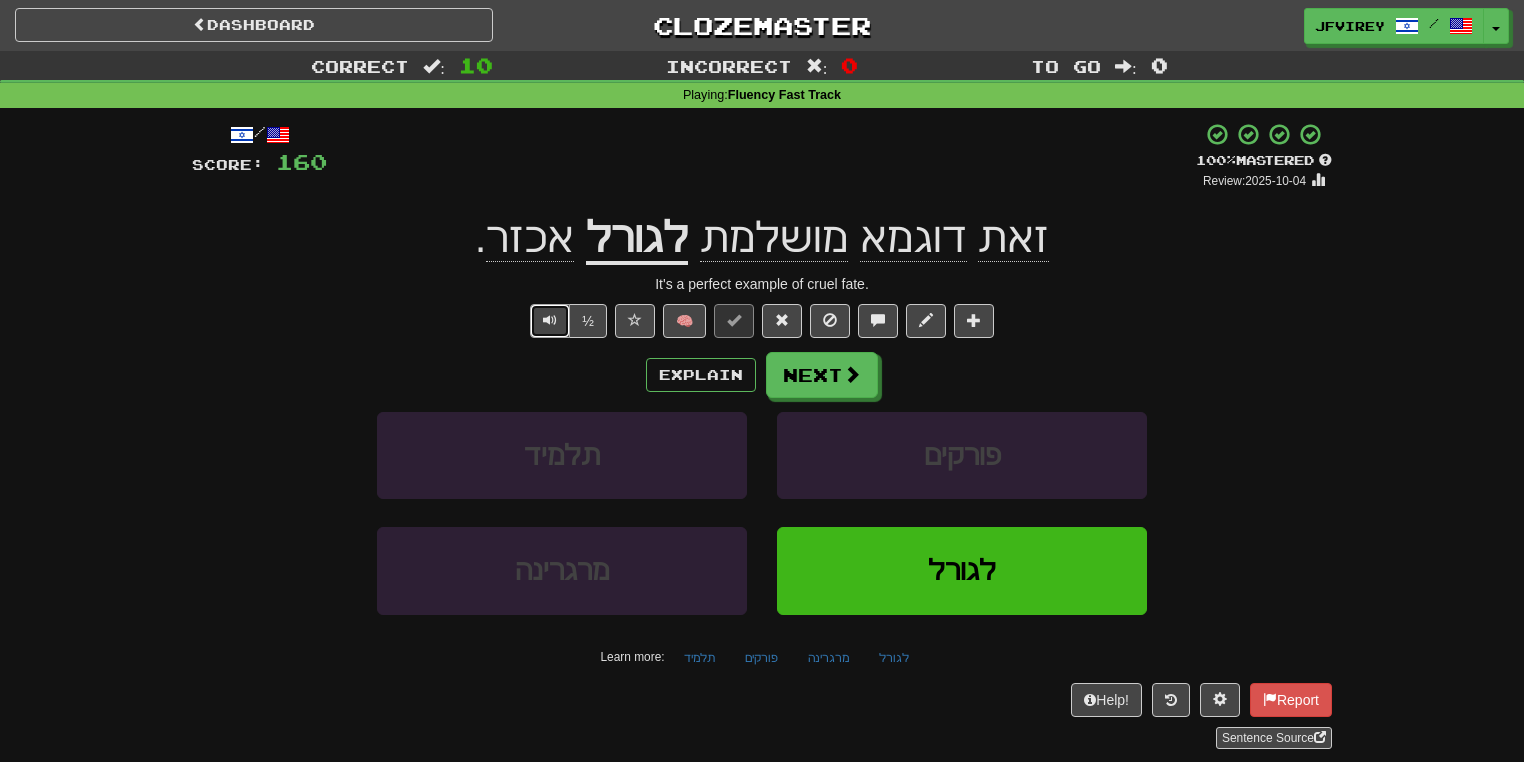 click at bounding box center [550, 320] 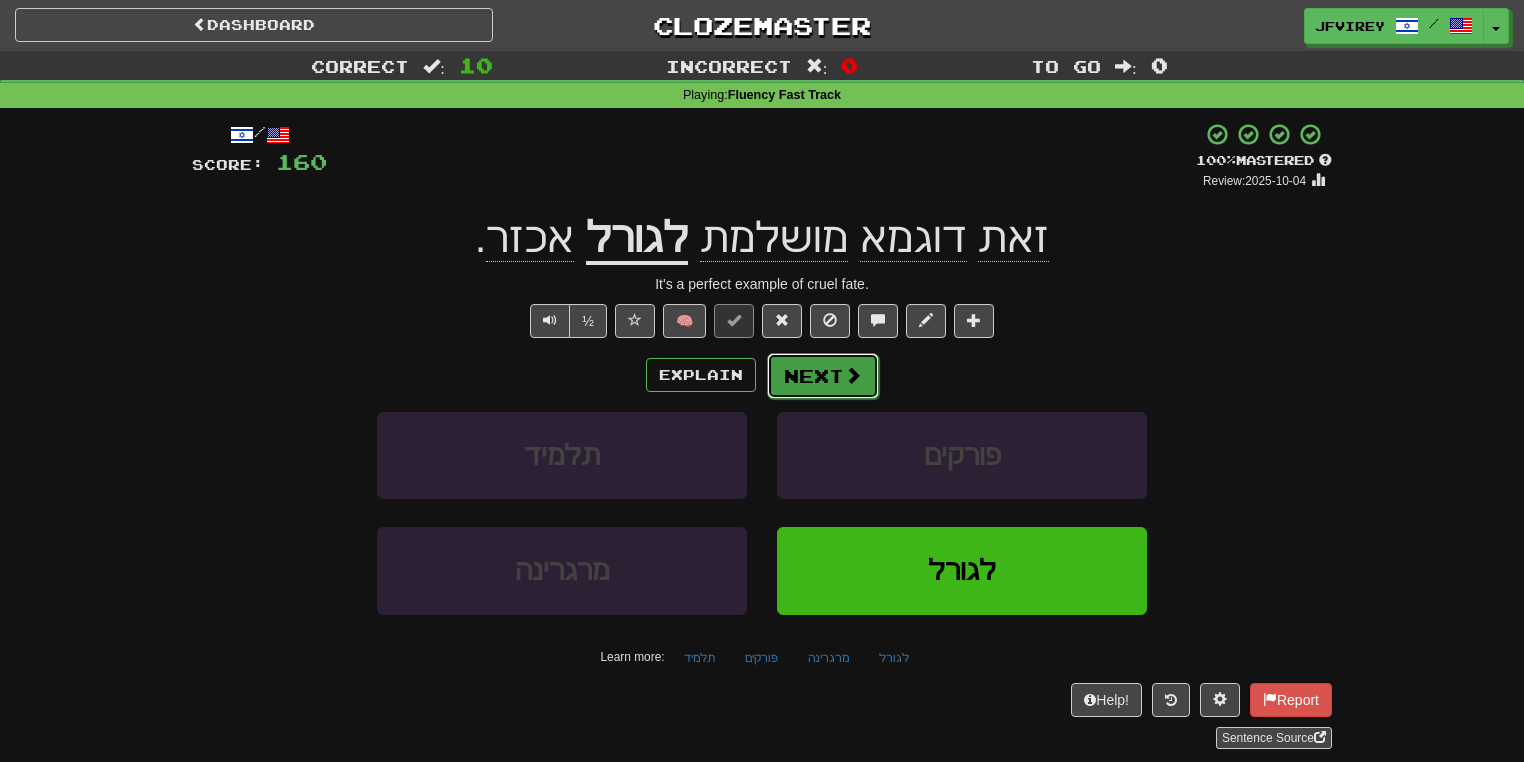click on "Next" at bounding box center (823, 376) 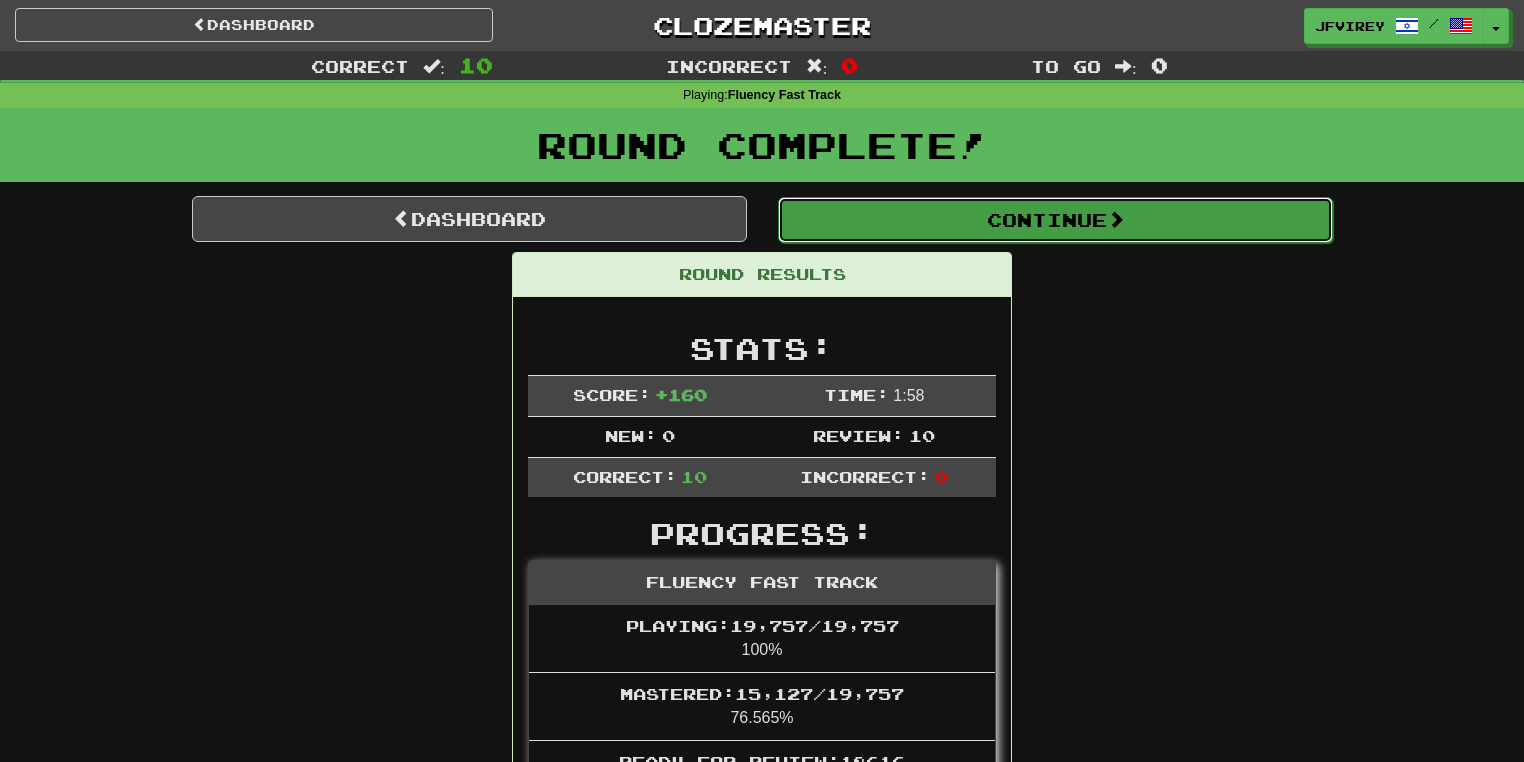 click on "Continue" at bounding box center [1055, 220] 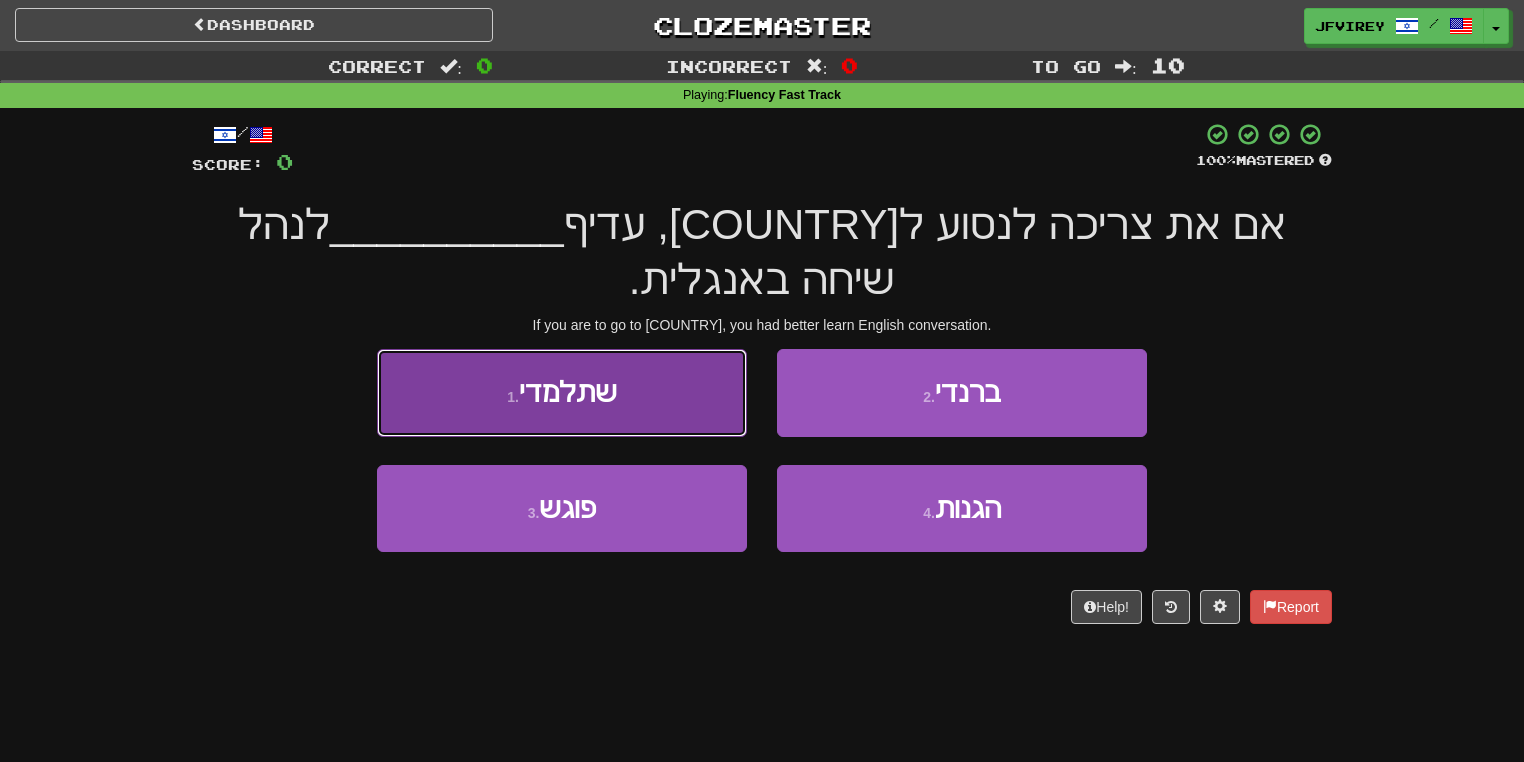 click on "1 .  שתלמדי" at bounding box center [562, 392] 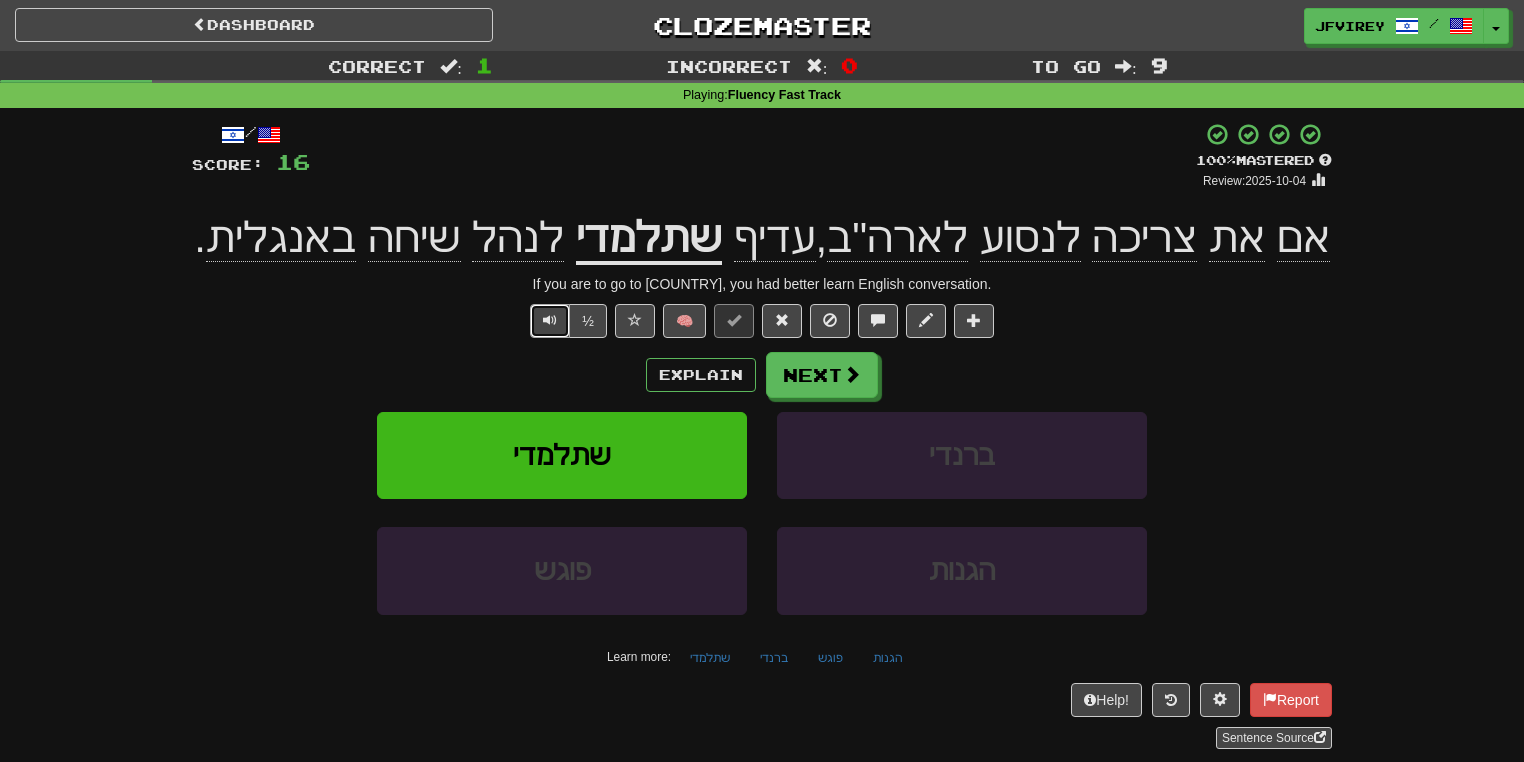 click at bounding box center (550, 321) 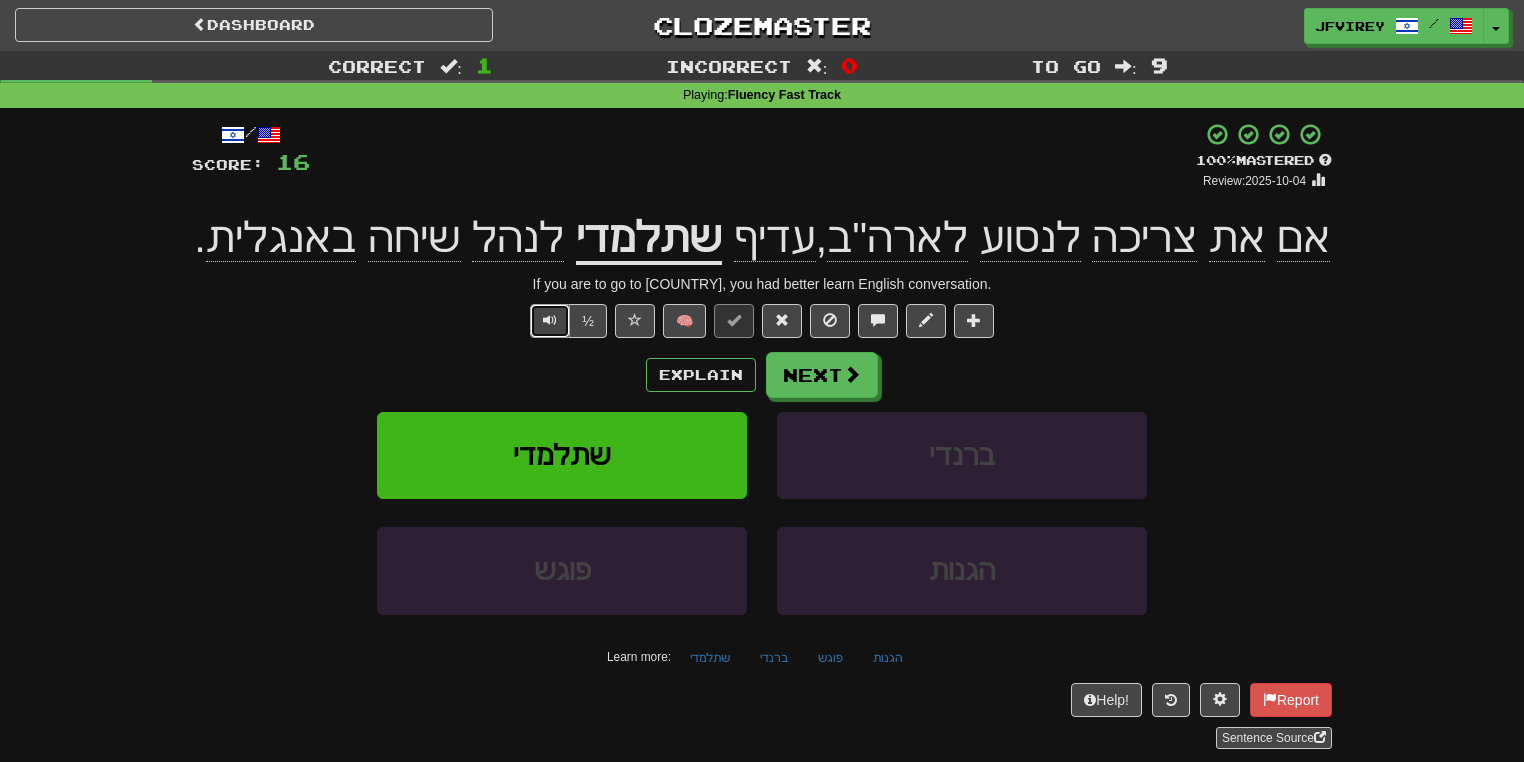 click at bounding box center (550, 321) 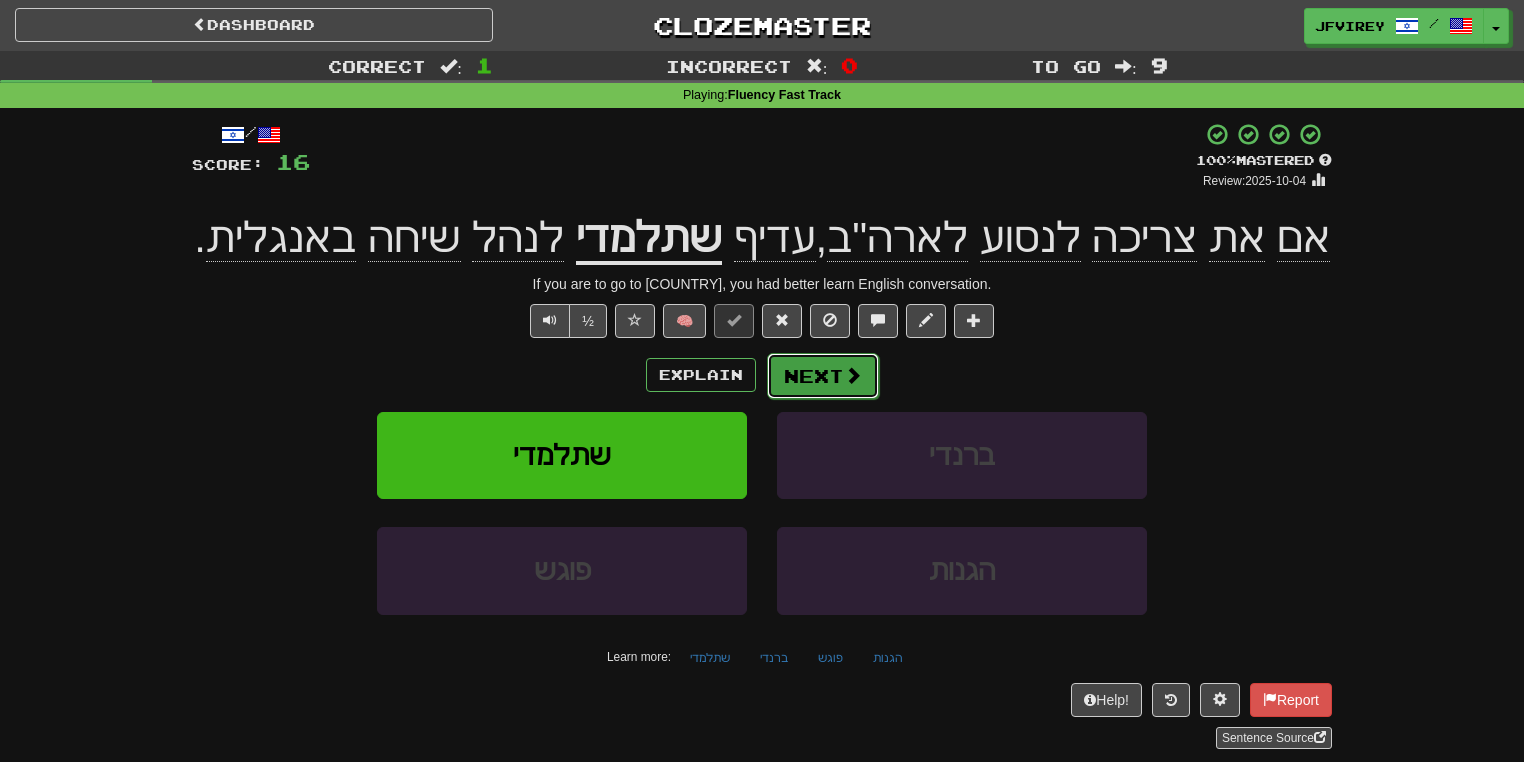 click on "Next" at bounding box center (823, 376) 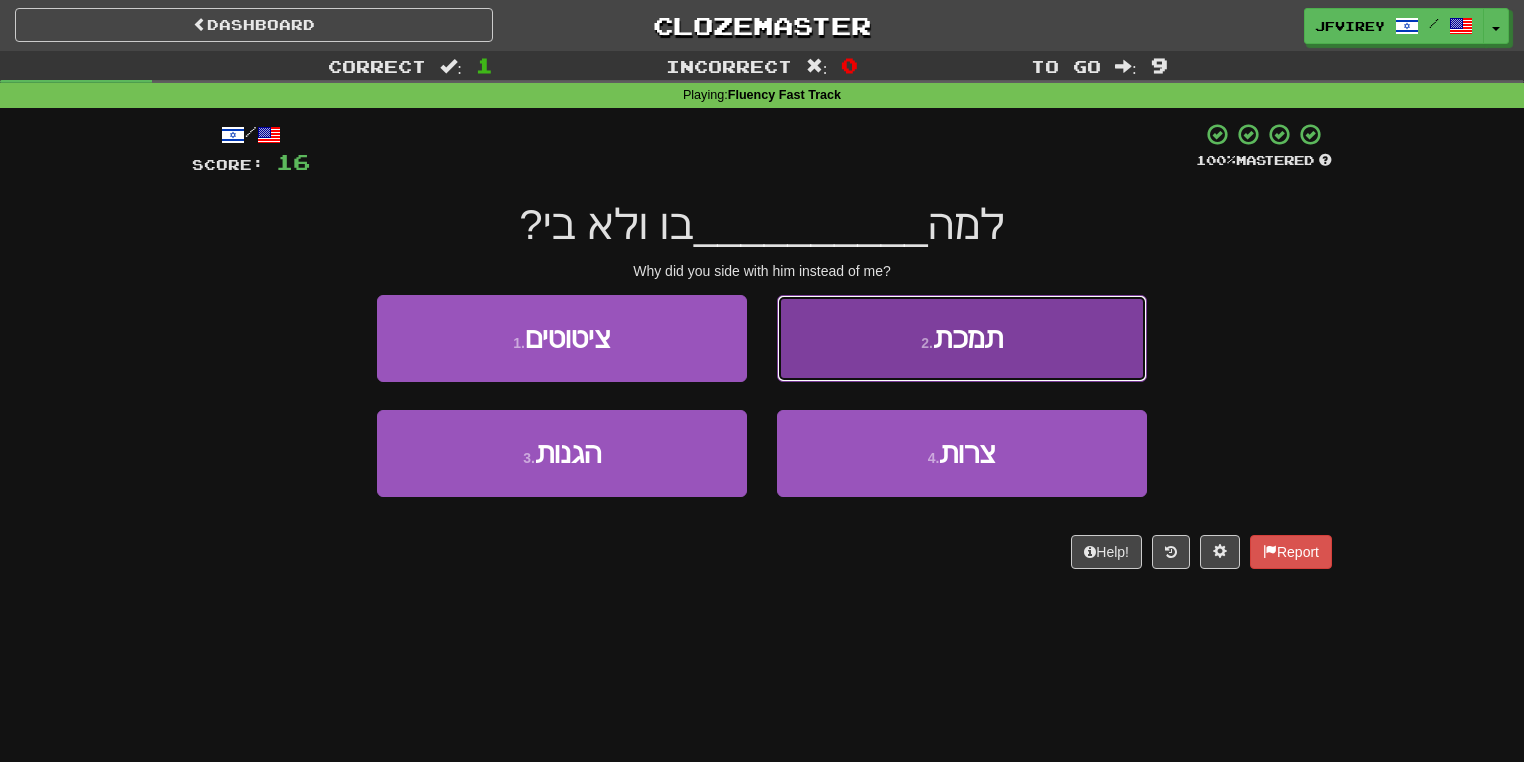 click on "2 .  תמכת" at bounding box center (962, 338) 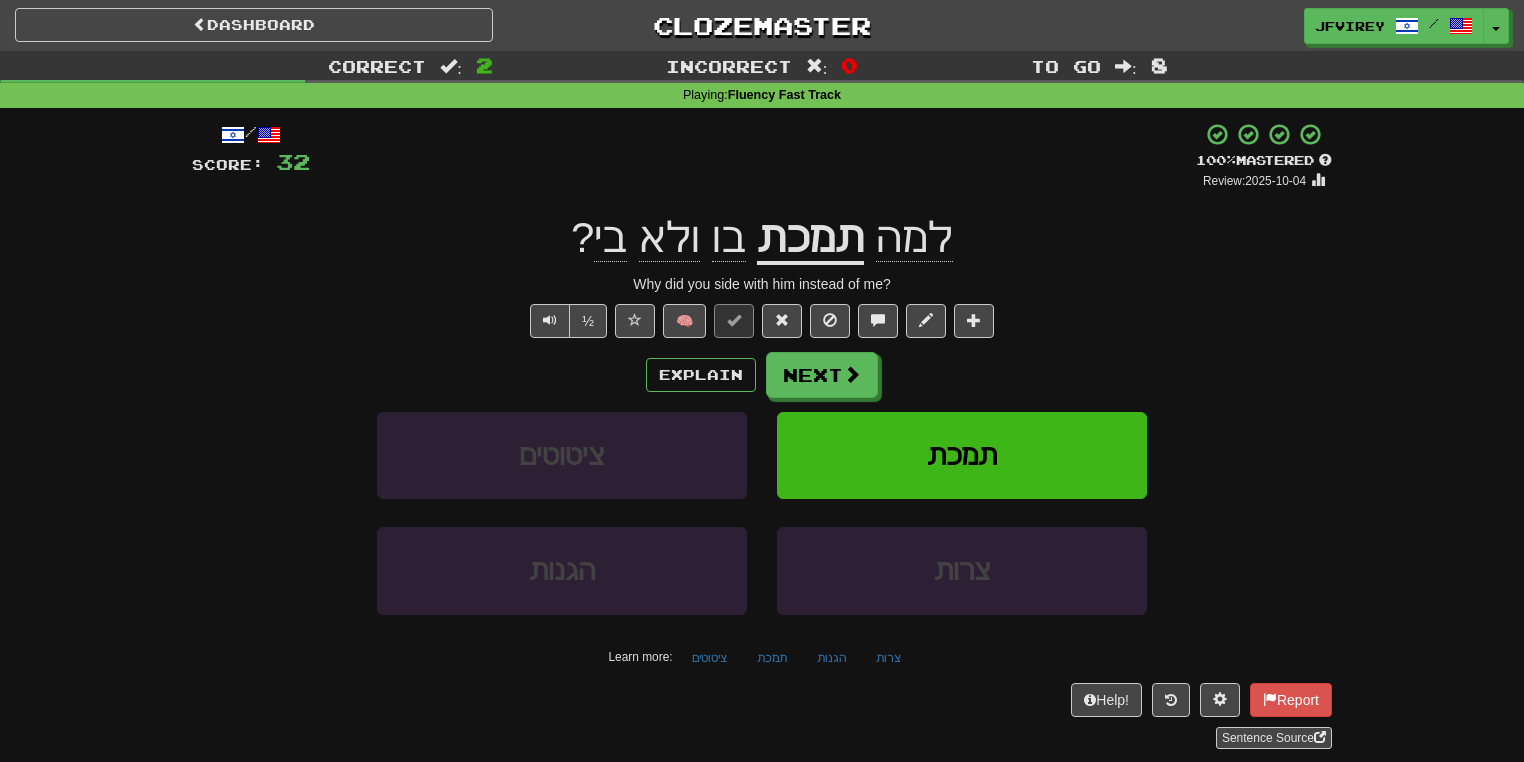 click on "תמכת" at bounding box center (810, 239) 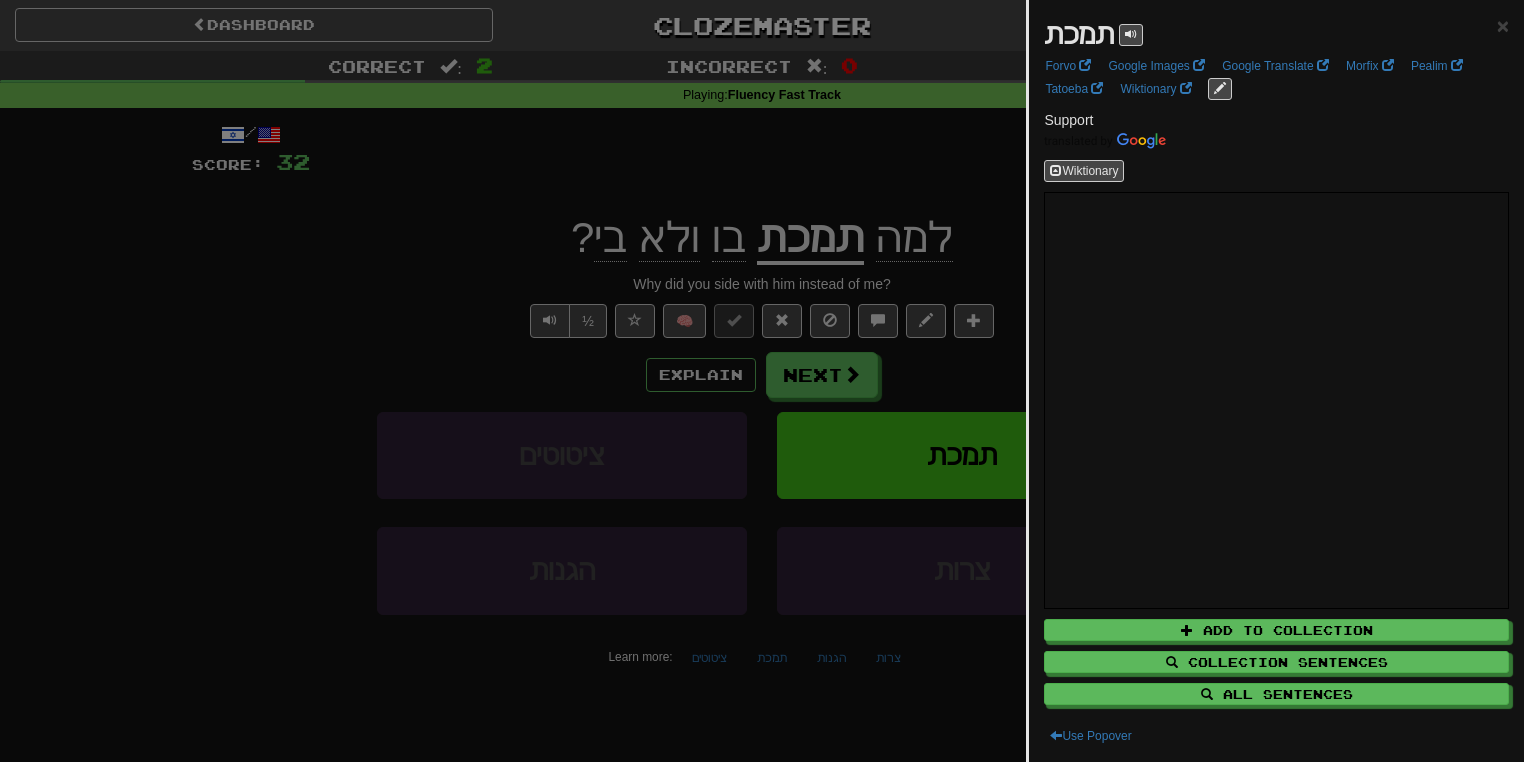 click at bounding box center [762, 381] 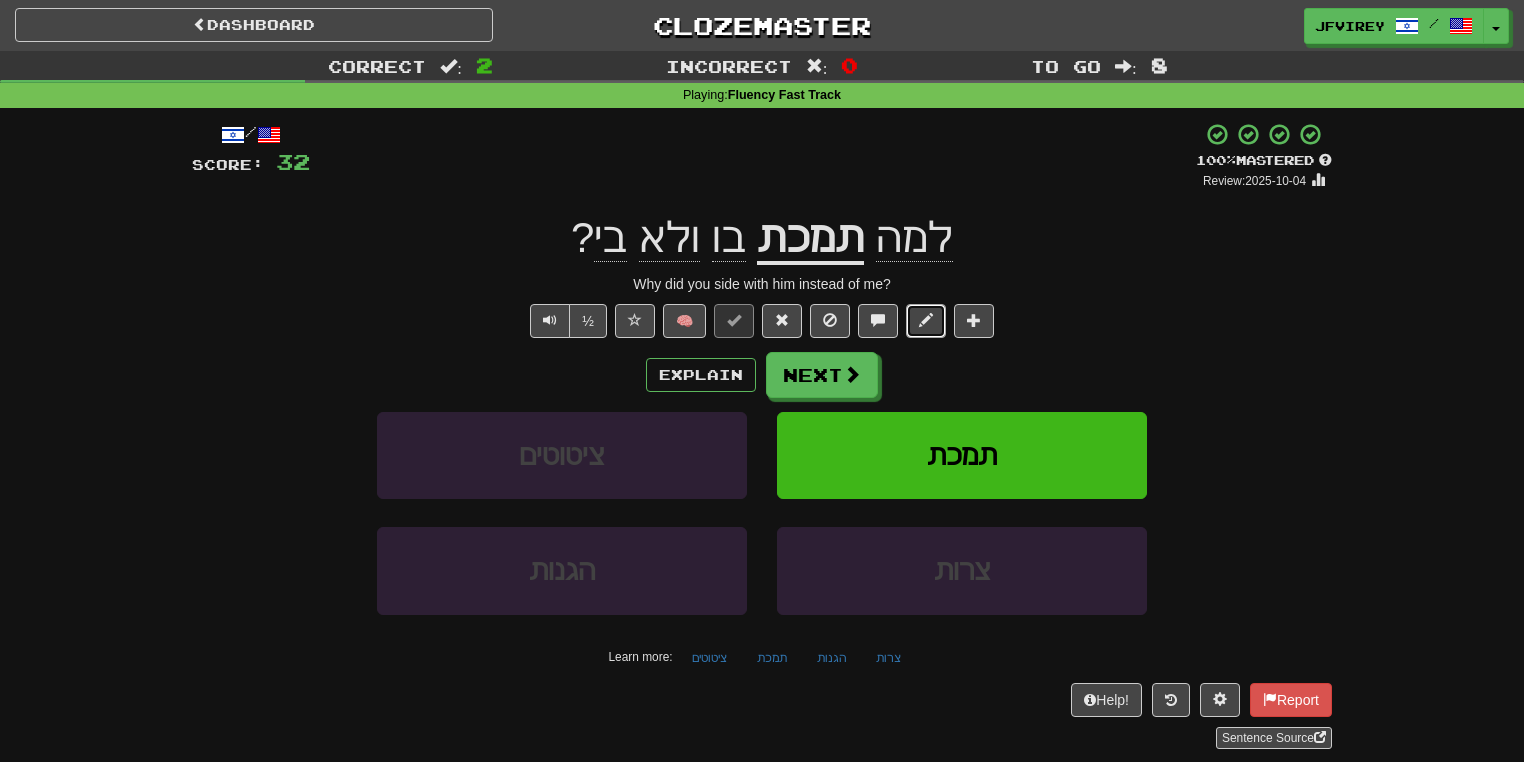 click at bounding box center (926, 321) 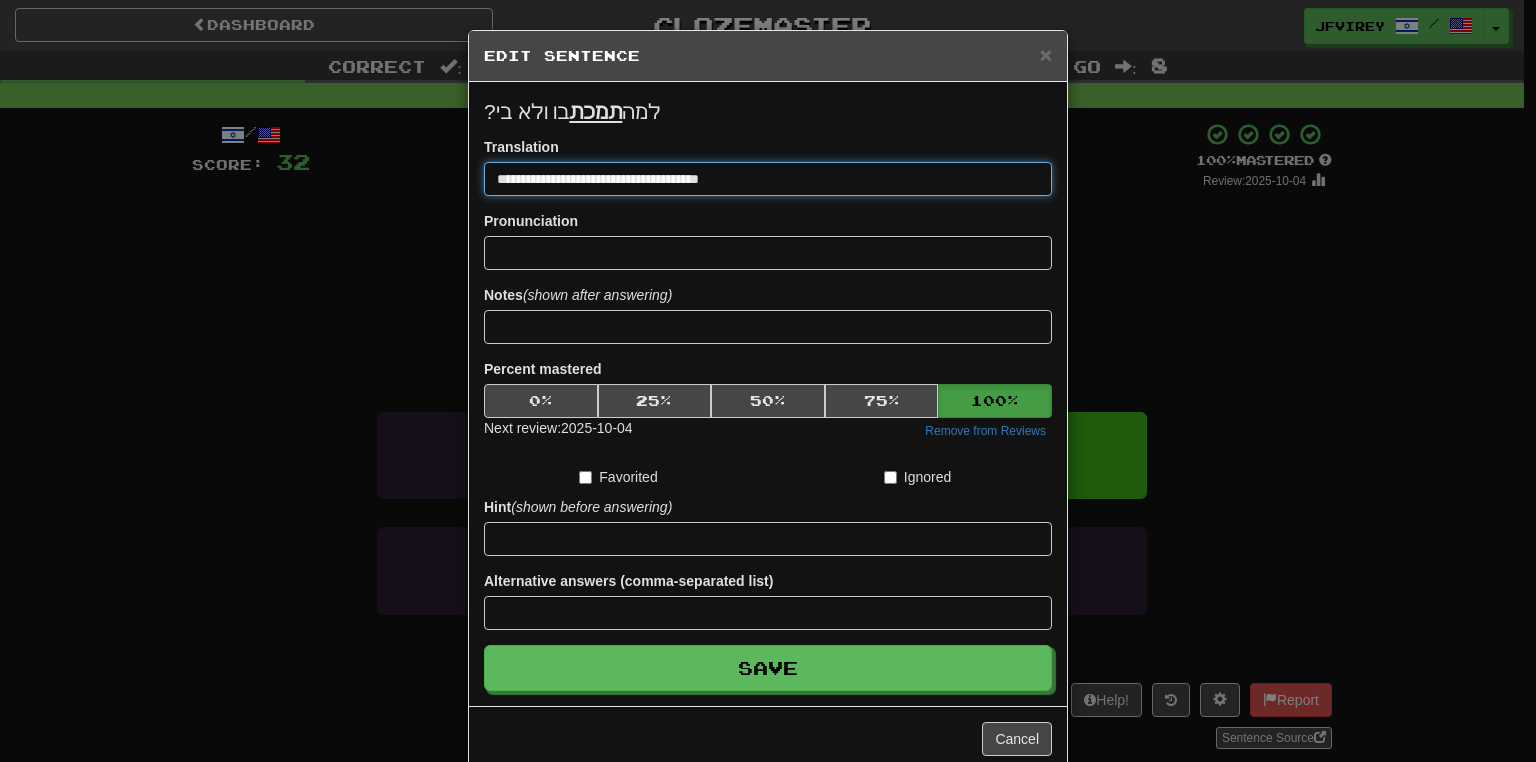 drag, startPoint x: 570, startPoint y: 179, endPoint x: 636, endPoint y: 175, distance: 66.1211 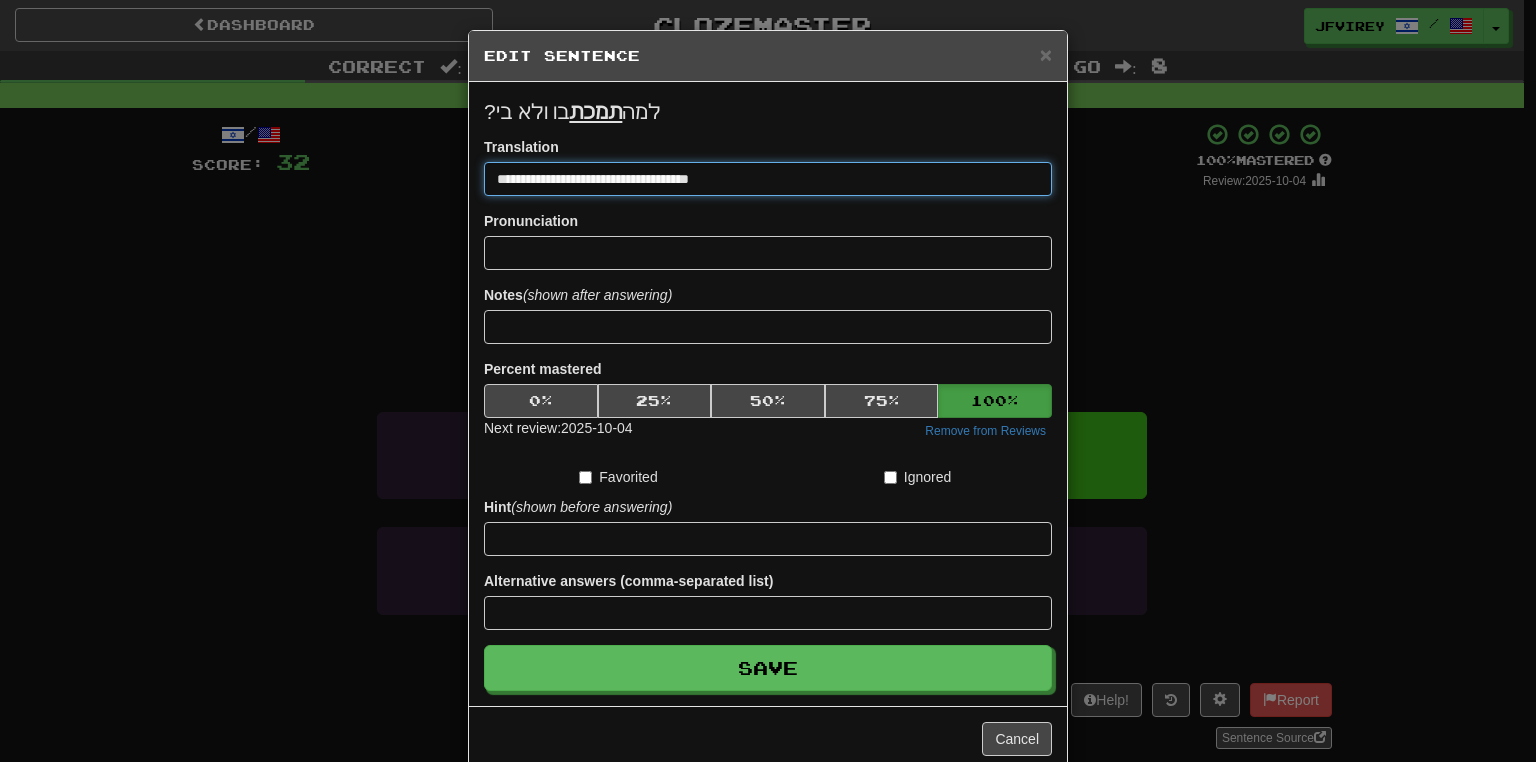 type on "**********" 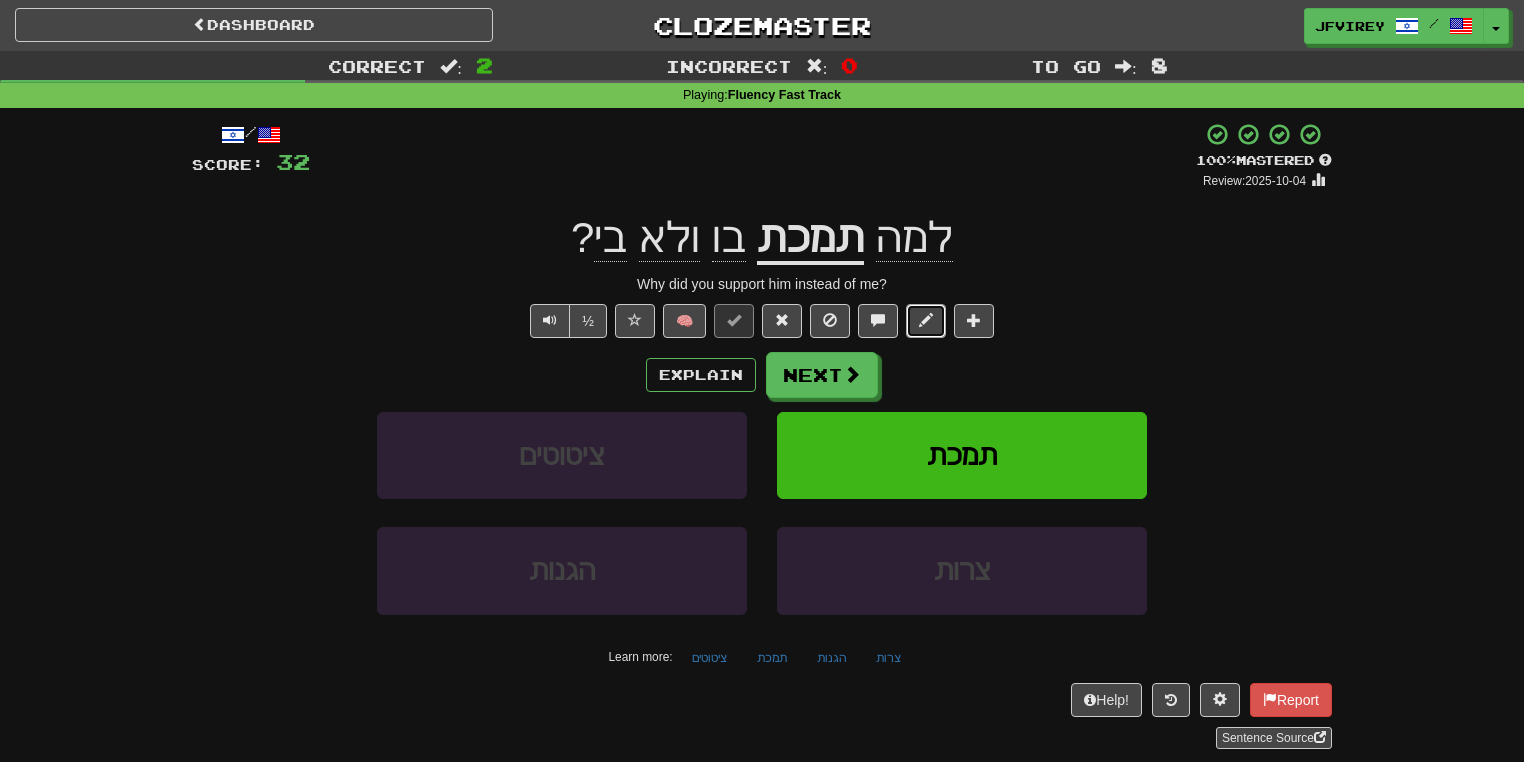 click at bounding box center [926, 320] 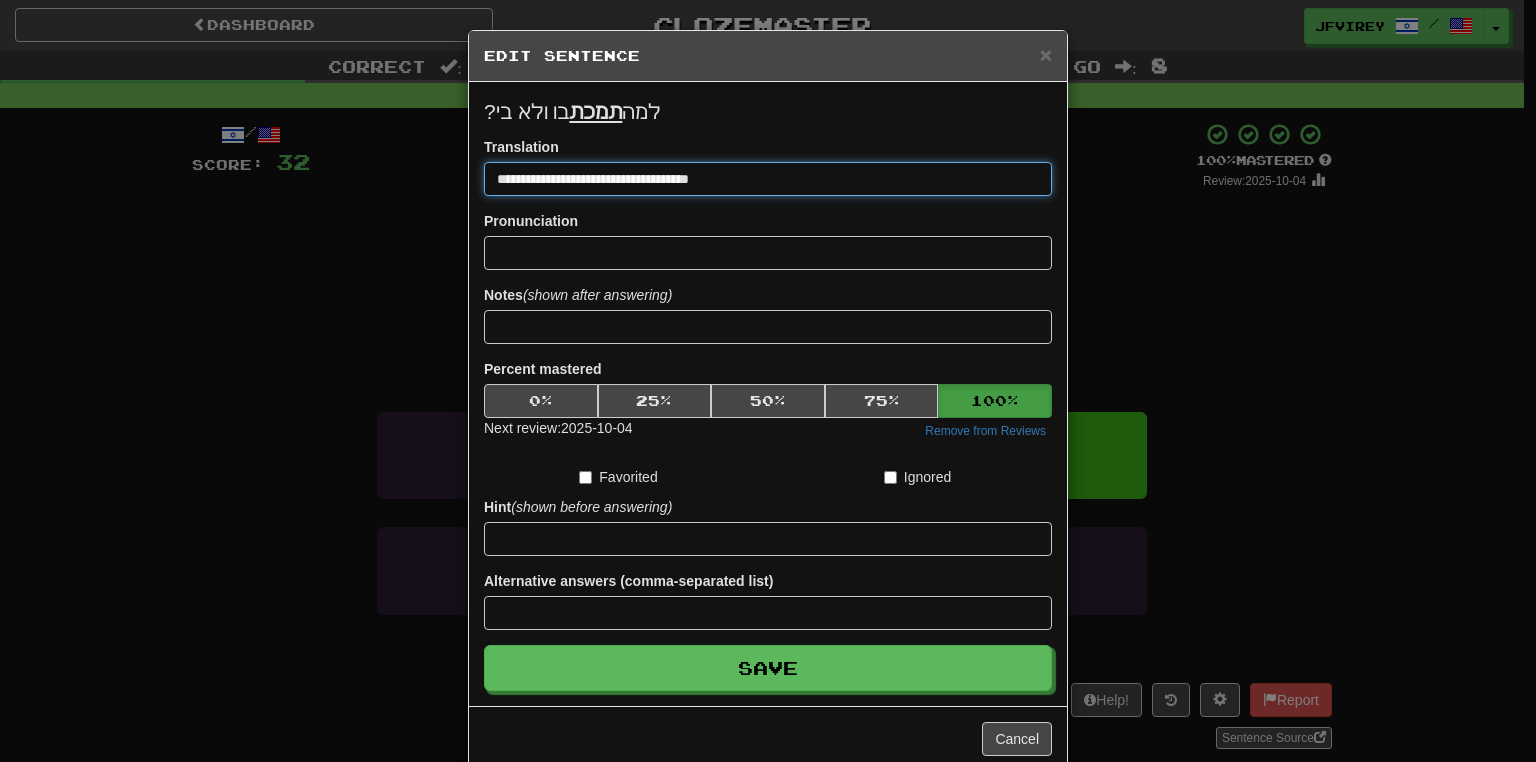 drag, startPoint x: 646, startPoint y: 172, endPoint x: 708, endPoint y: 180, distance: 62.514 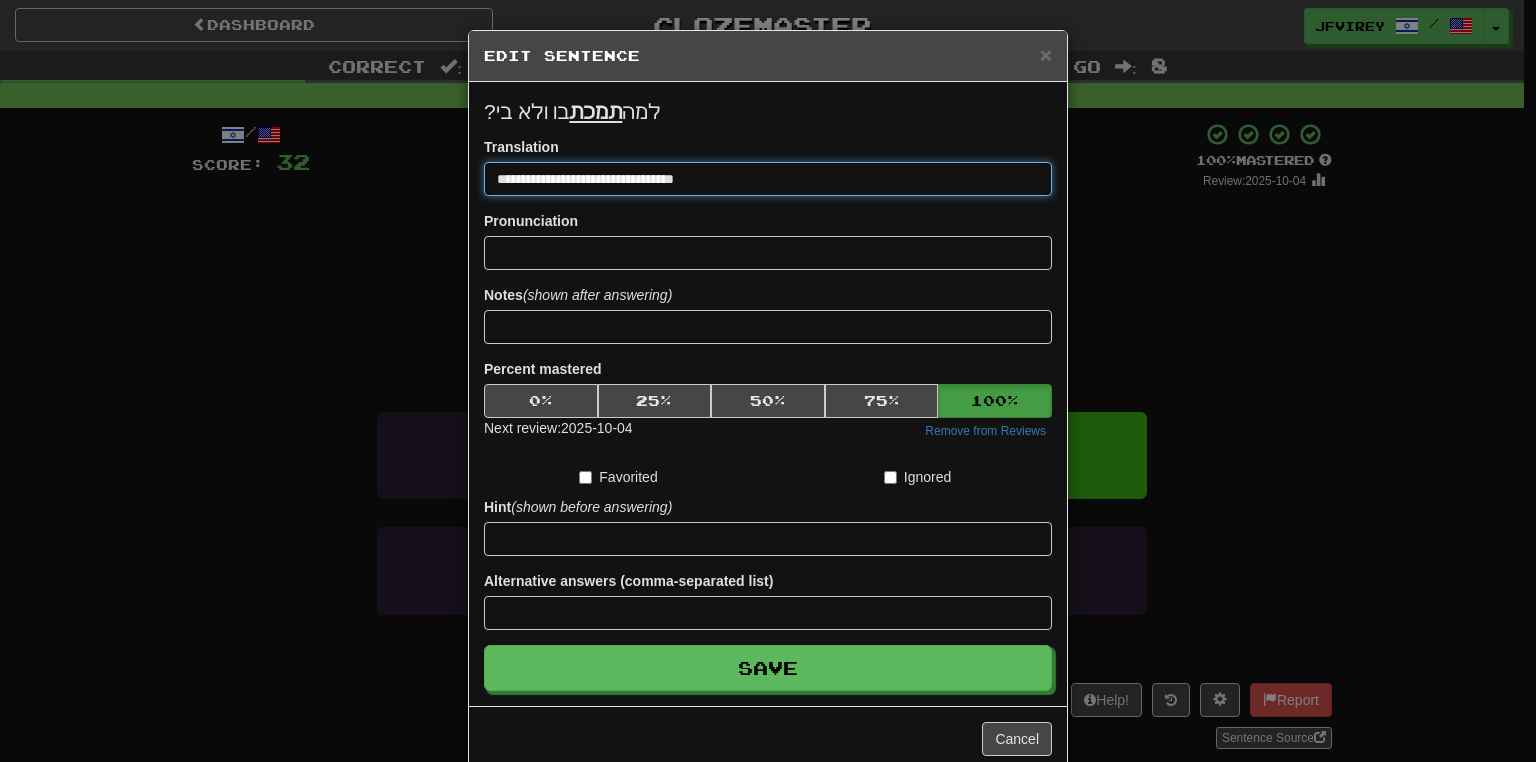type on "**********" 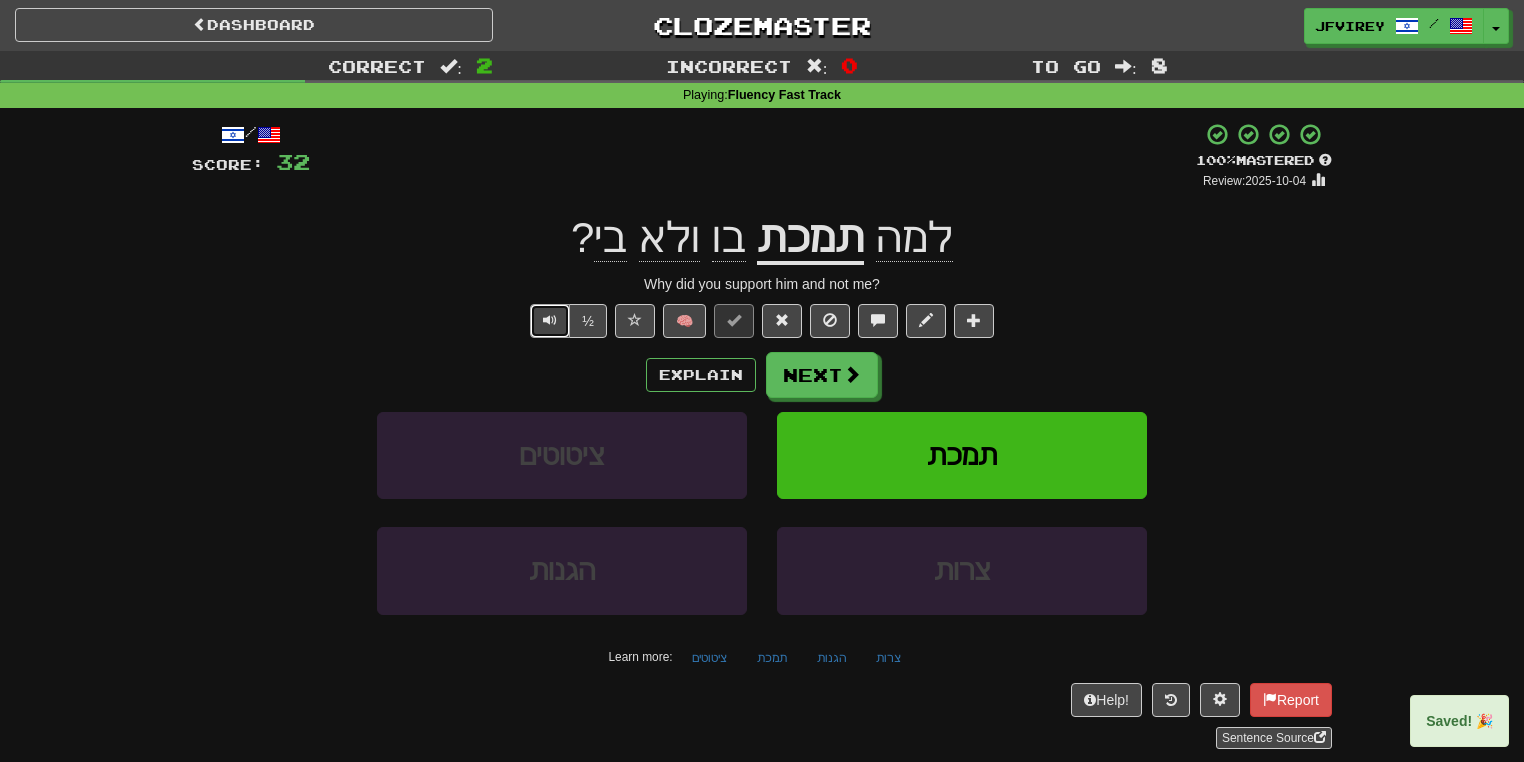 click at bounding box center (550, 321) 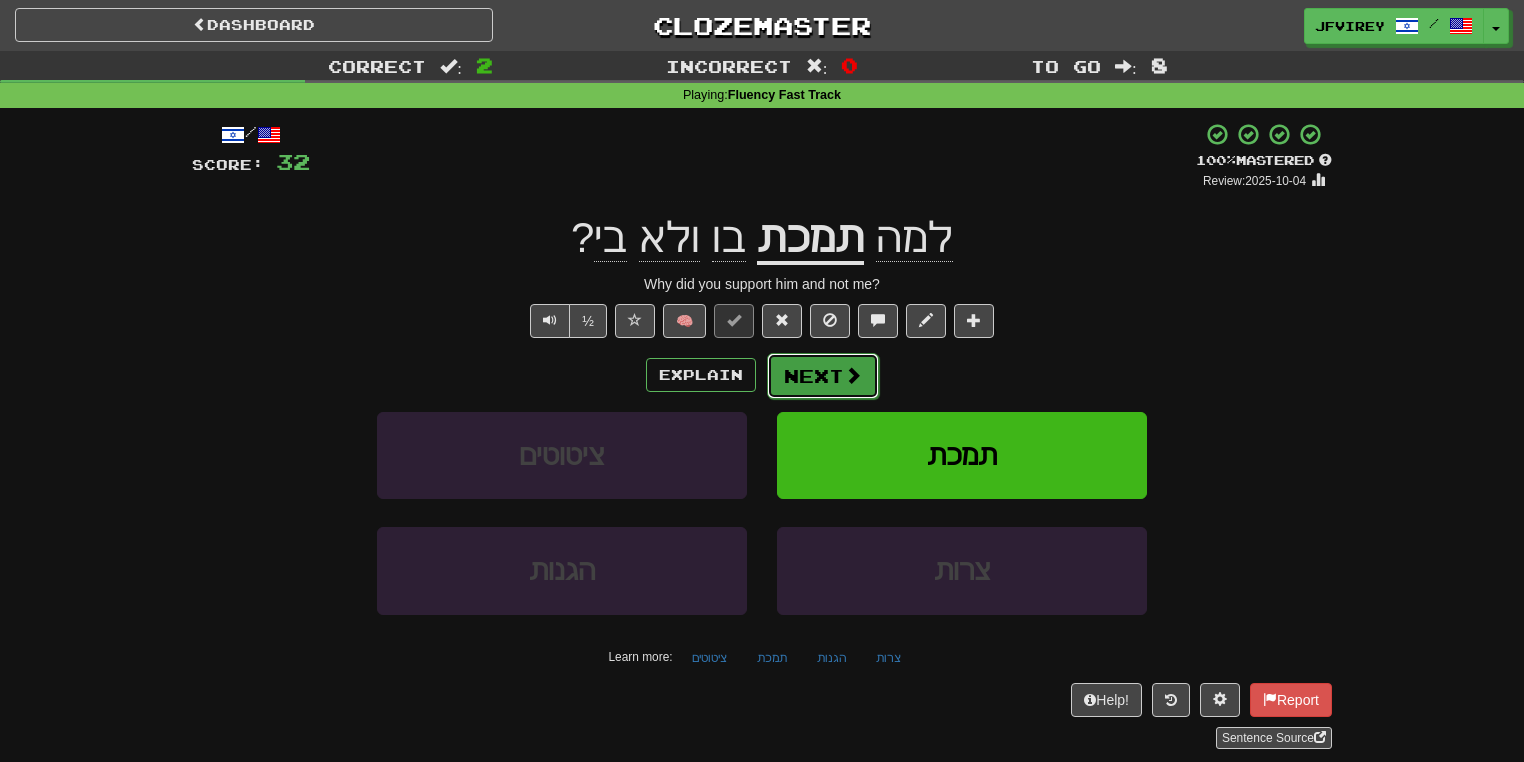 click at bounding box center (853, 375) 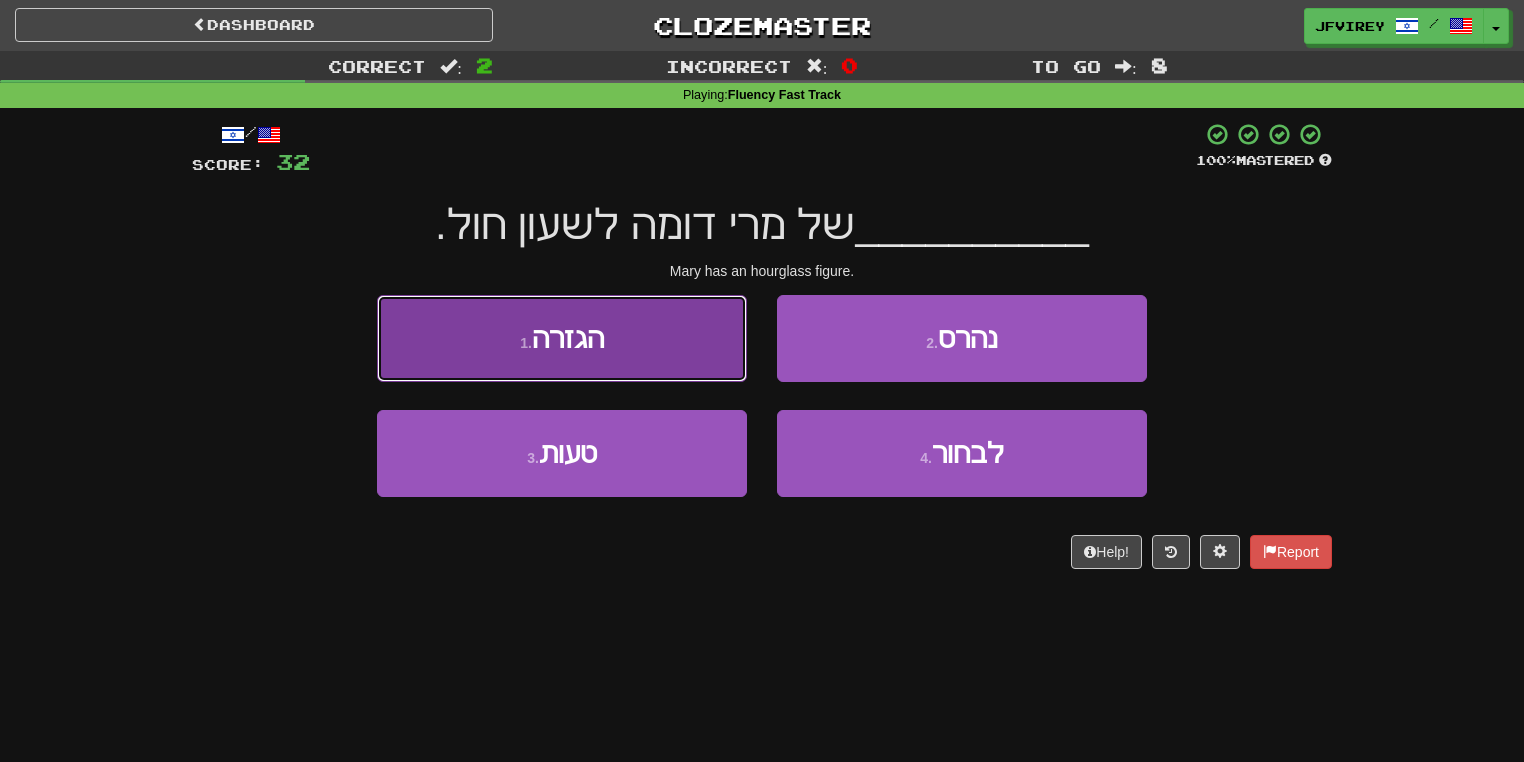 click on "1 .  הגזרה" at bounding box center [562, 338] 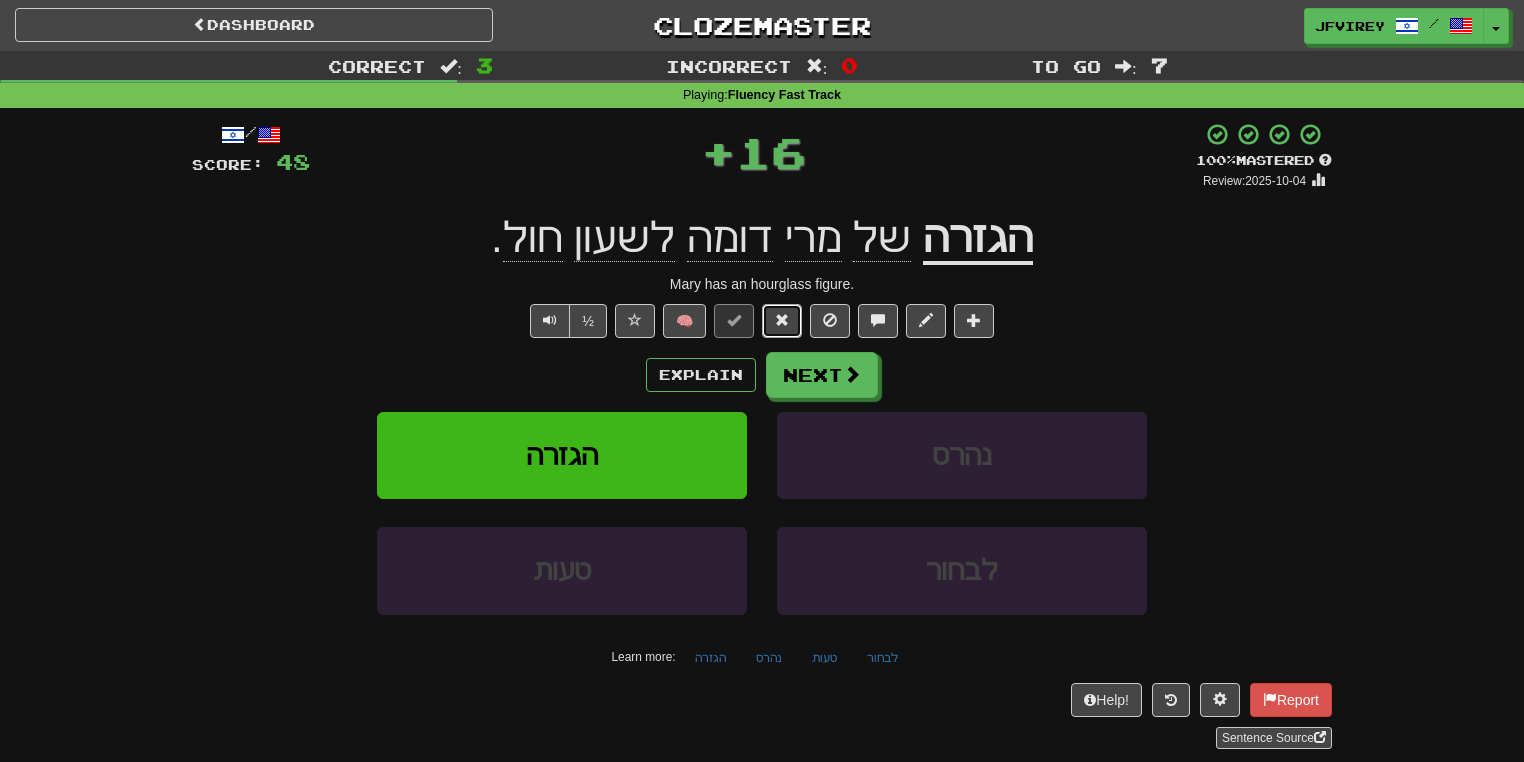 click at bounding box center (782, 320) 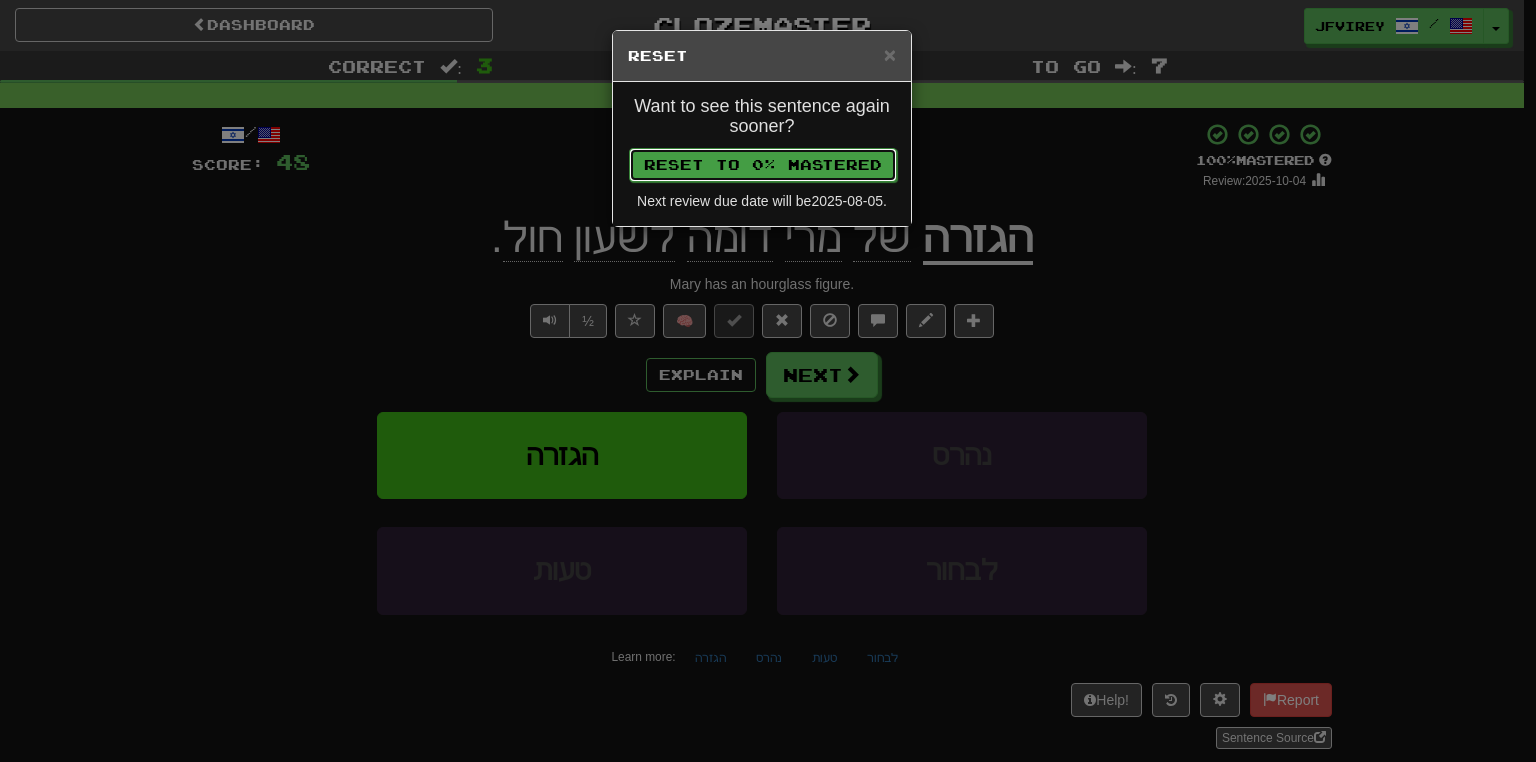 click on "Reset to 0% Mastered" at bounding box center (763, 165) 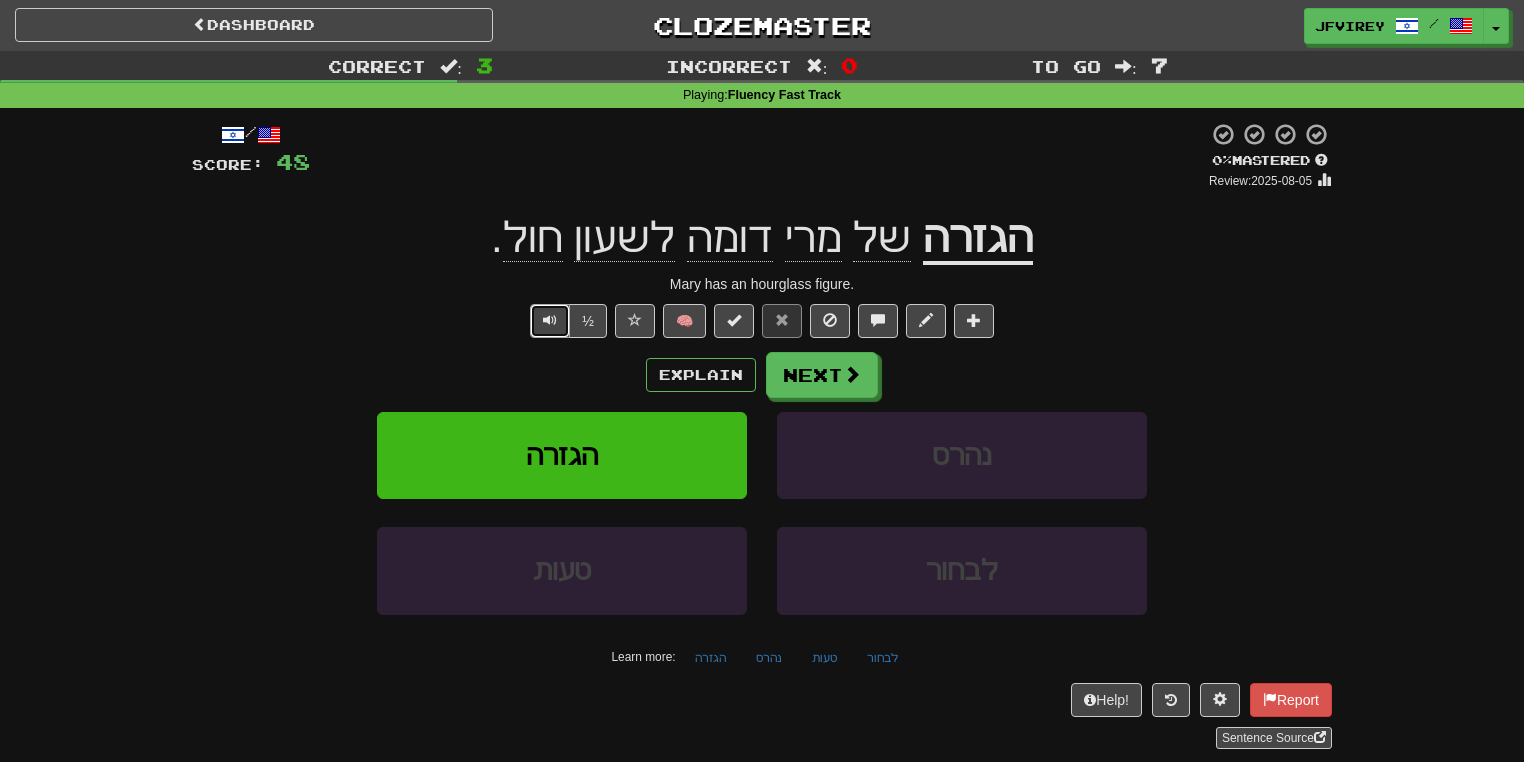 click at bounding box center (550, 320) 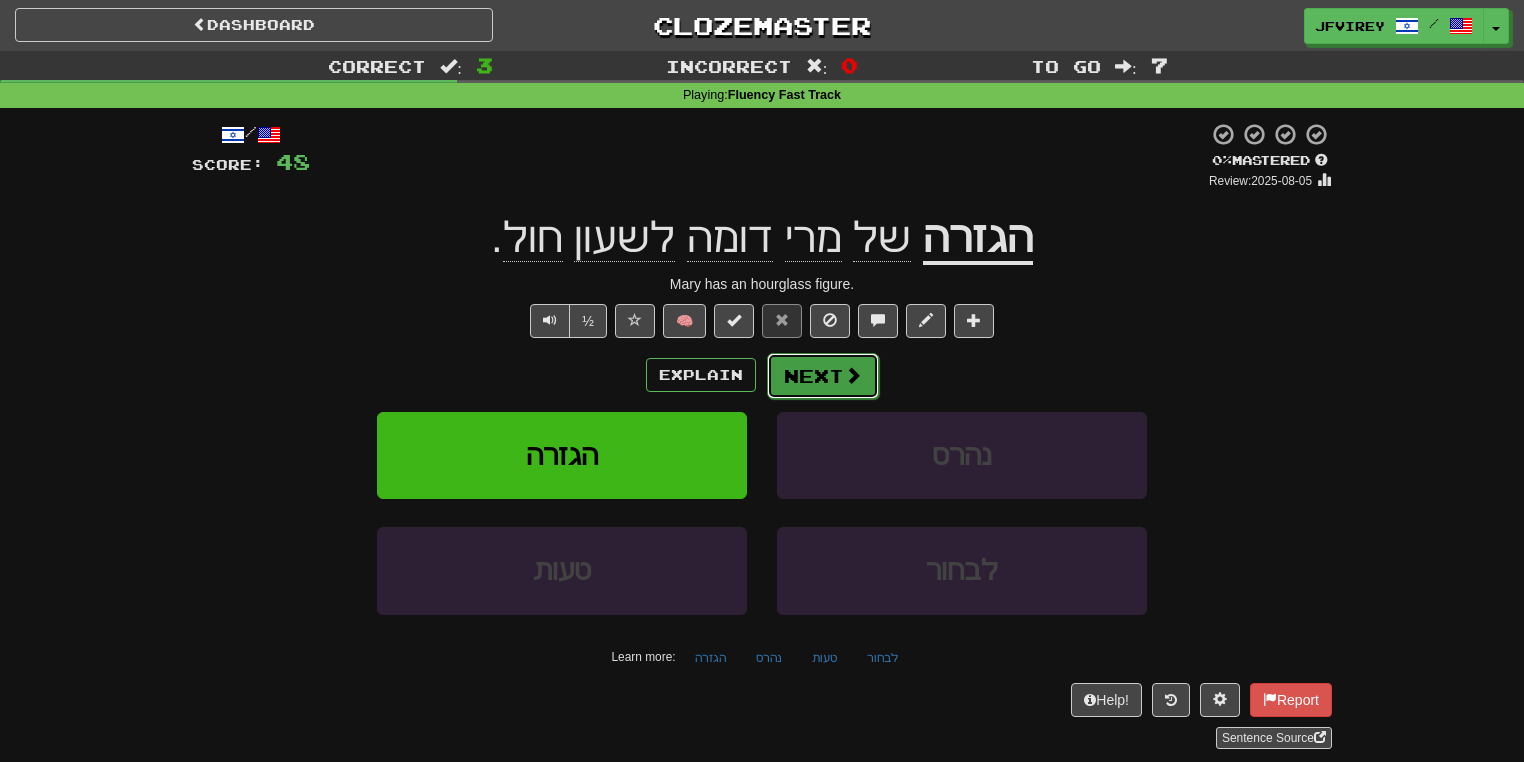 click on "Next" at bounding box center [823, 376] 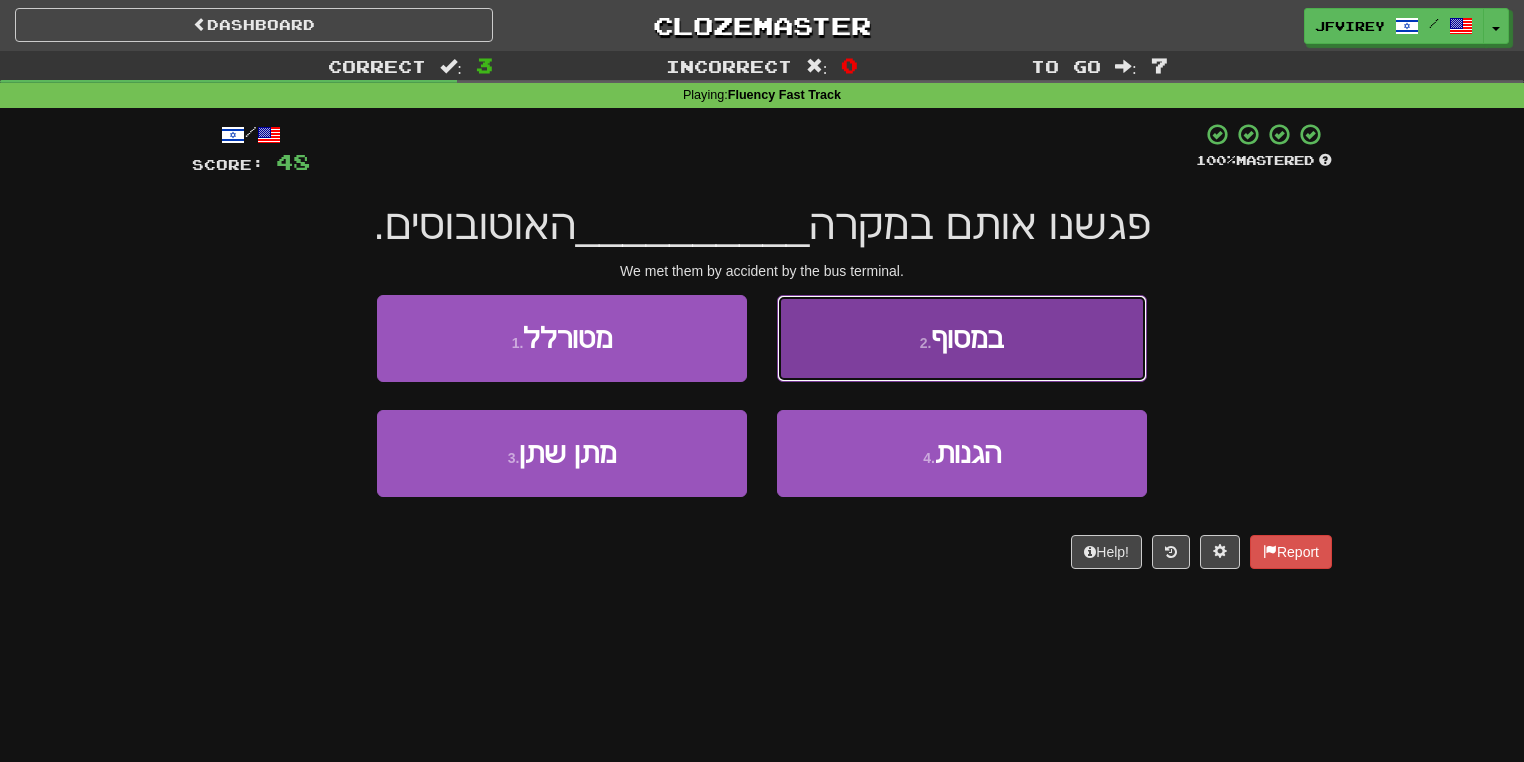 click on "2 .  במסוף" at bounding box center [962, 338] 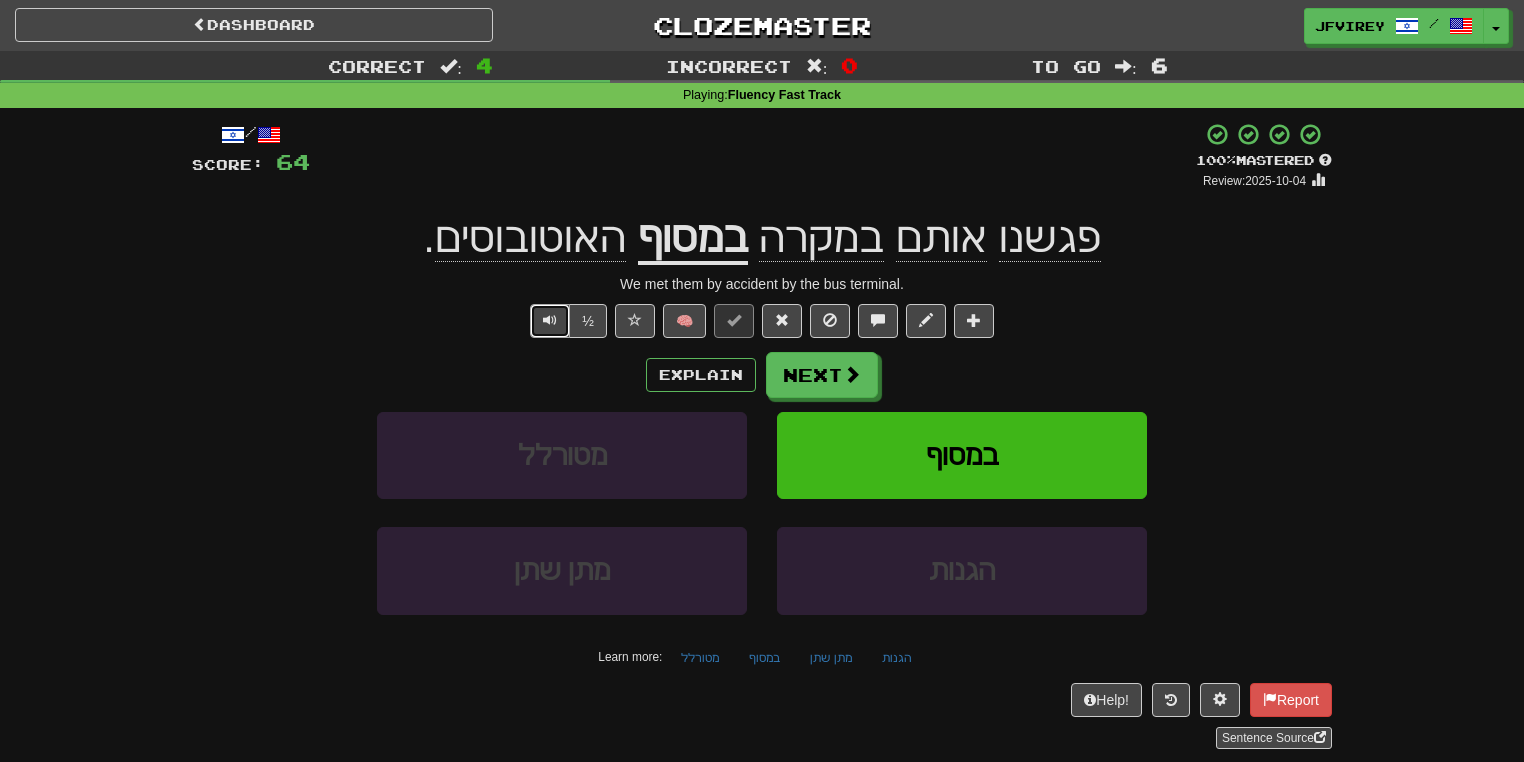 click at bounding box center [550, 321] 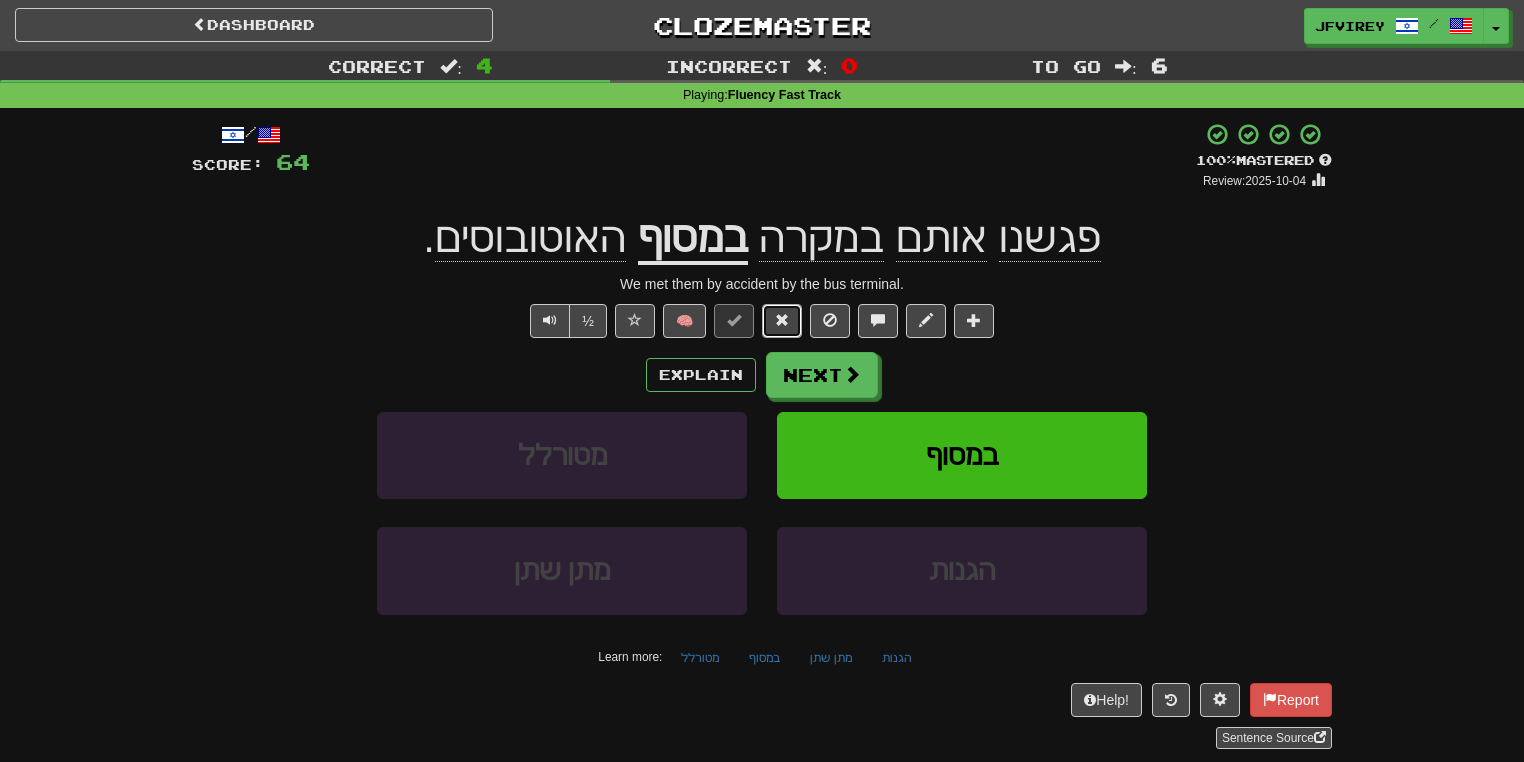click at bounding box center [782, 320] 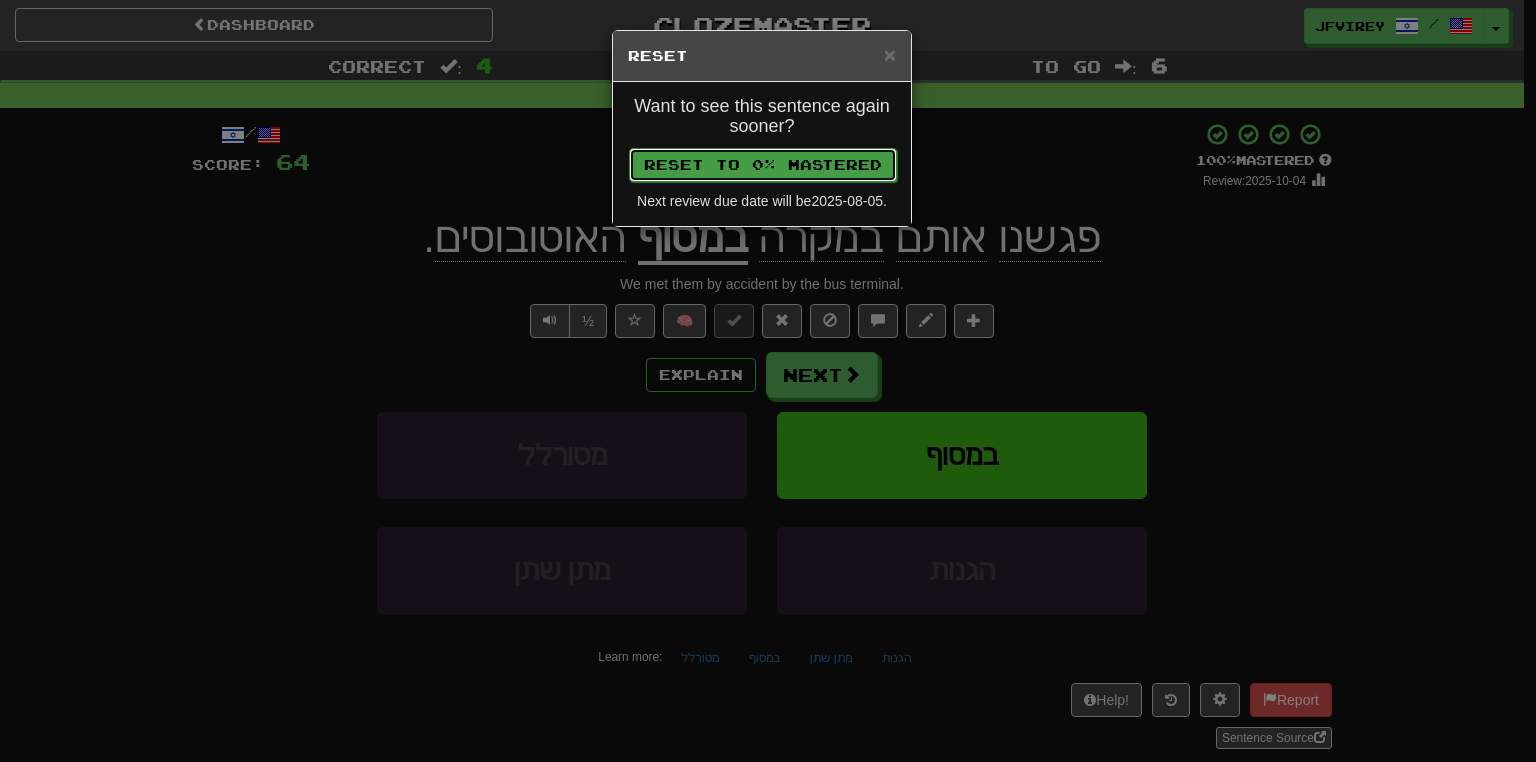 click on "Reset to 0% Mastered" at bounding box center [763, 165] 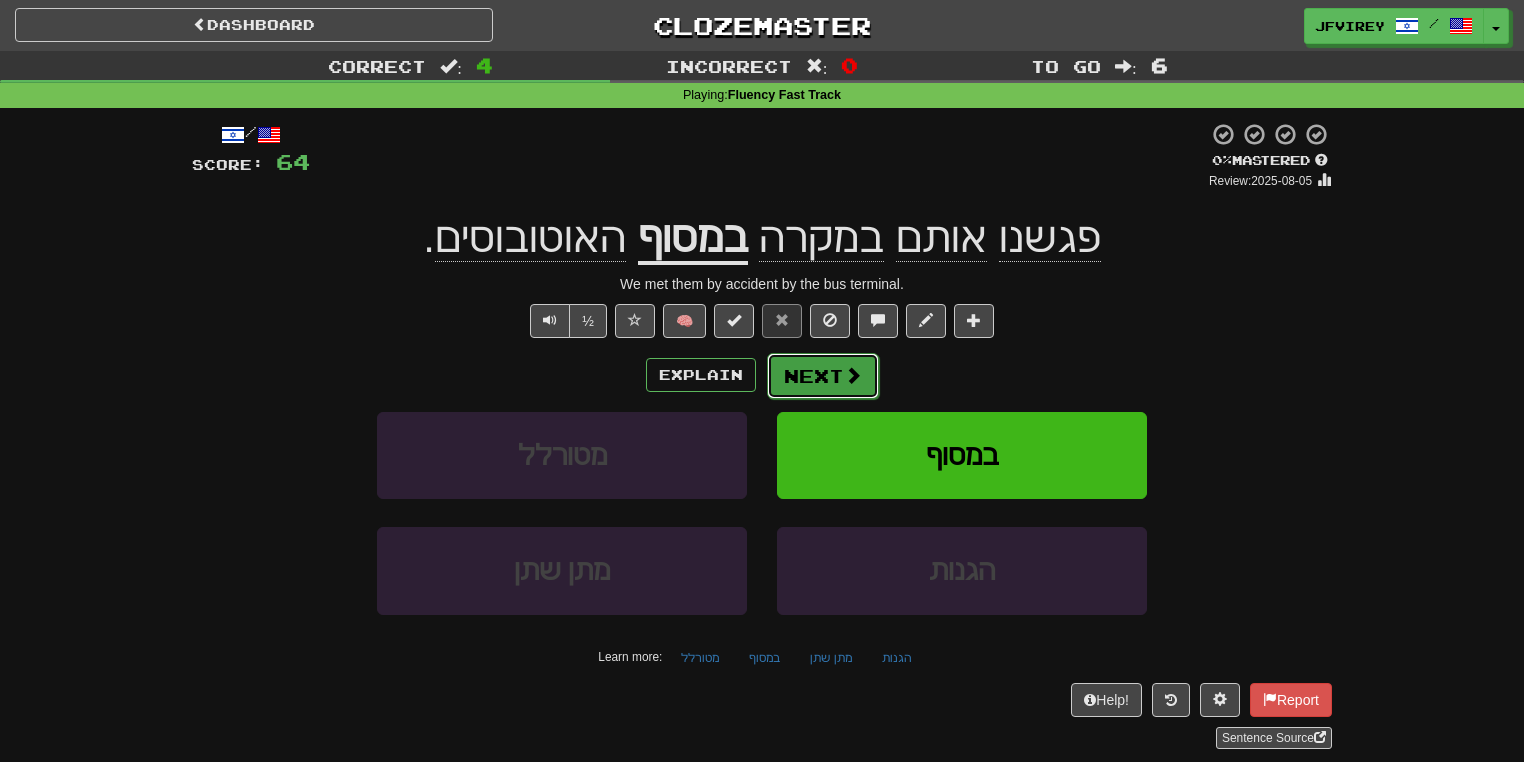 click on "Next" at bounding box center [823, 376] 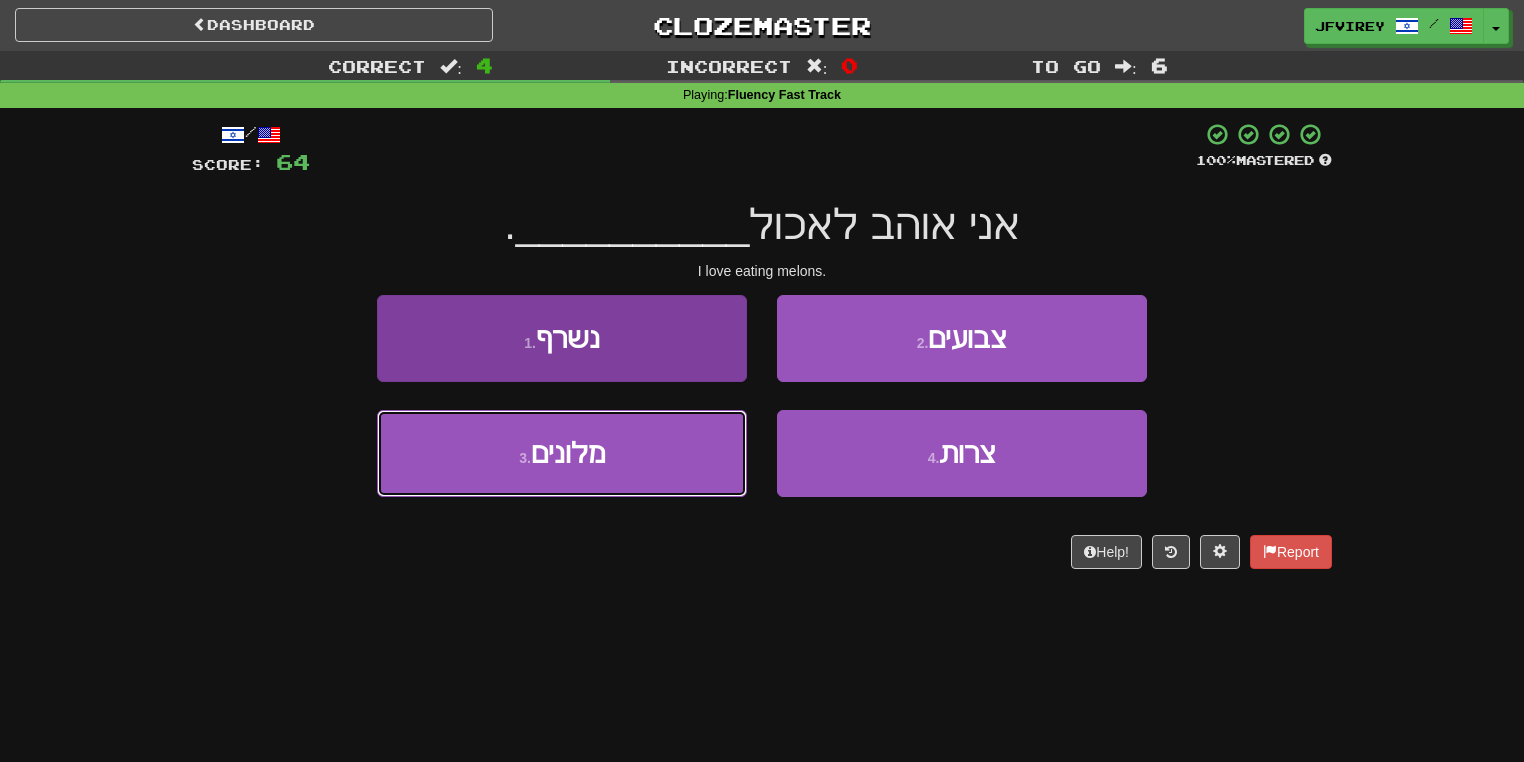 drag, startPoint x: 696, startPoint y: 419, endPoint x: 705, endPoint y: 428, distance: 12.727922 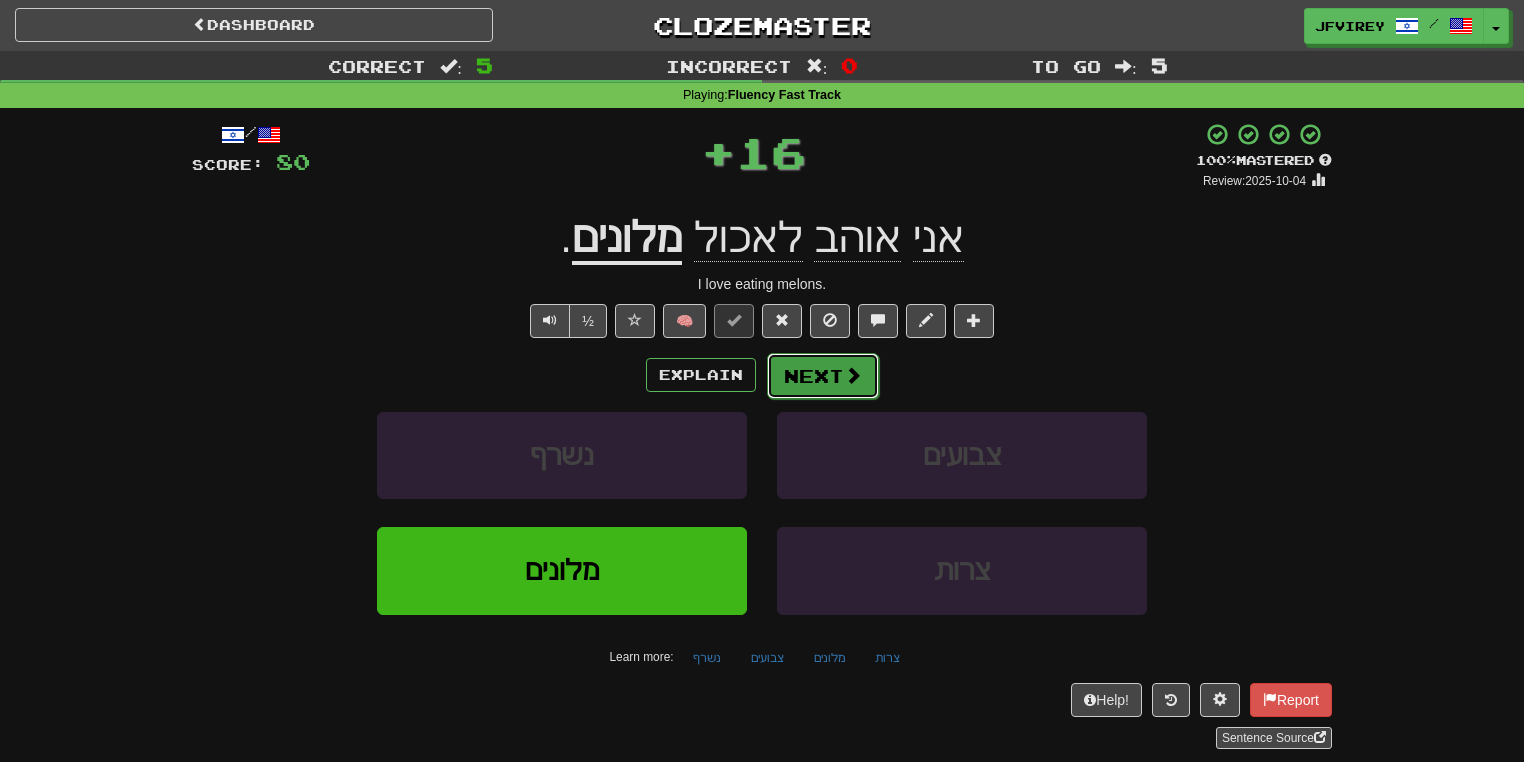 click on "Next" at bounding box center (823, 376) 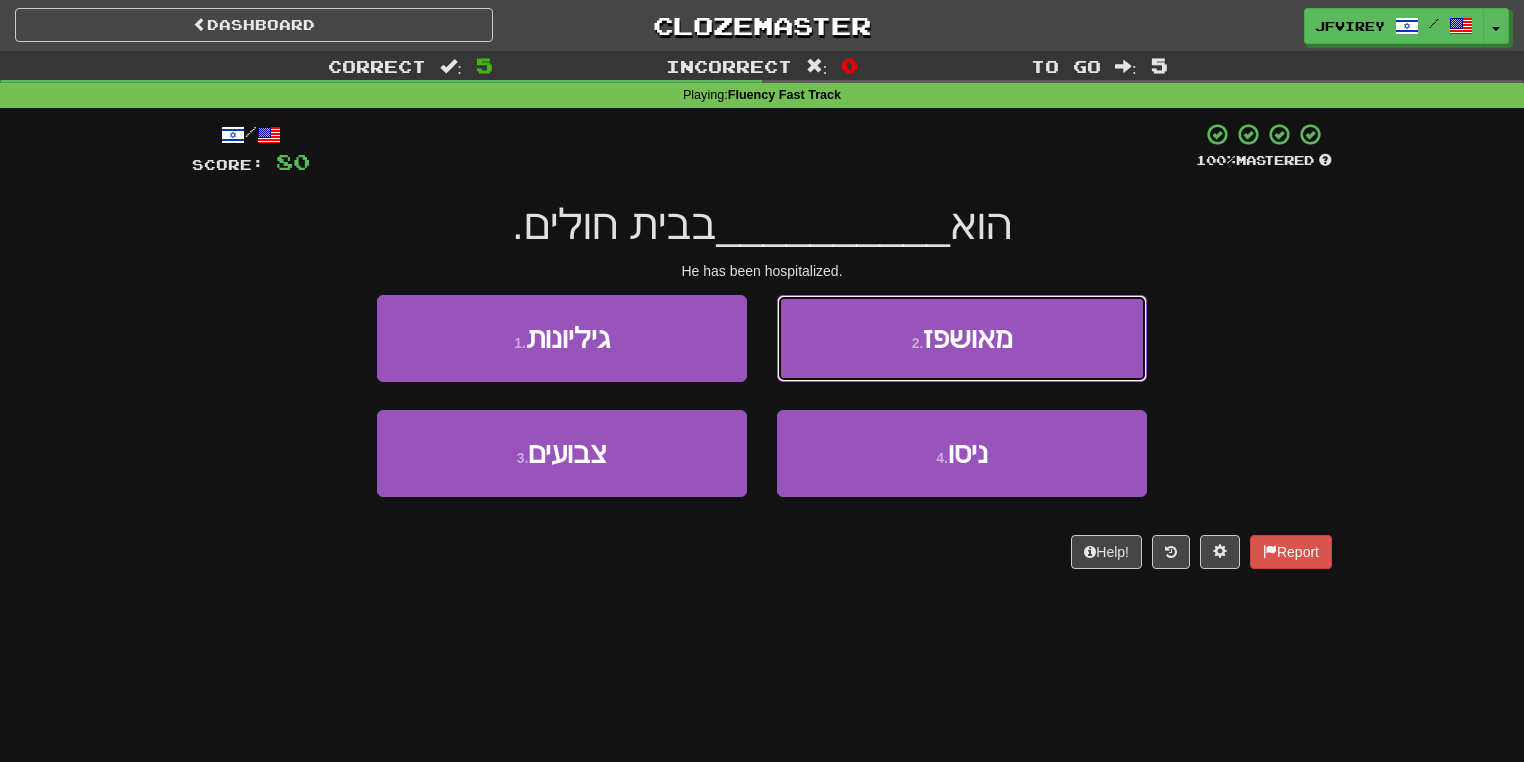 click on "מאושפז" at bounding box center (967, 338) 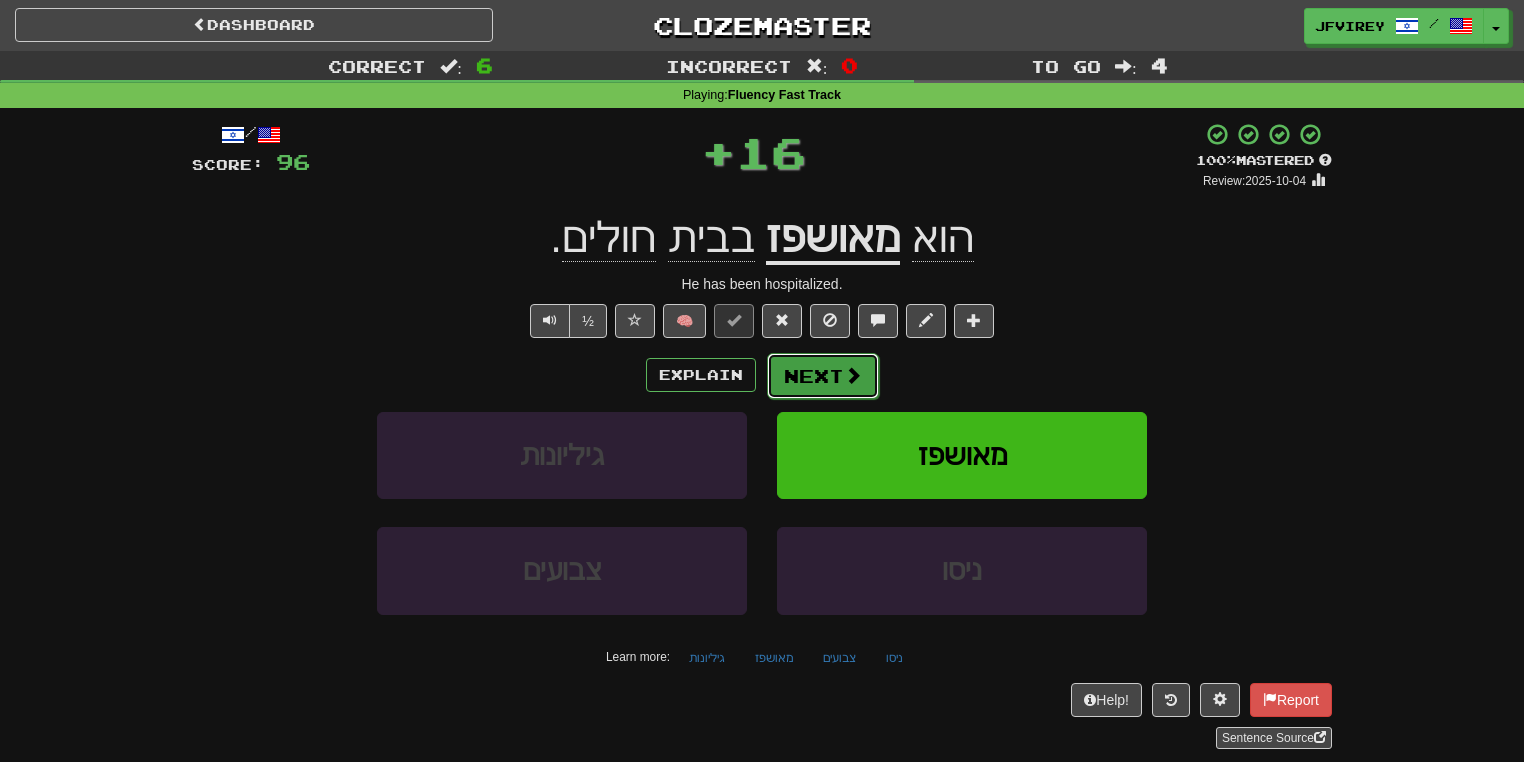 click on "Next" at bounding box center [823, 376] 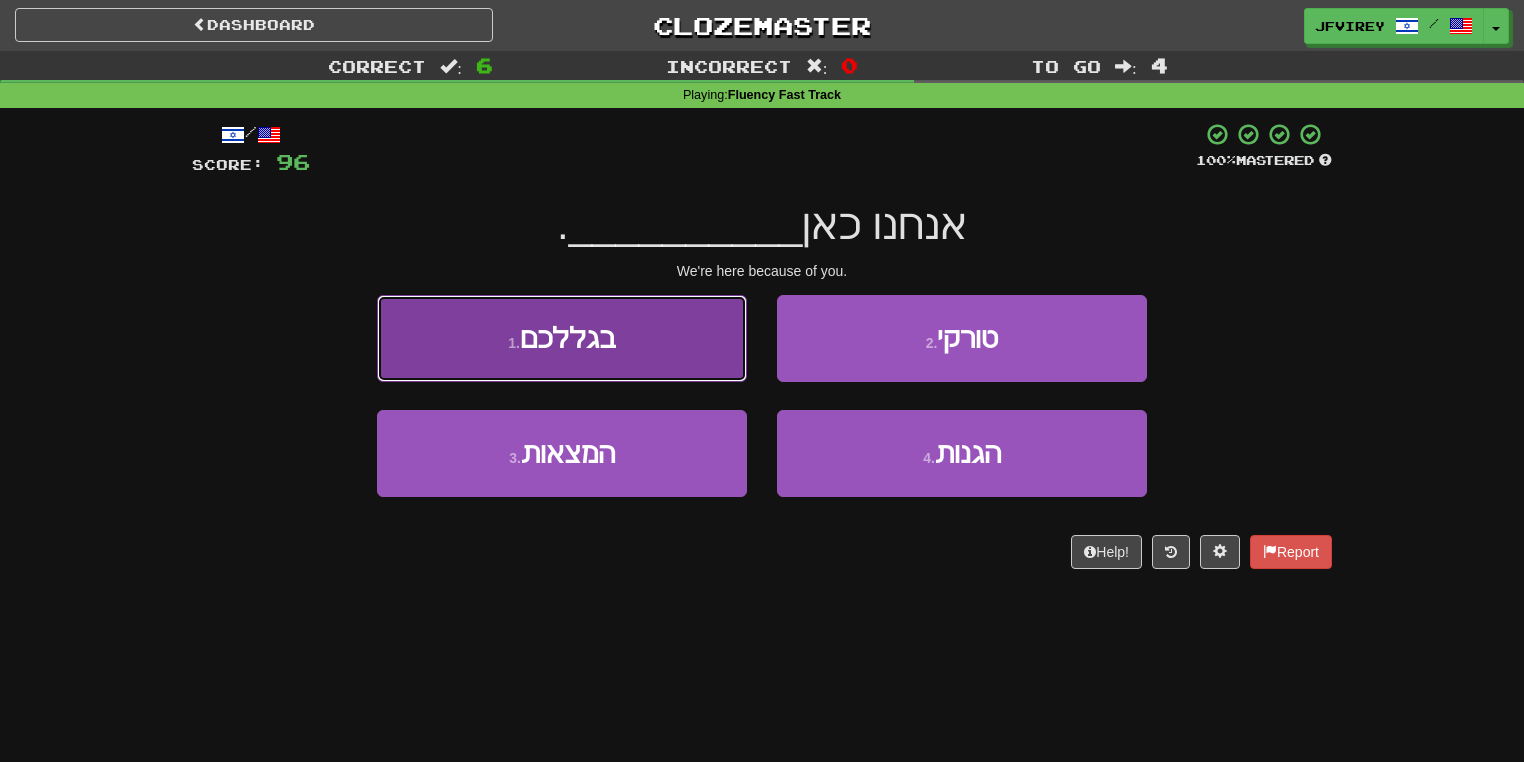 click on "1 .  בגללכם" at bounding box center (562, 338) 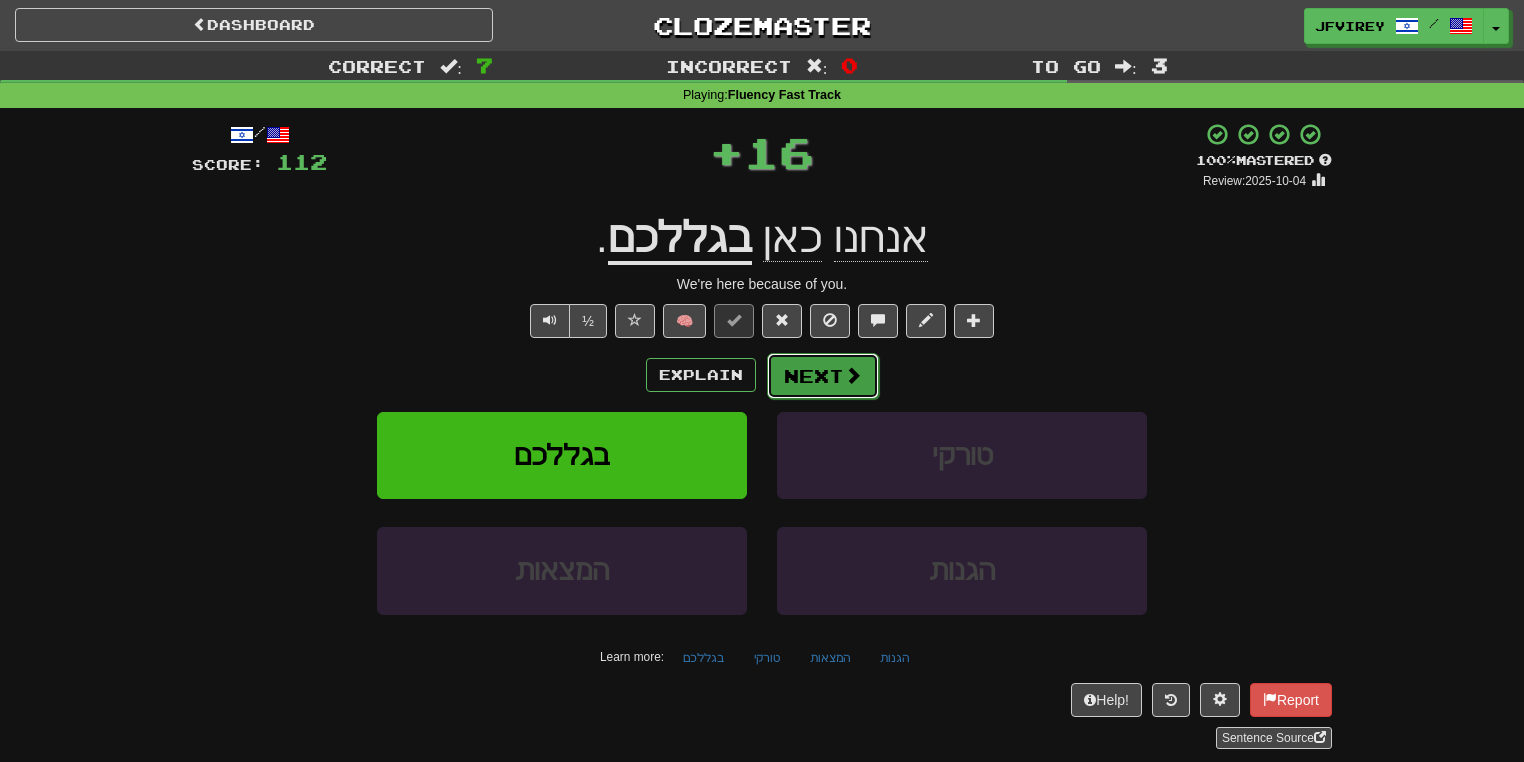 click on "Next" at bounding box center [823, 376] 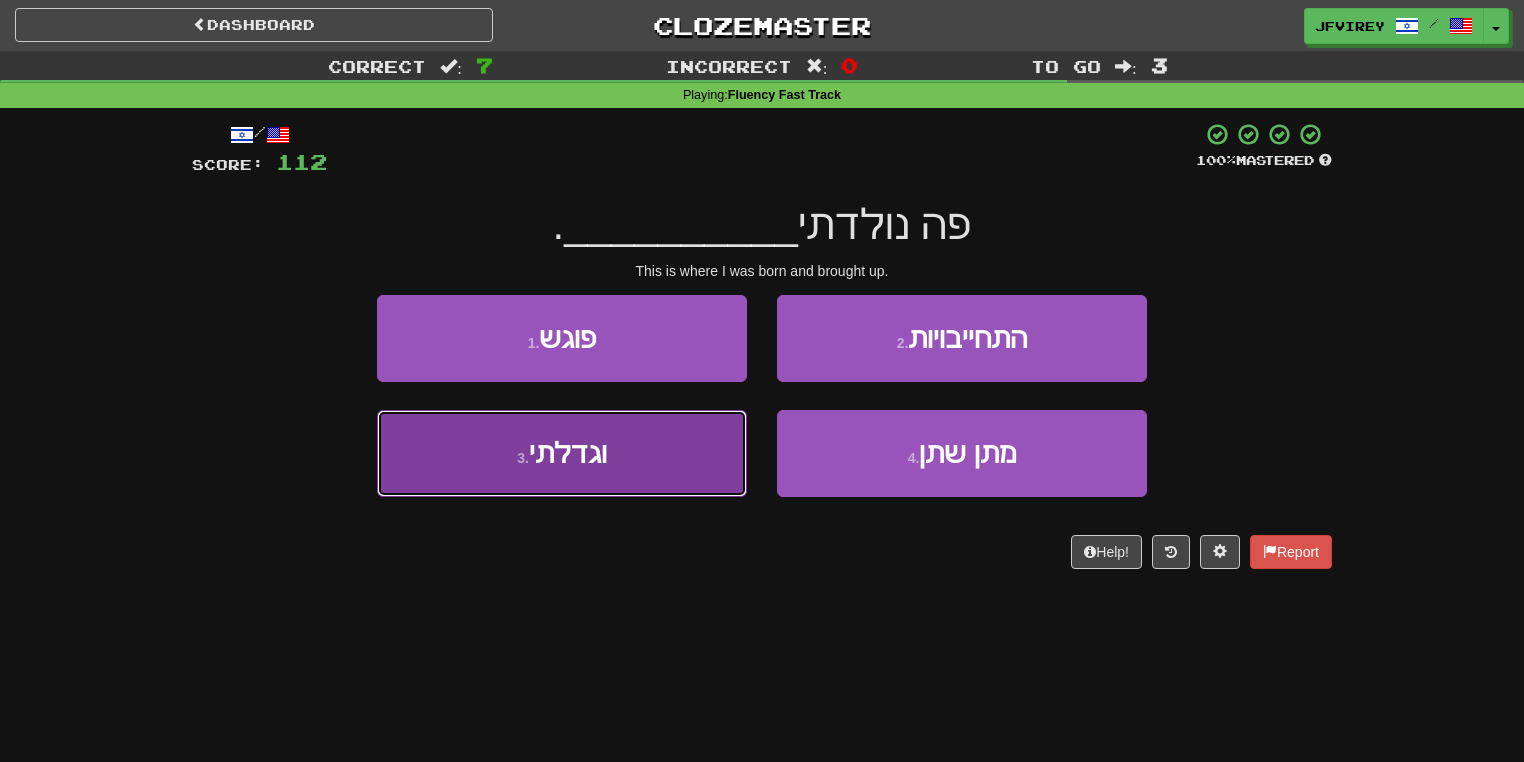 click on "3 .  וגדלתי" at bounding box center (562, 453) 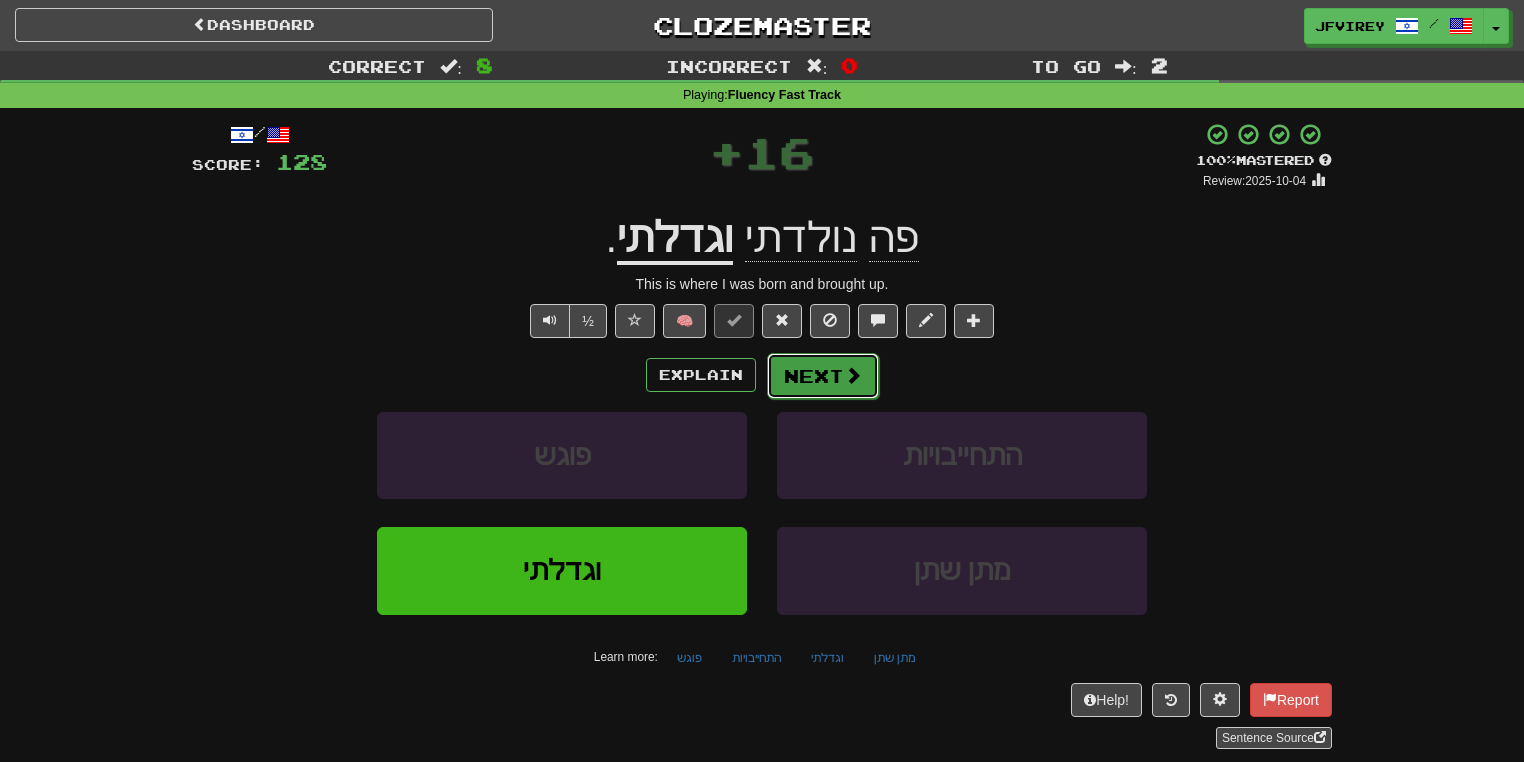 click on "Next" at bounding box center [823, 376] 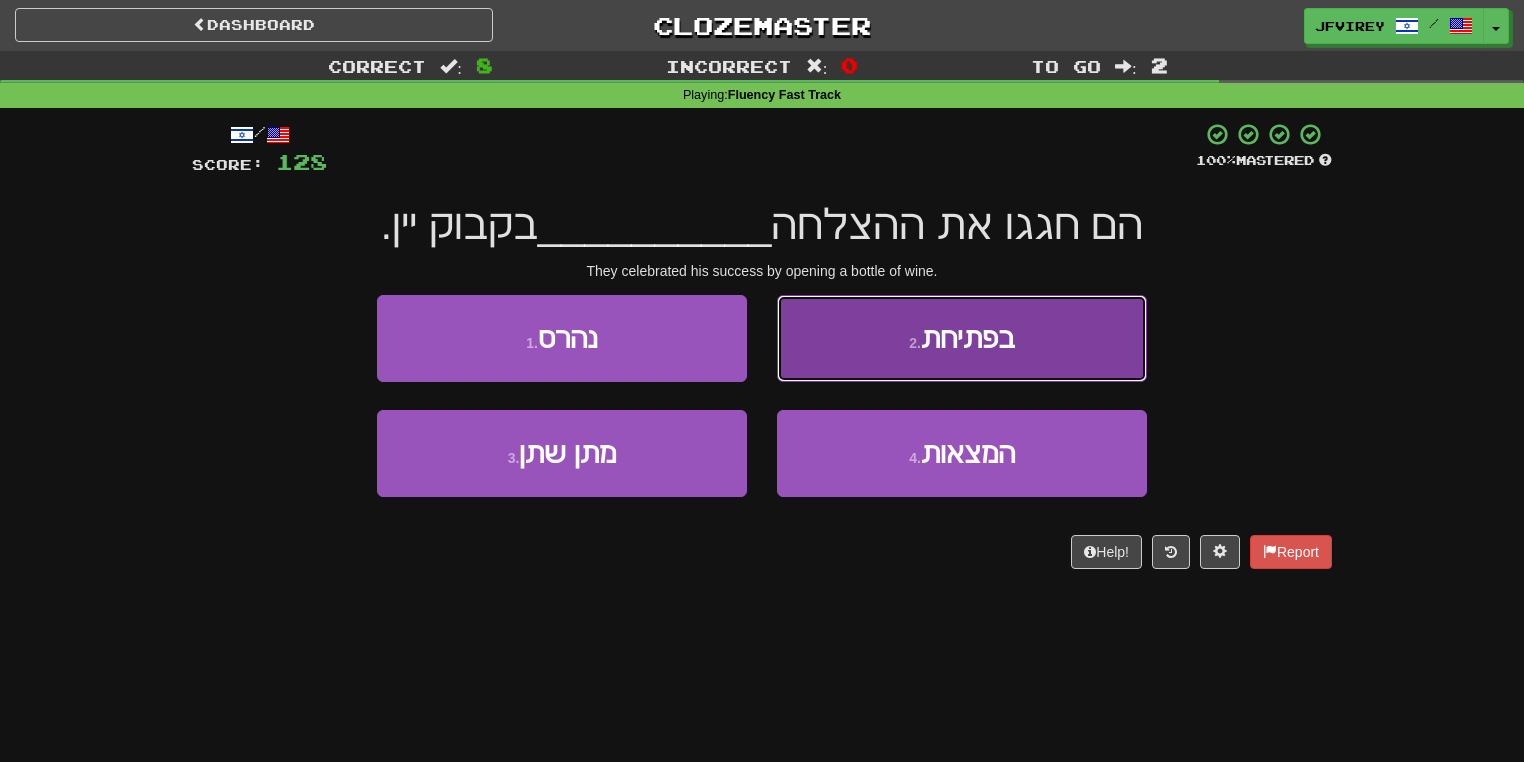 click on "2 .  בפתיחת" at bounding box center (962, 338) 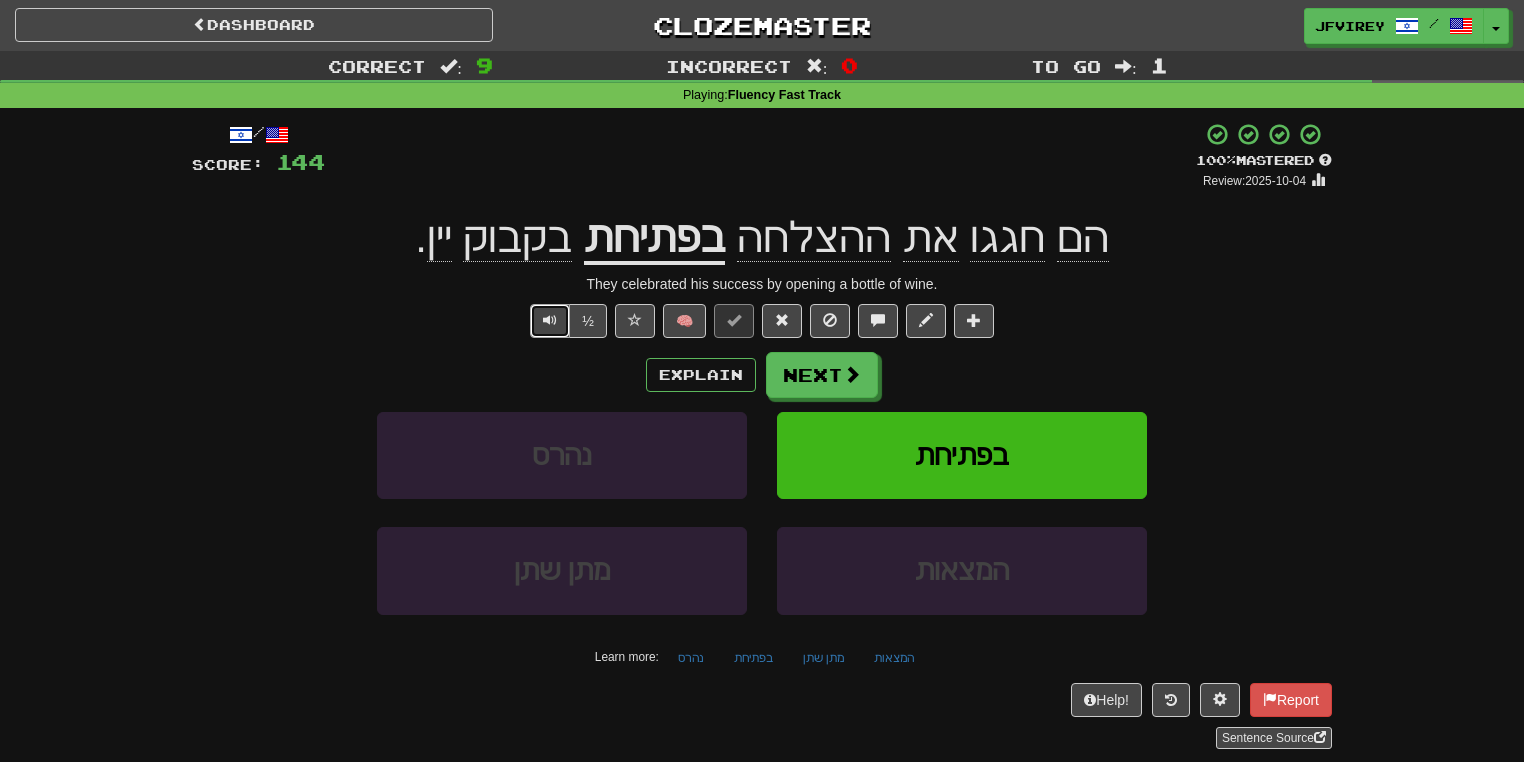 click at bounding box center [550, 321] 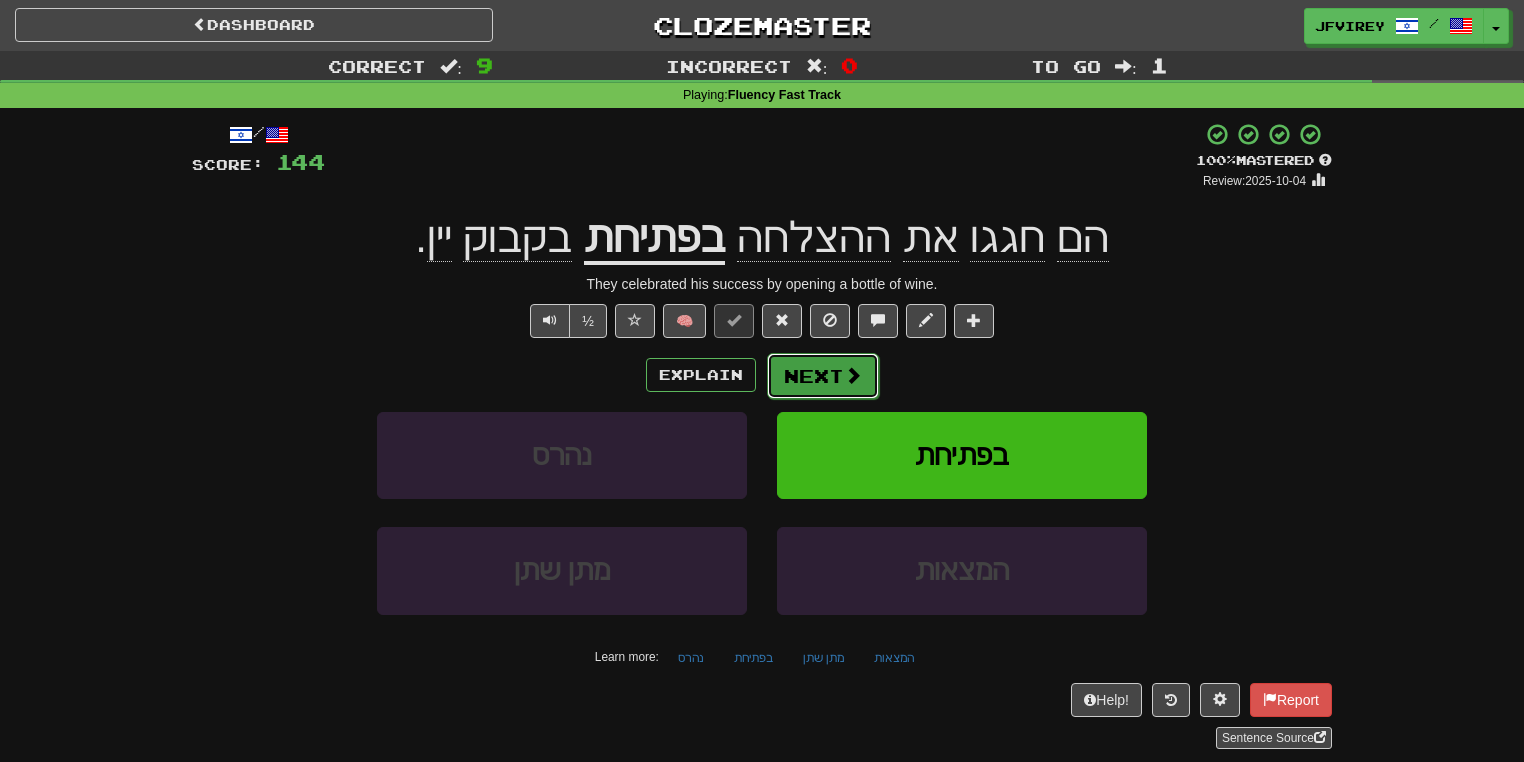 click on "Next" at bounding box center [823, 376] 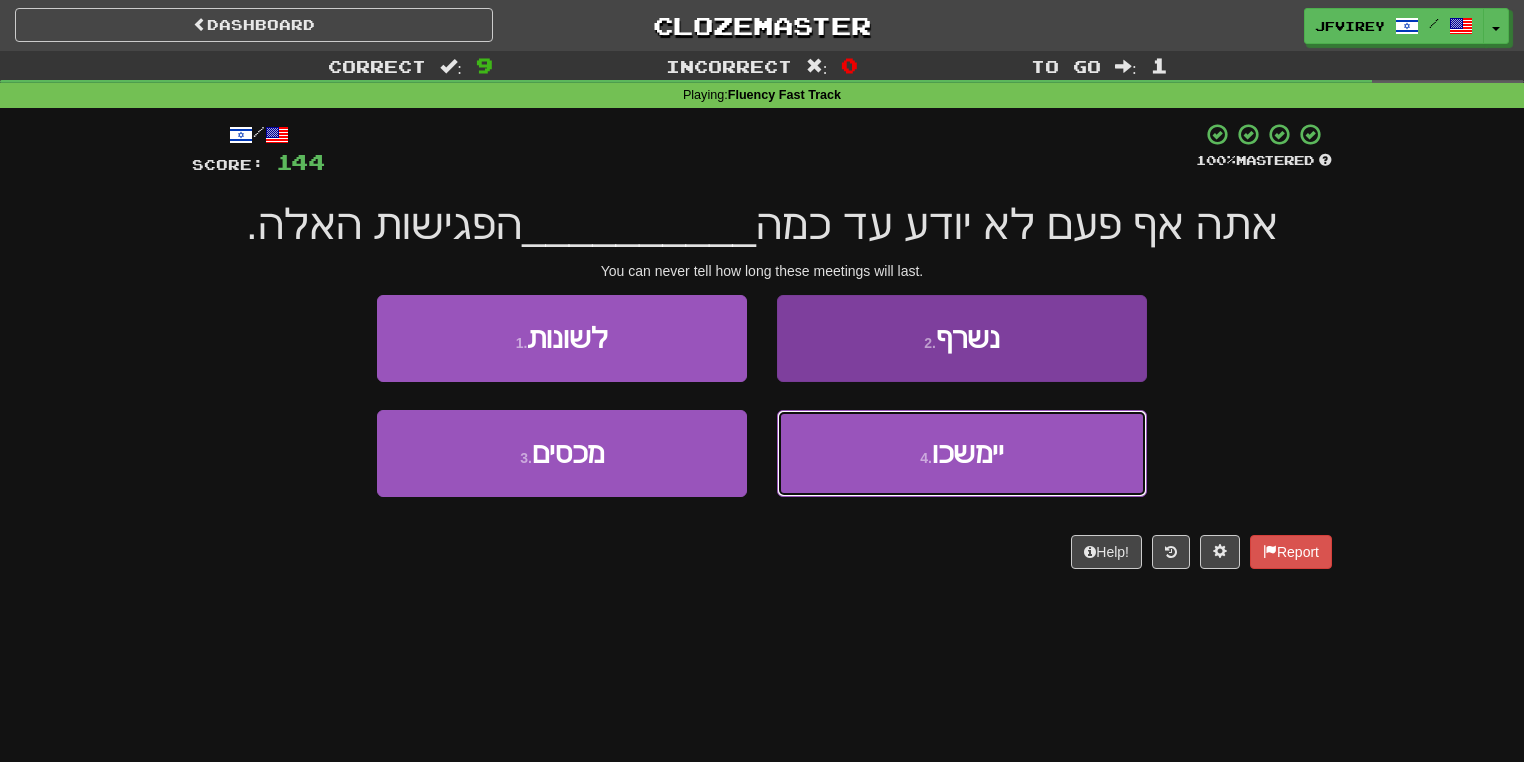 click on "יימשכו" at bounding box center [968, 453] 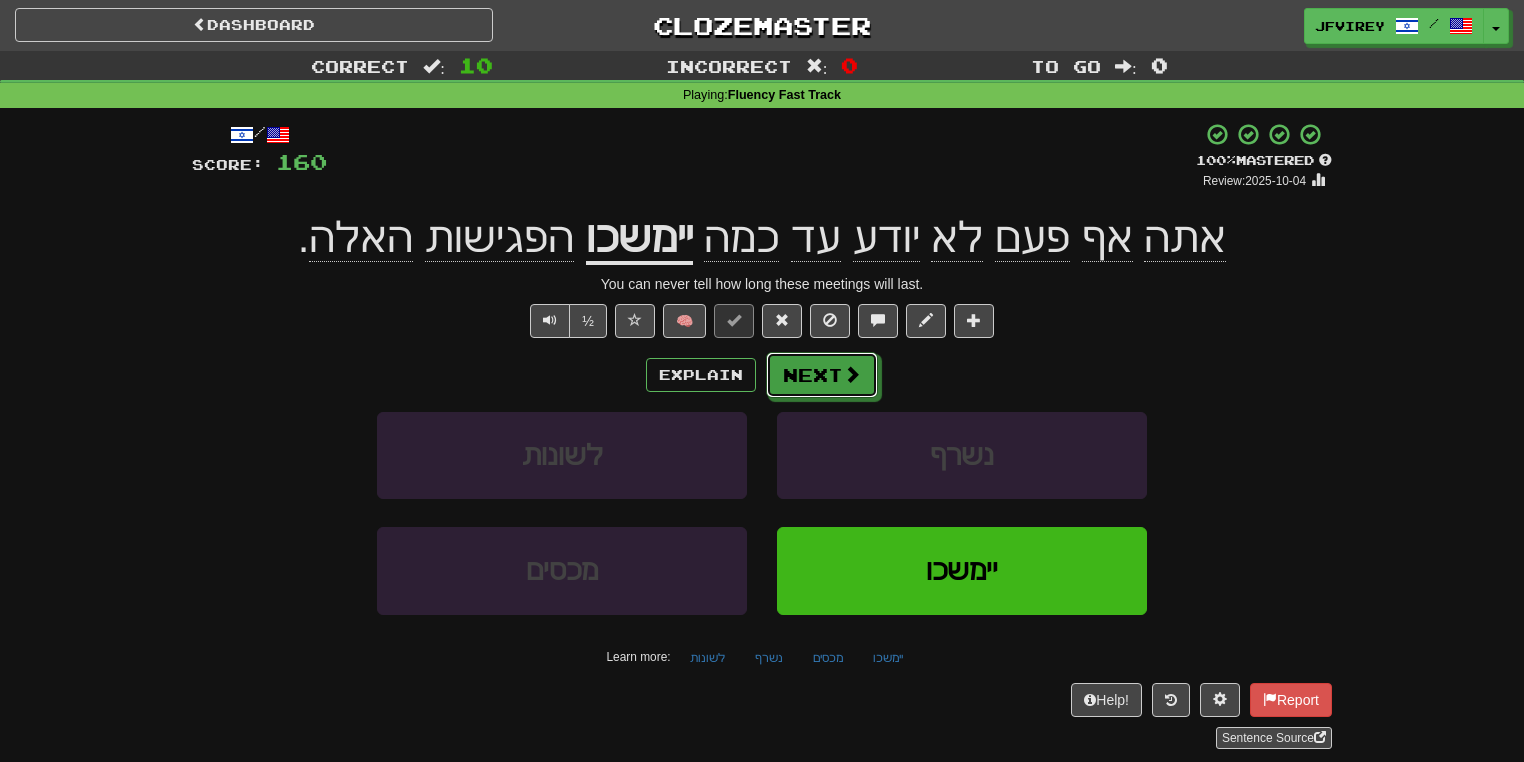 click on "Next" at bounding box center (822, 375) 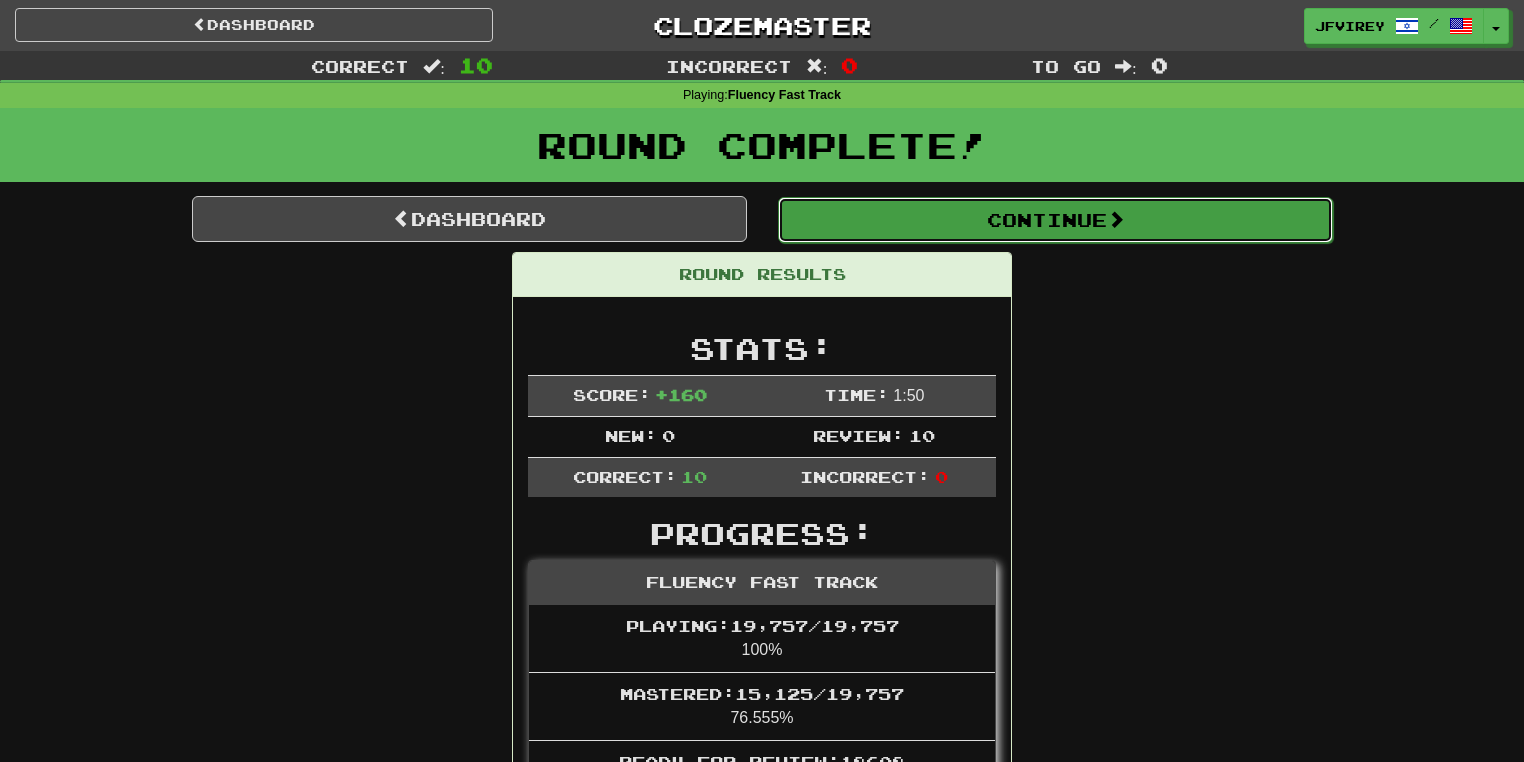 click on "Continue" at bounding box center (1055, 220) 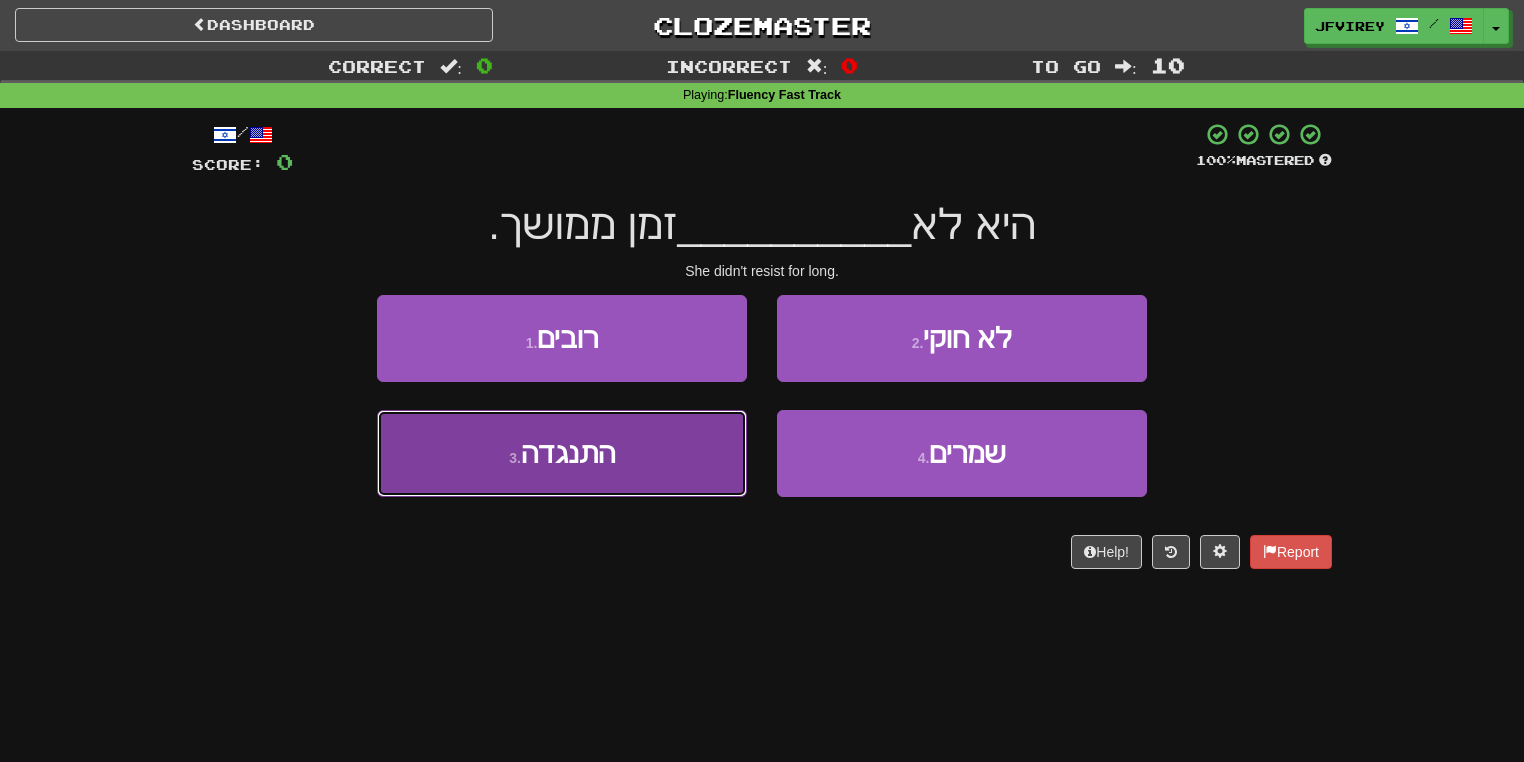 click on "התנגדה" at bounding box center [568, 453] 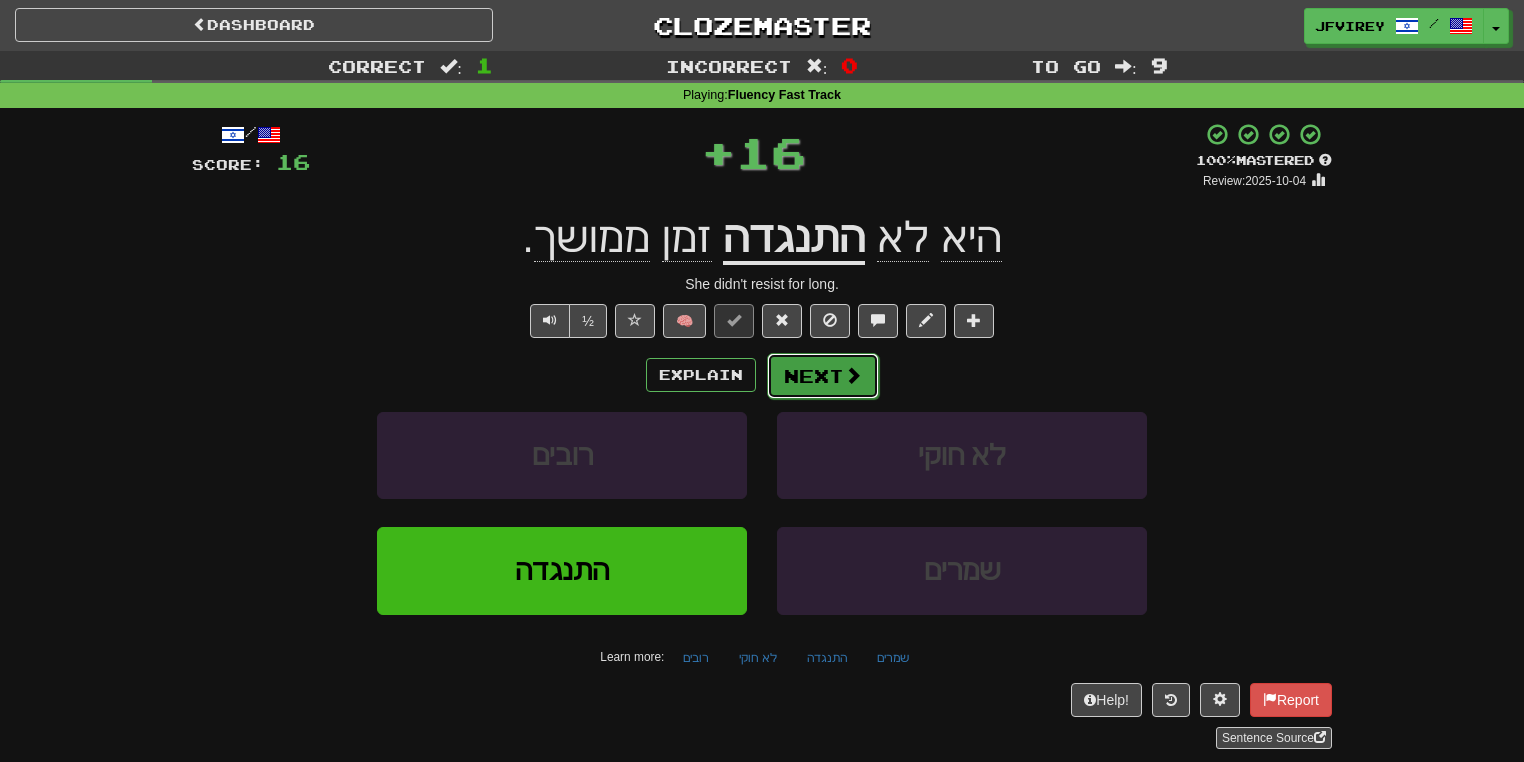 click on "Next" at bounding box center (823, 376) 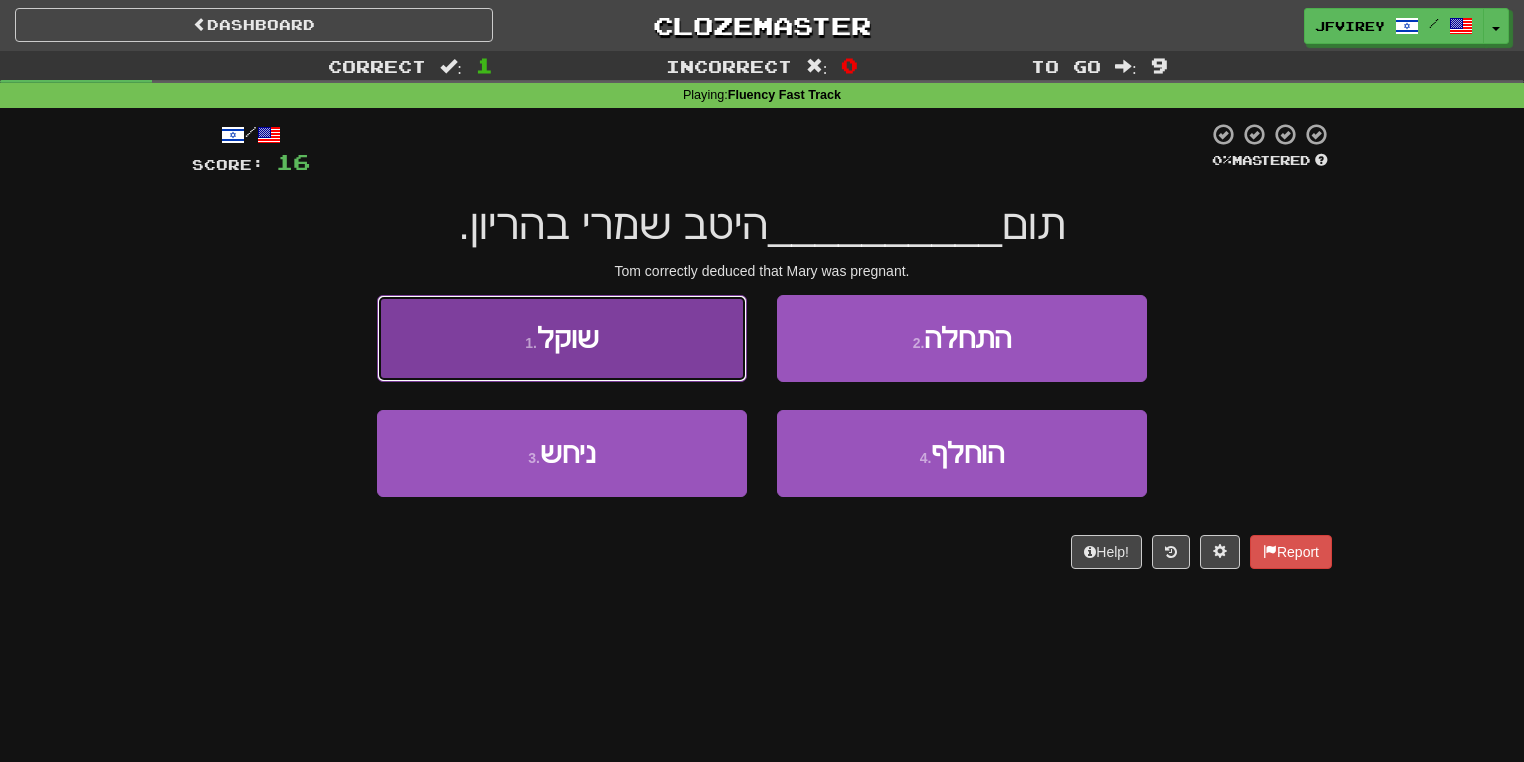 click on "1 .  שוקל" at bounding box center [562, 338] 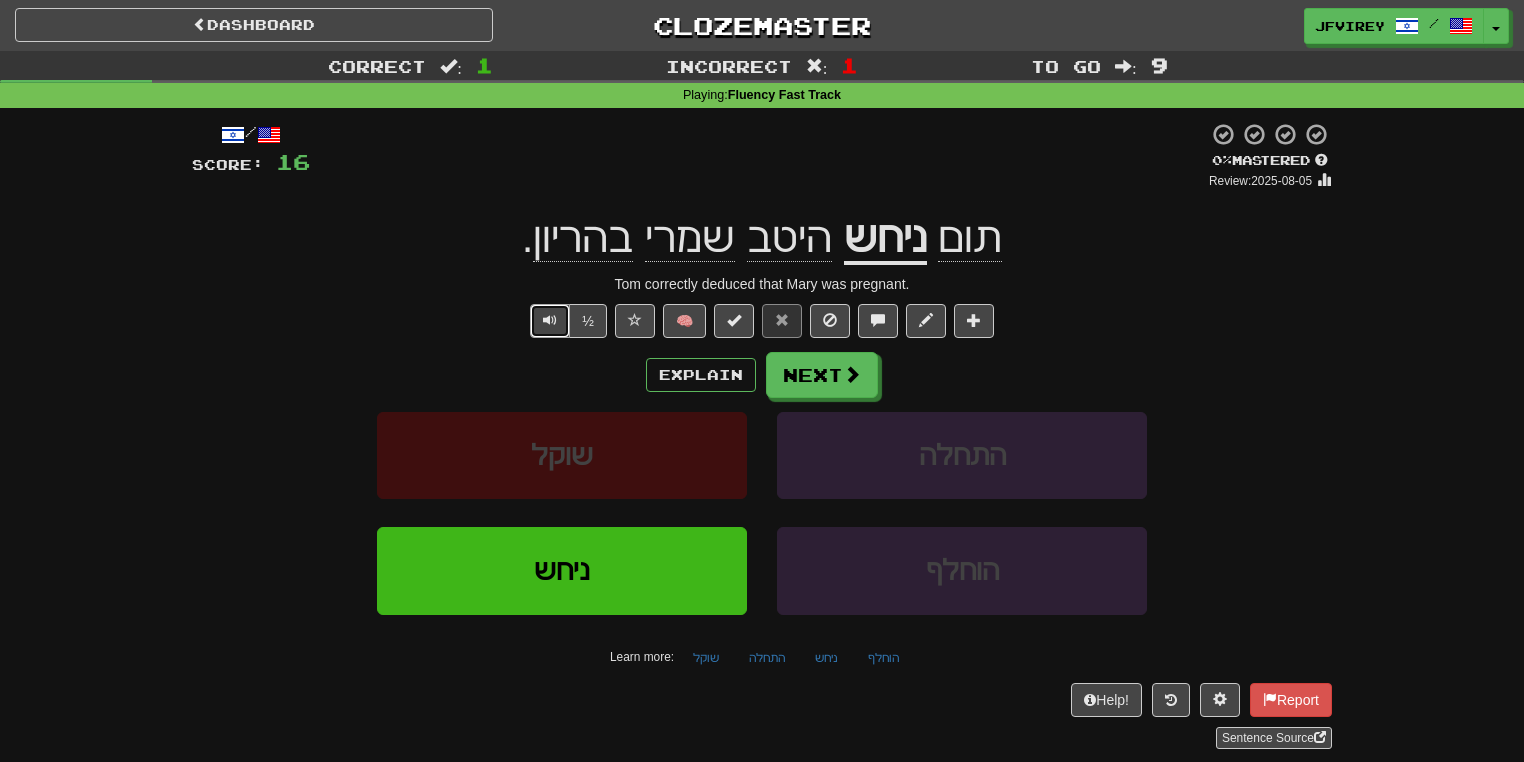 click at bounding box center [550, 320] 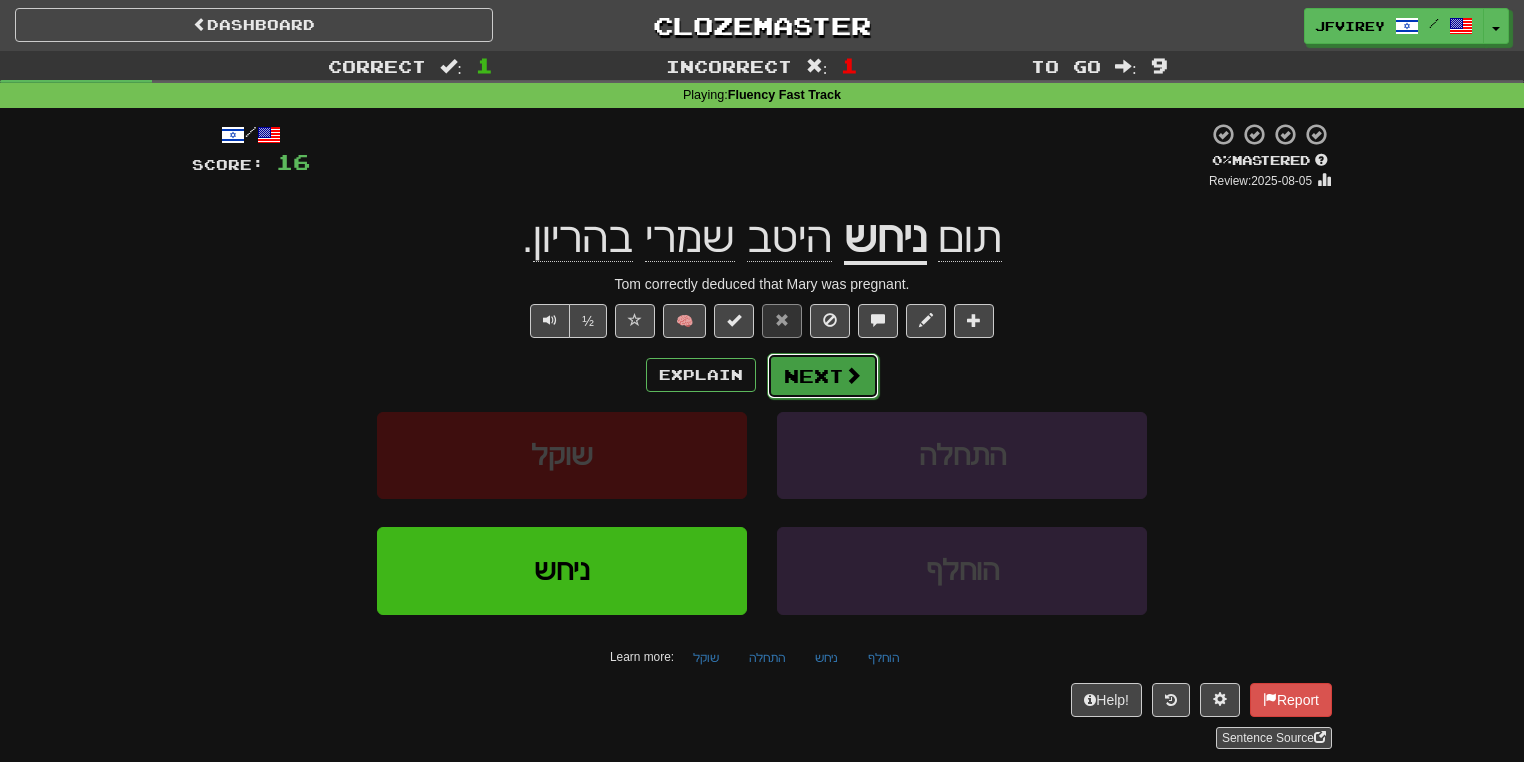 click on "Next" at bounding box center [823, 376] 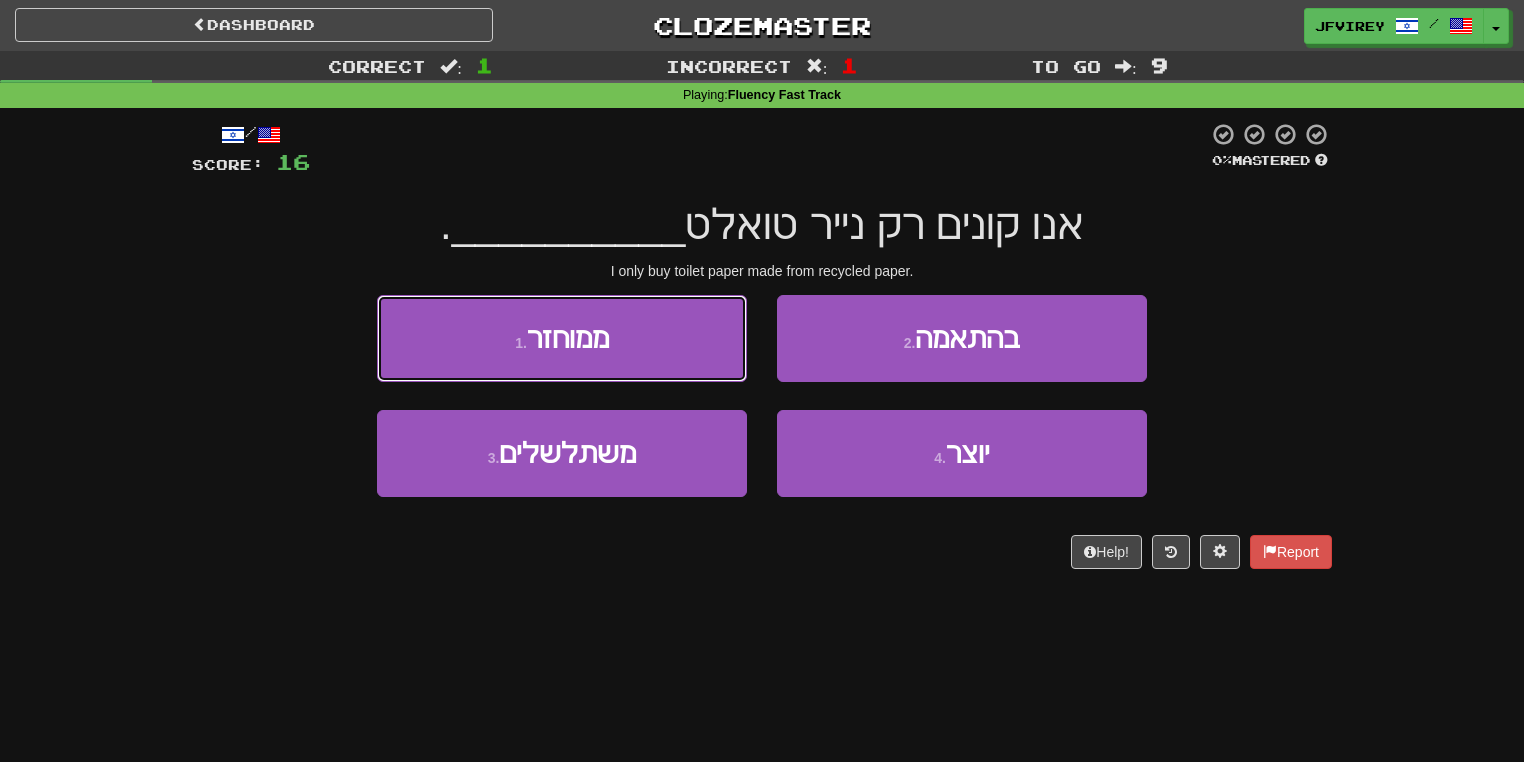 click on "1 .  ממוחזר" at bounding box center [562, 338] 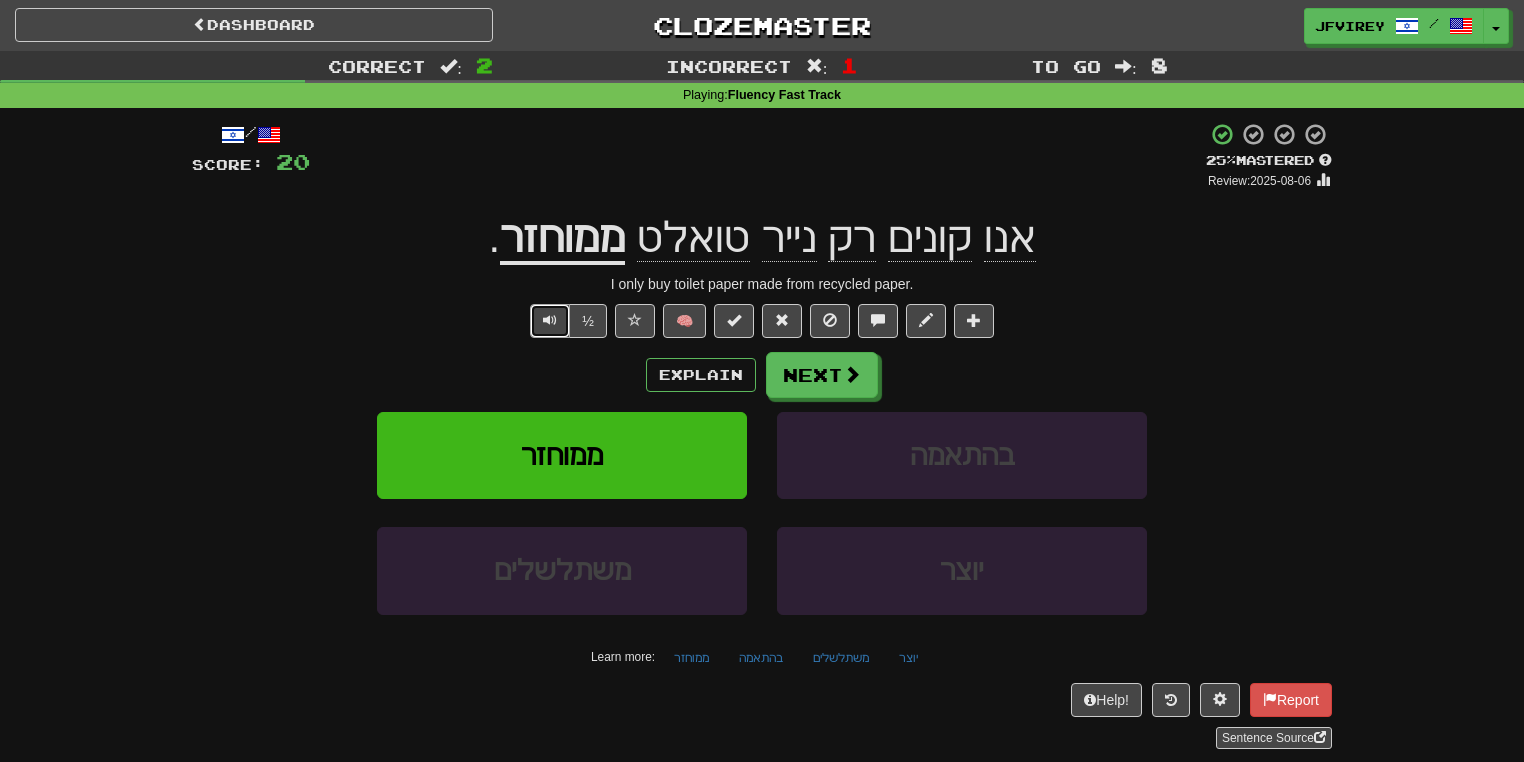 click at bounding box center (550, 320) 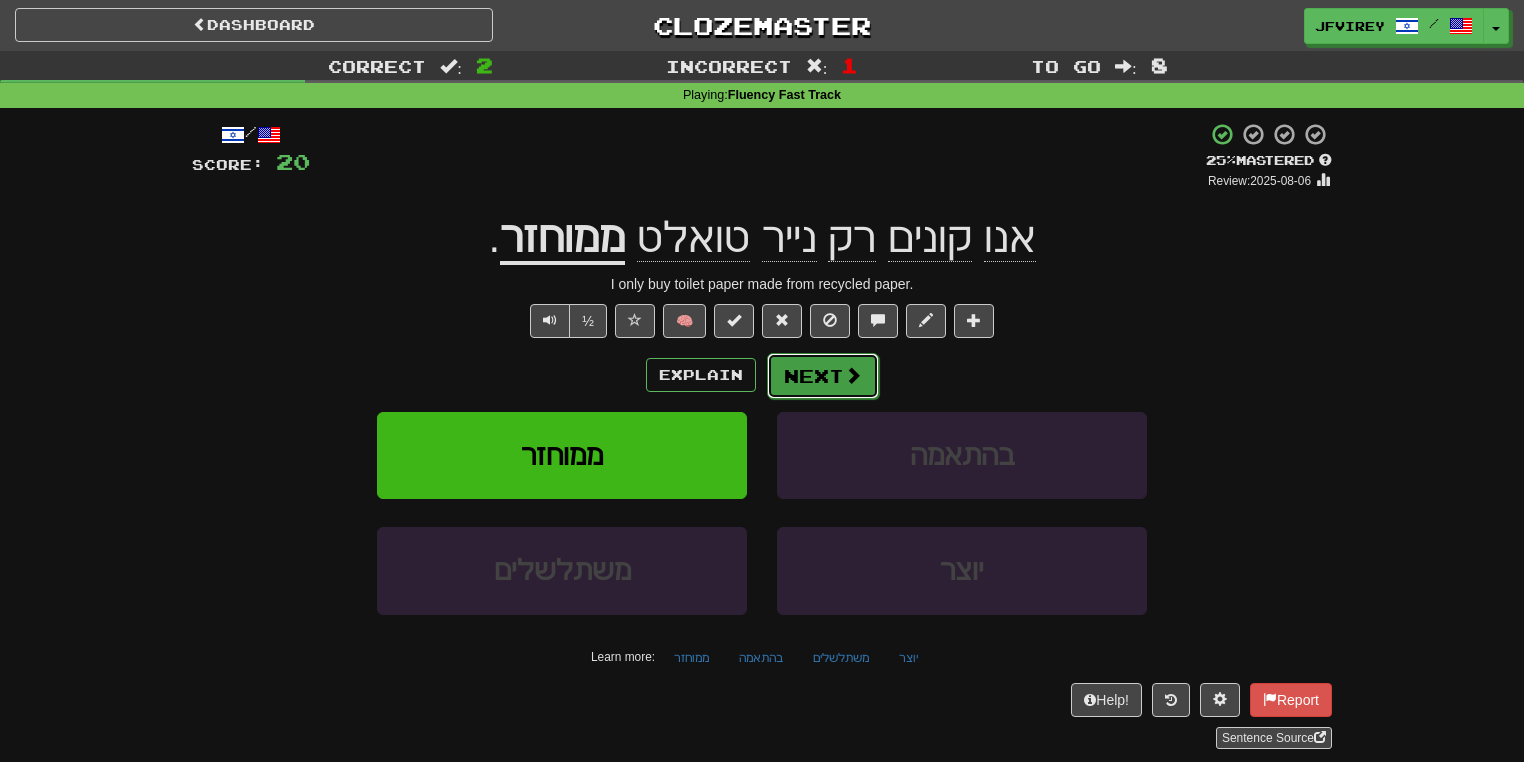 click at bounding box center [853, 375] 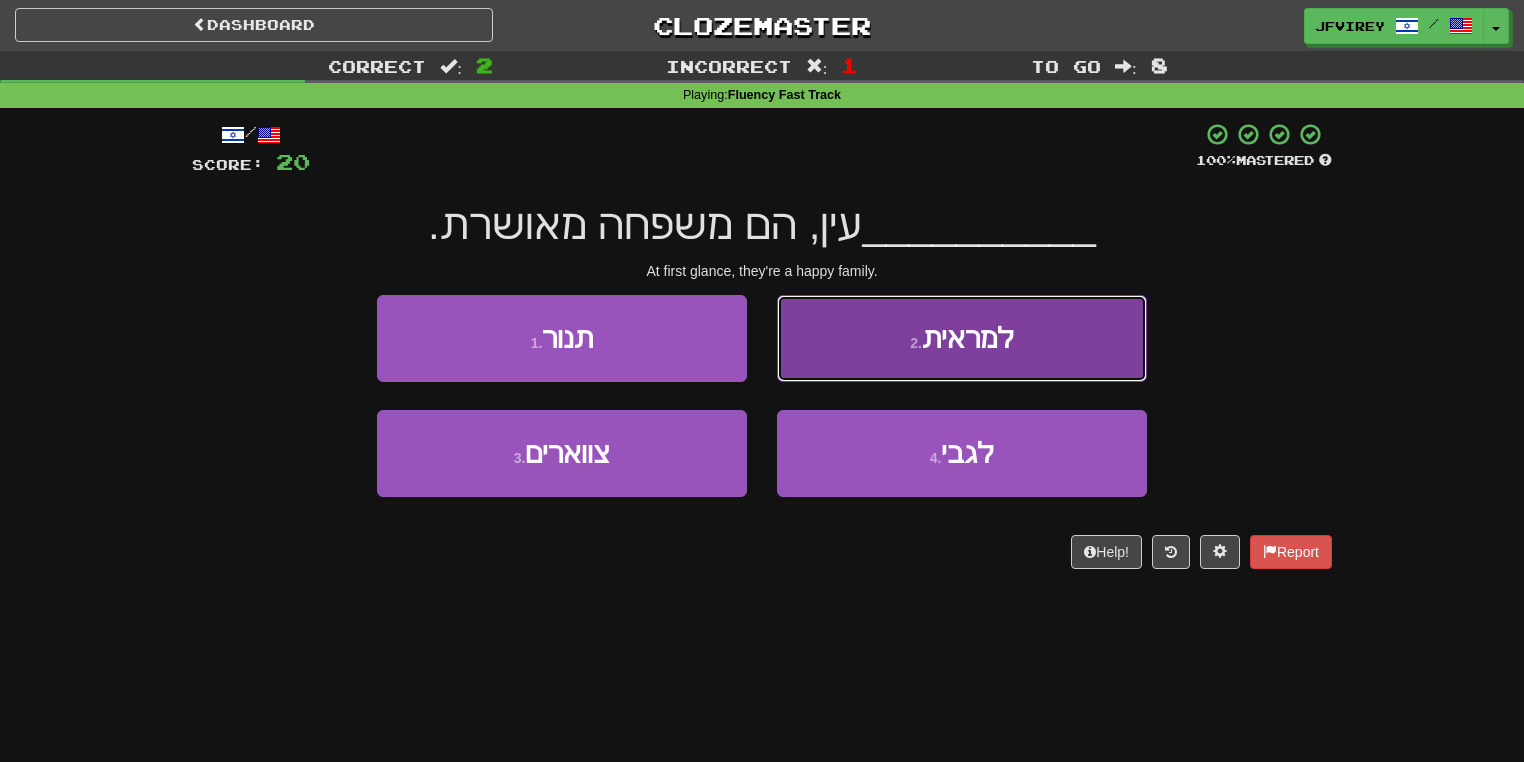 click on "2 .  למראית" at bounding box center (962, 338) 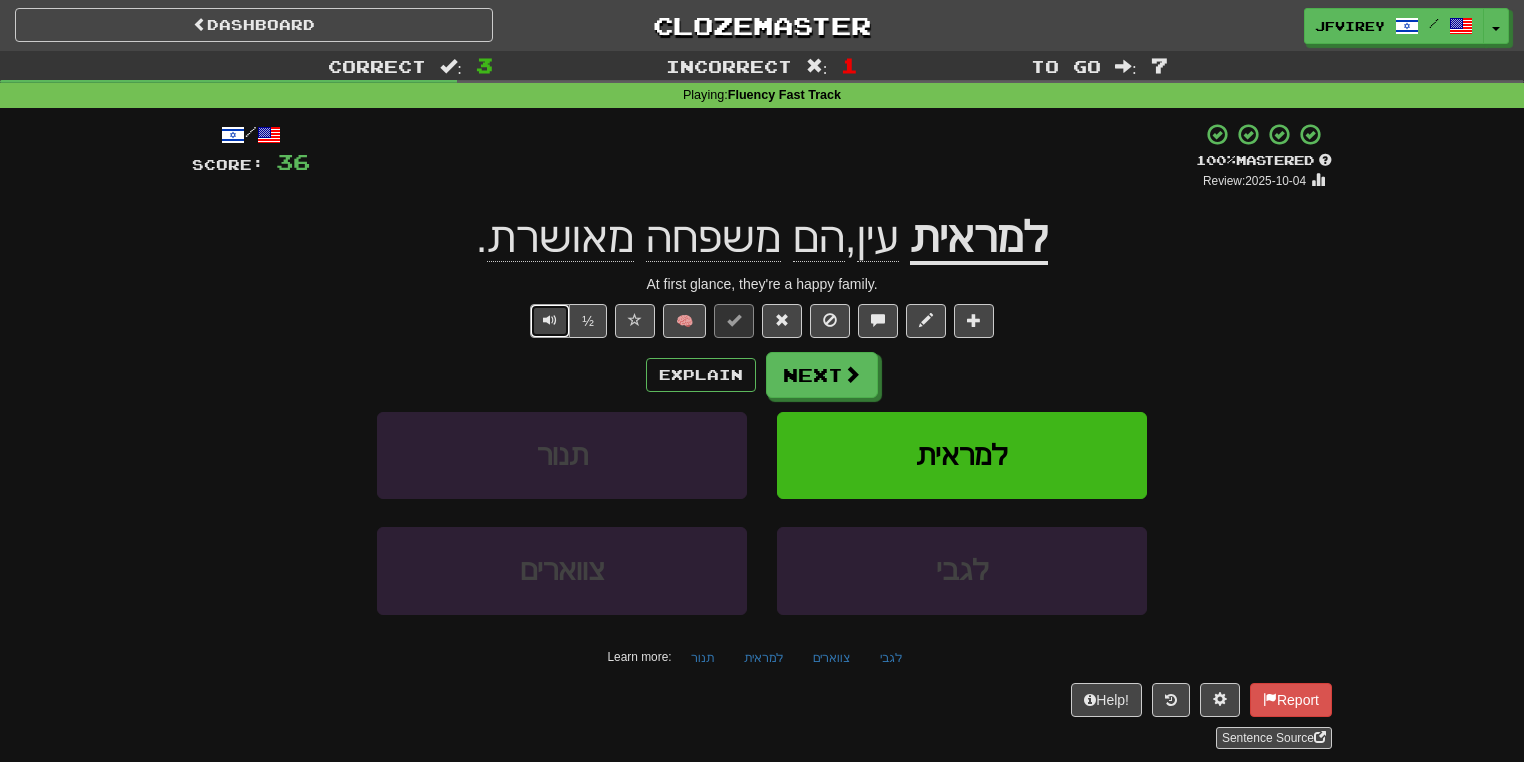 click at bounding box center [550, 321] 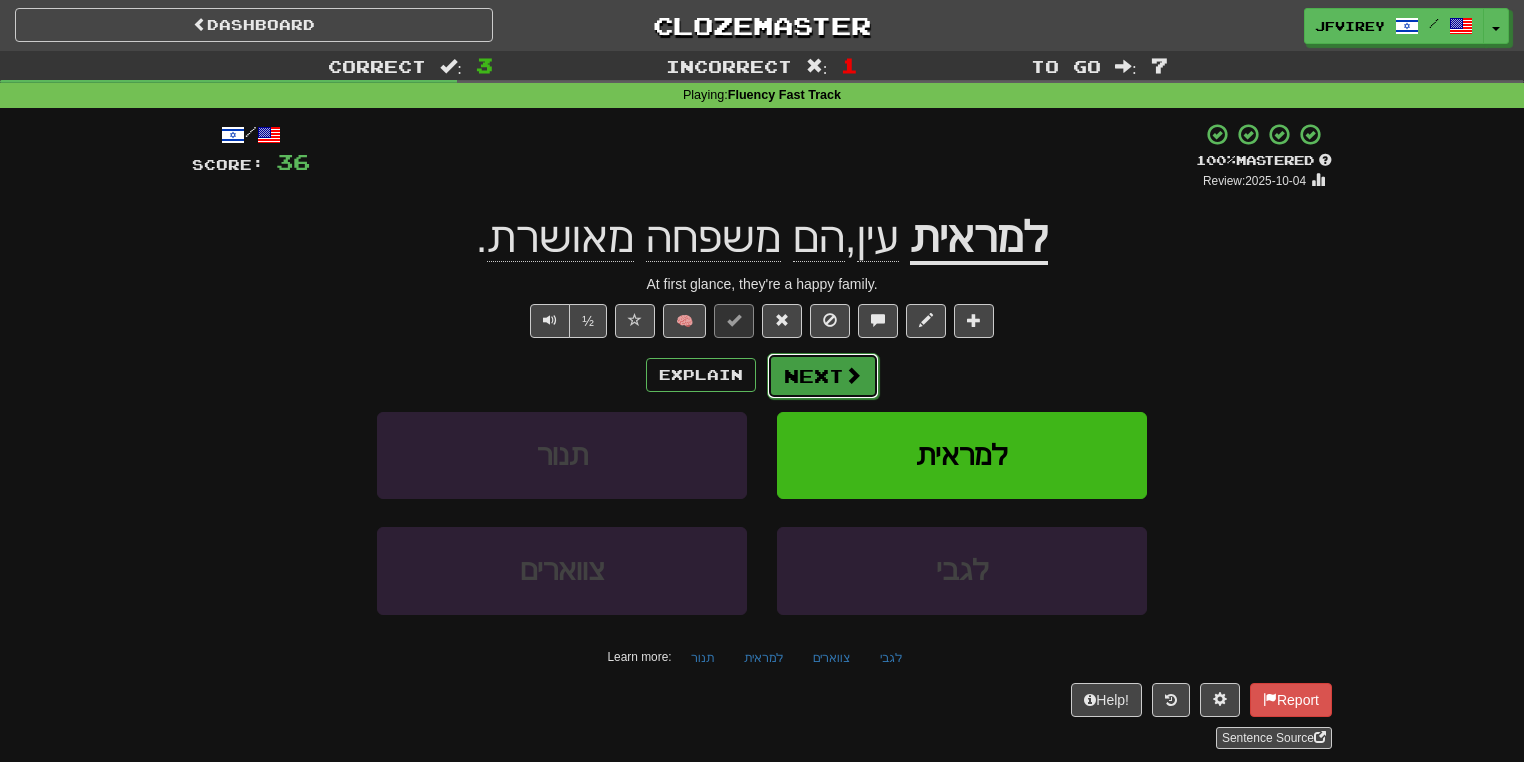 click on "Next" at bounding box center (823, 376) 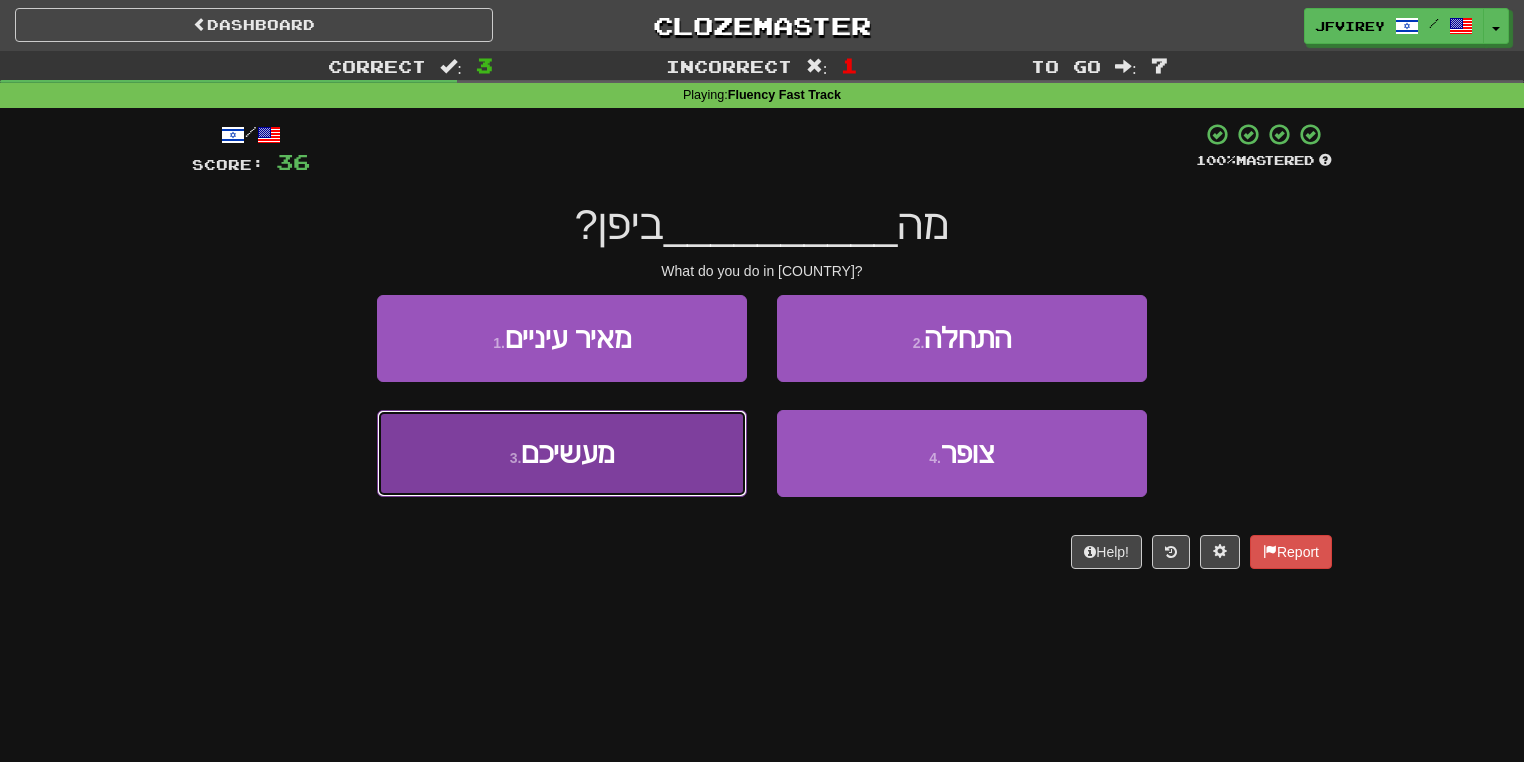 click on "3 .  מעשיכם" at bounding box center [562, 453] 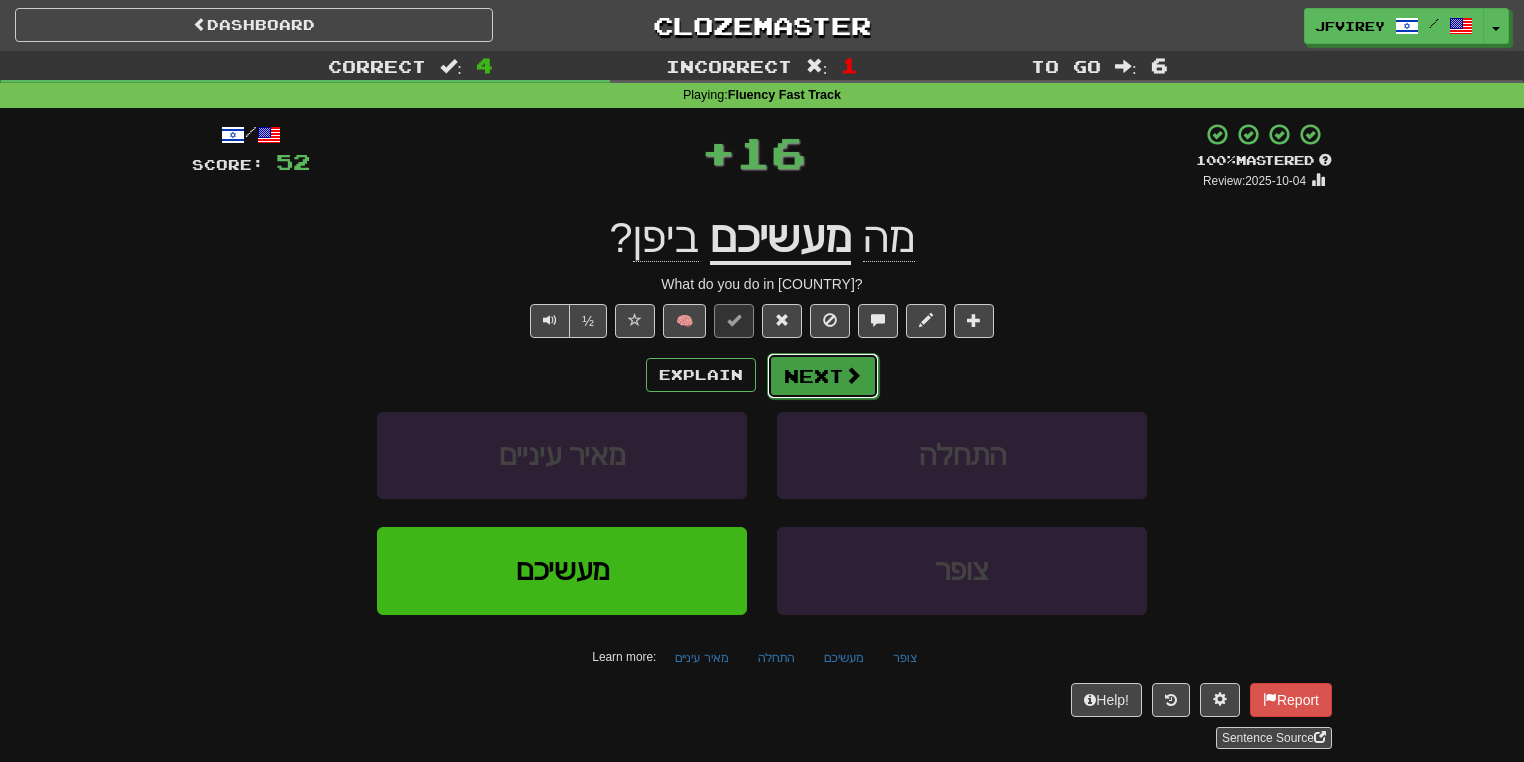 click on "Next" at bounding box center (823, 376) 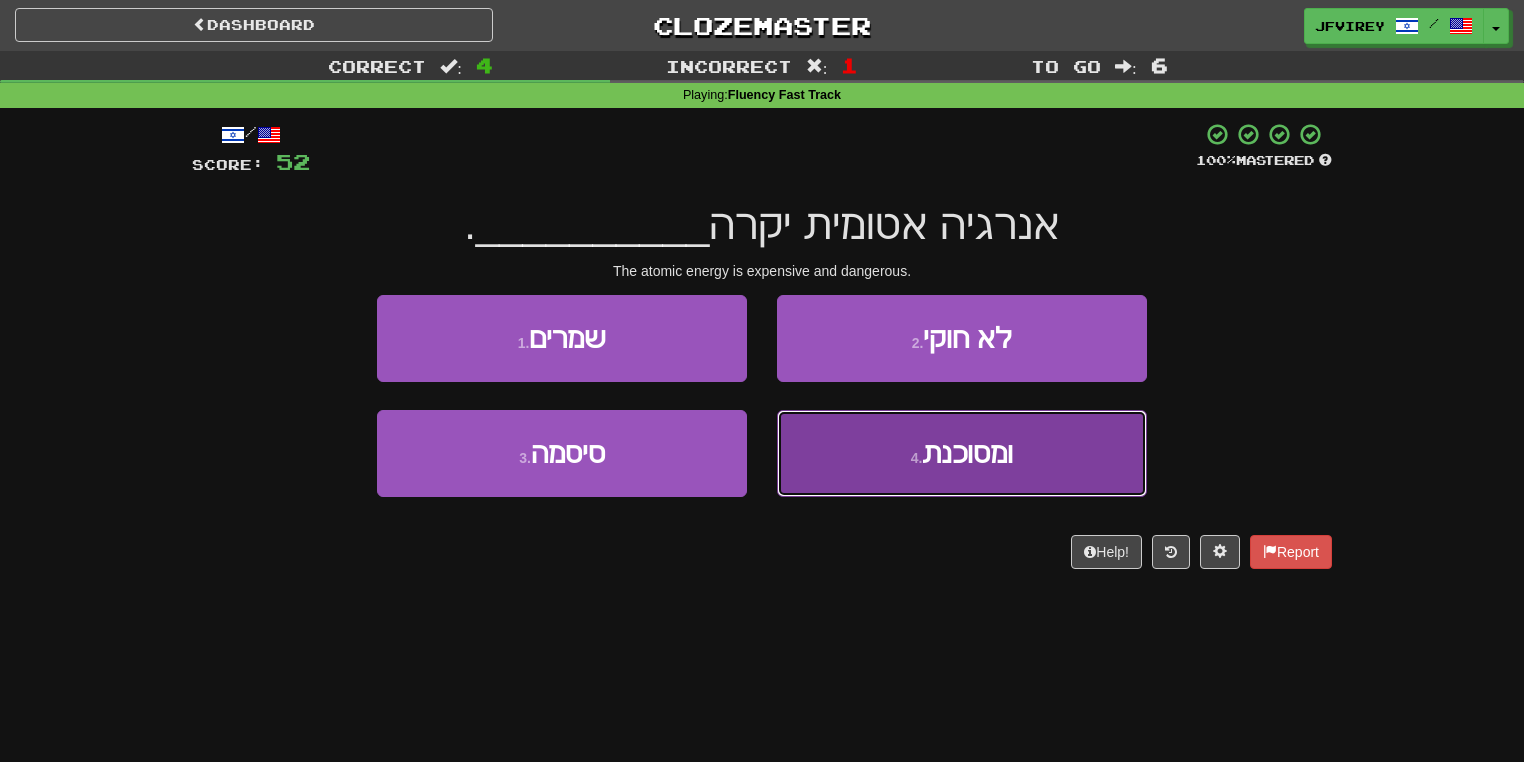 click on "ומסוכנת" at bounding box center [967, 453] 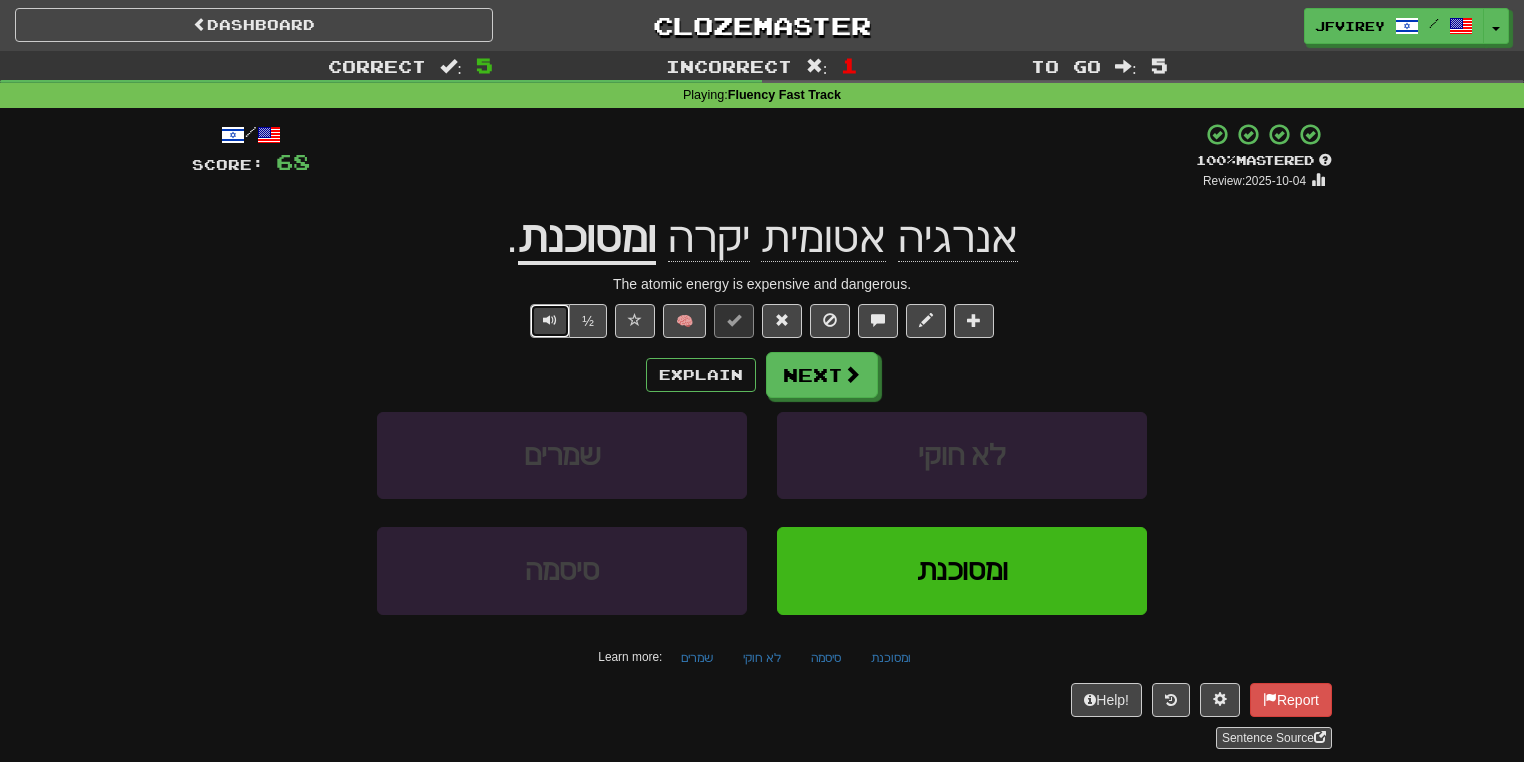 click at bounding box center (550, 320) 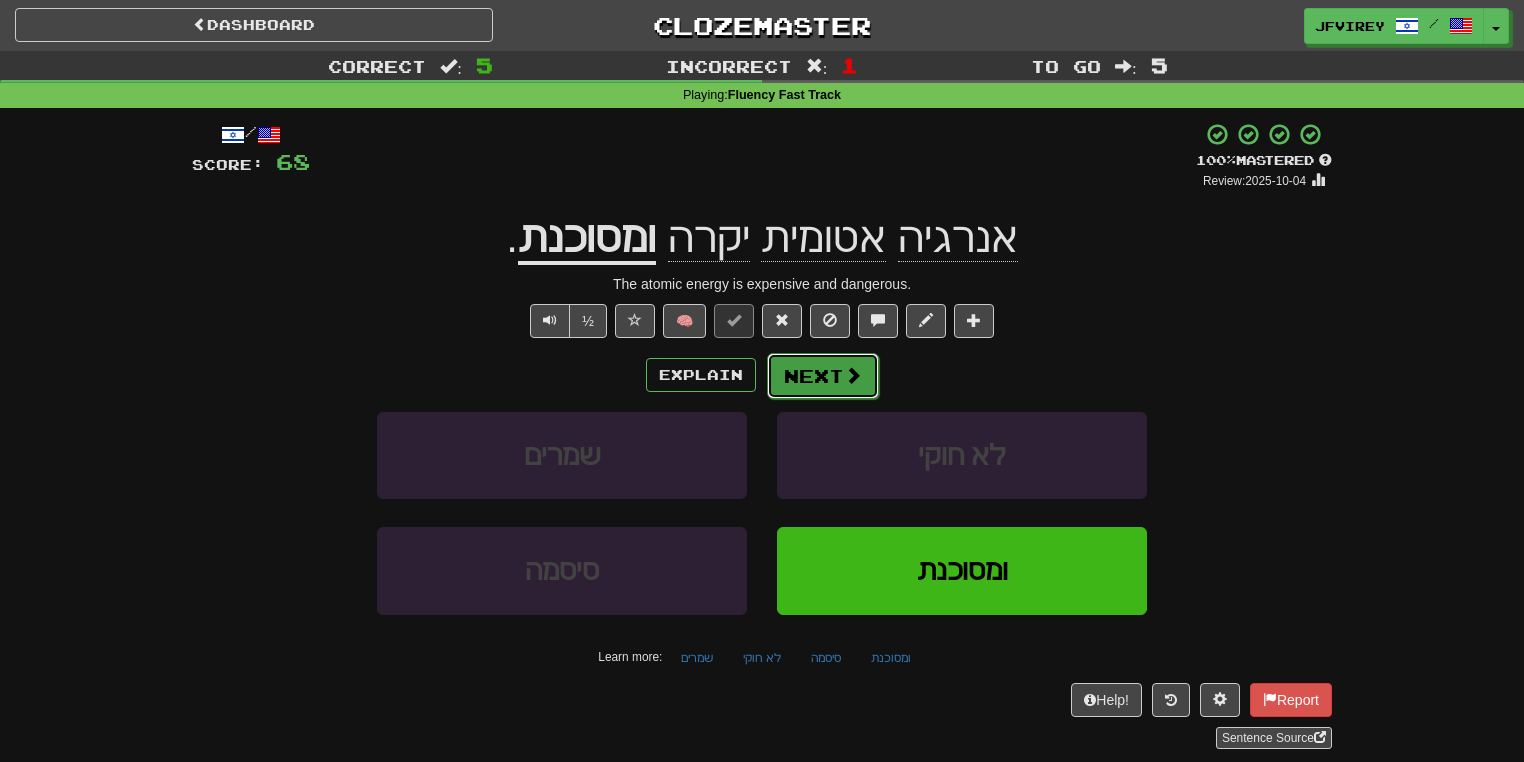 click on "Next" at bounding box center (823, 376) 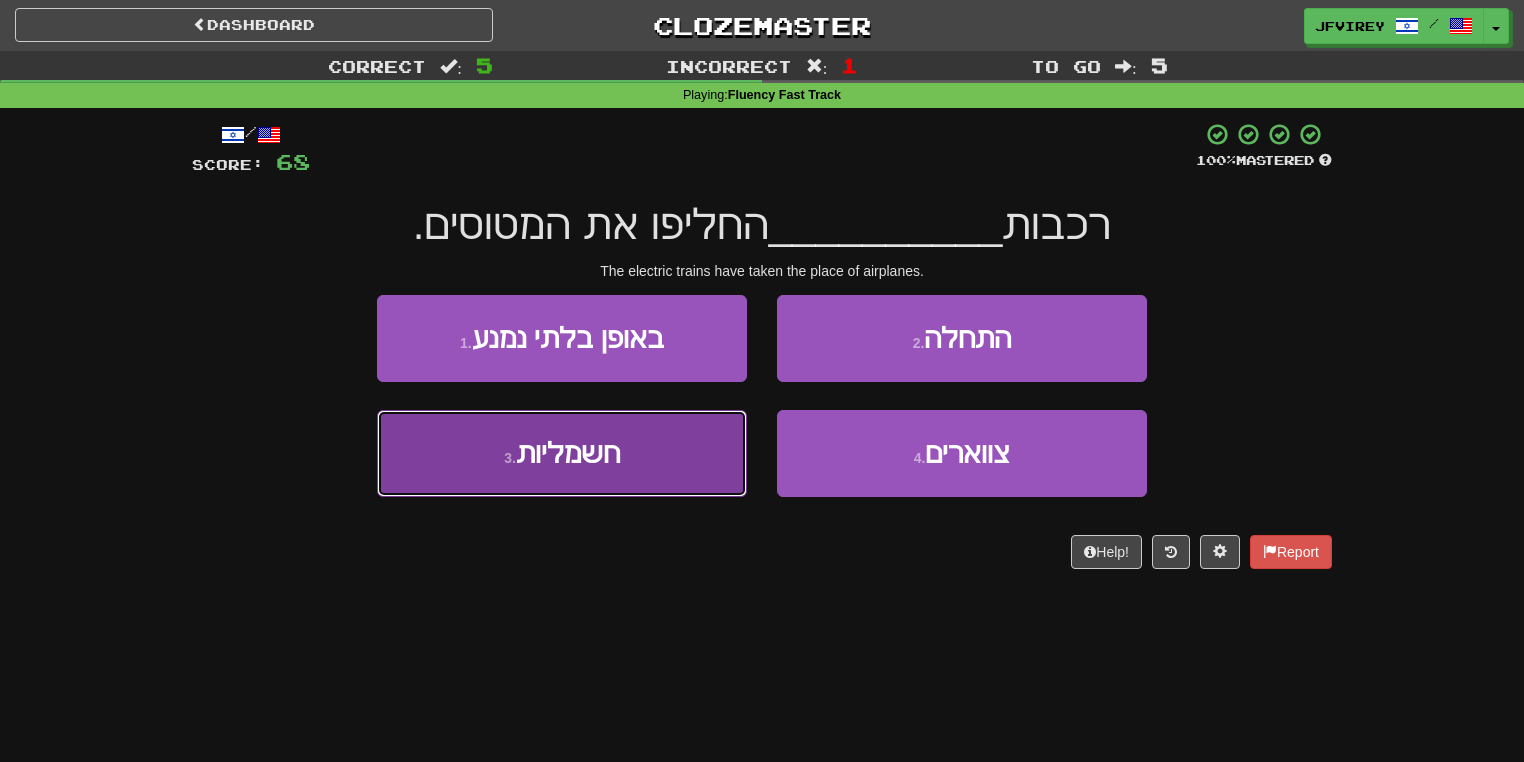 click on "חשמליות" at bounding box center (568, 453) 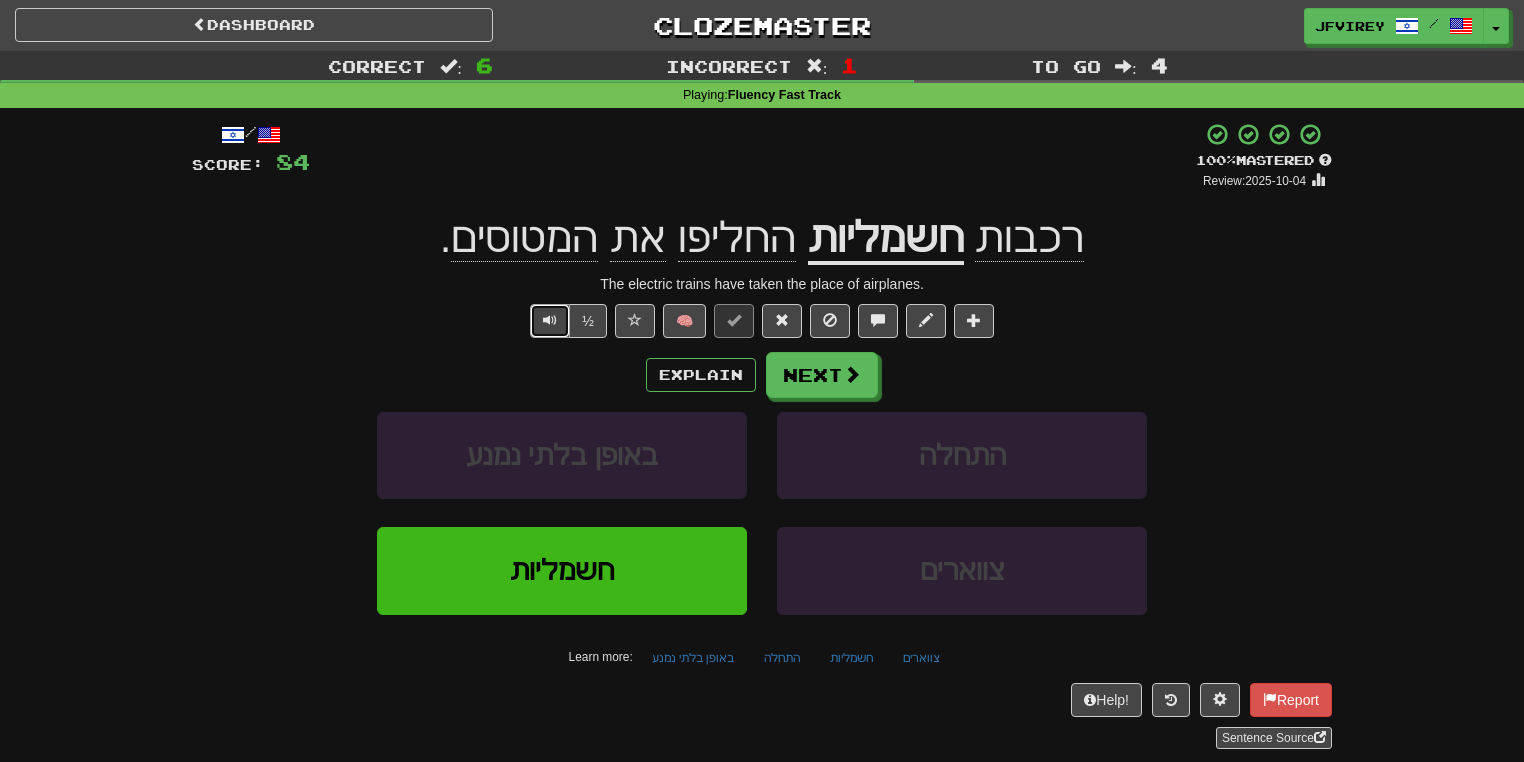 click at bounding box center (550, 321) 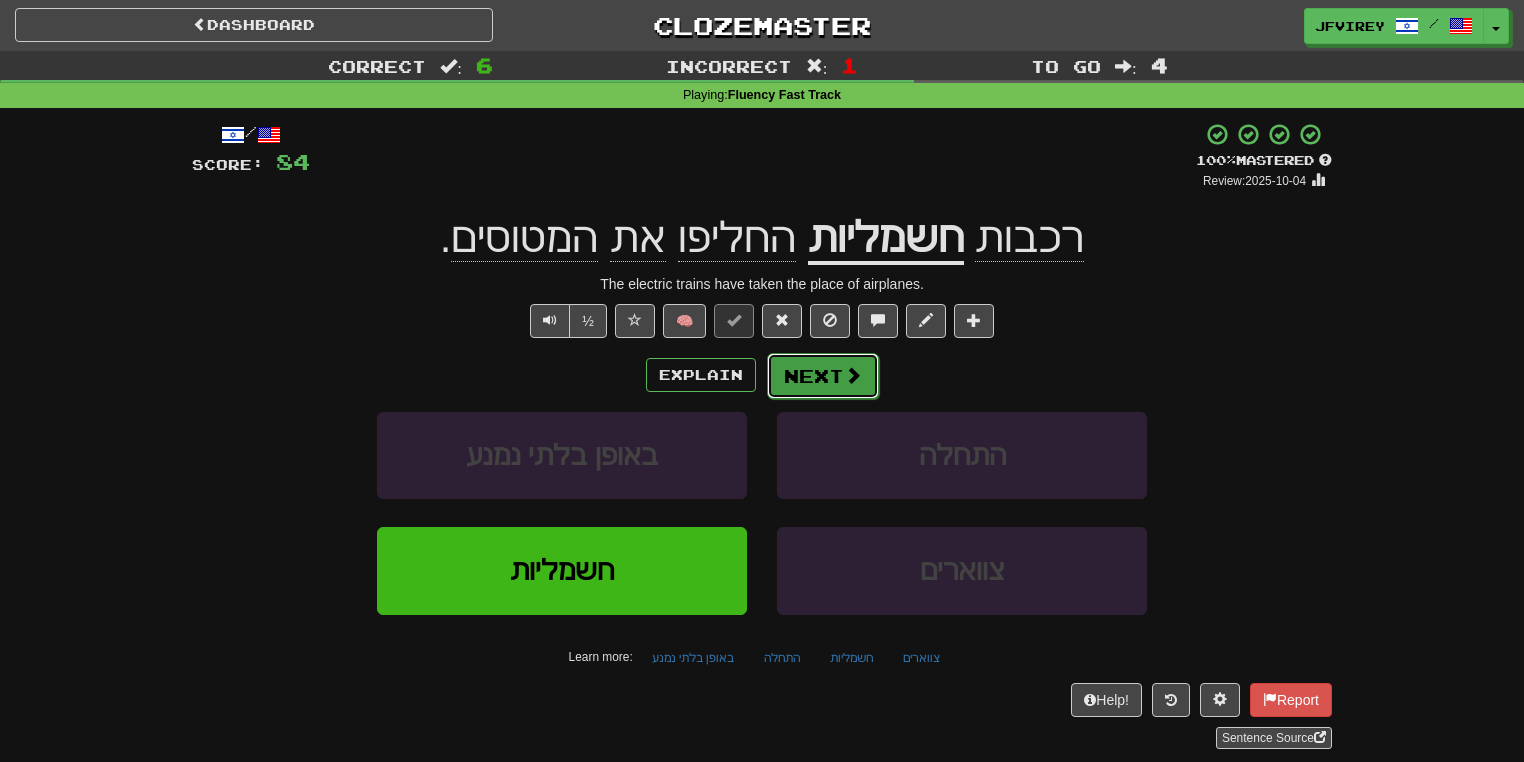 click on "Next" at bounding box center (823, 376) 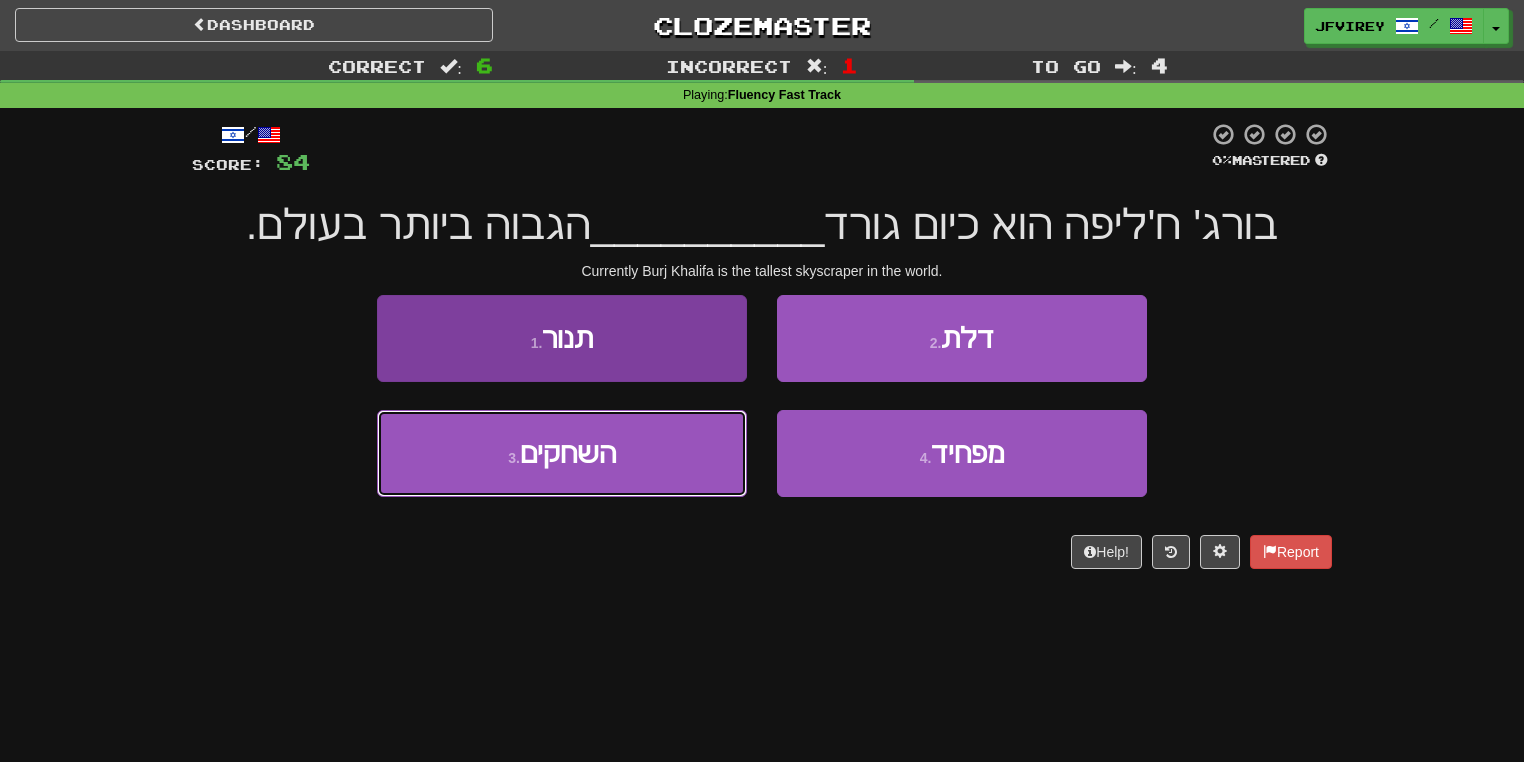 click on "השחקים" at bounding box center (568, 453) 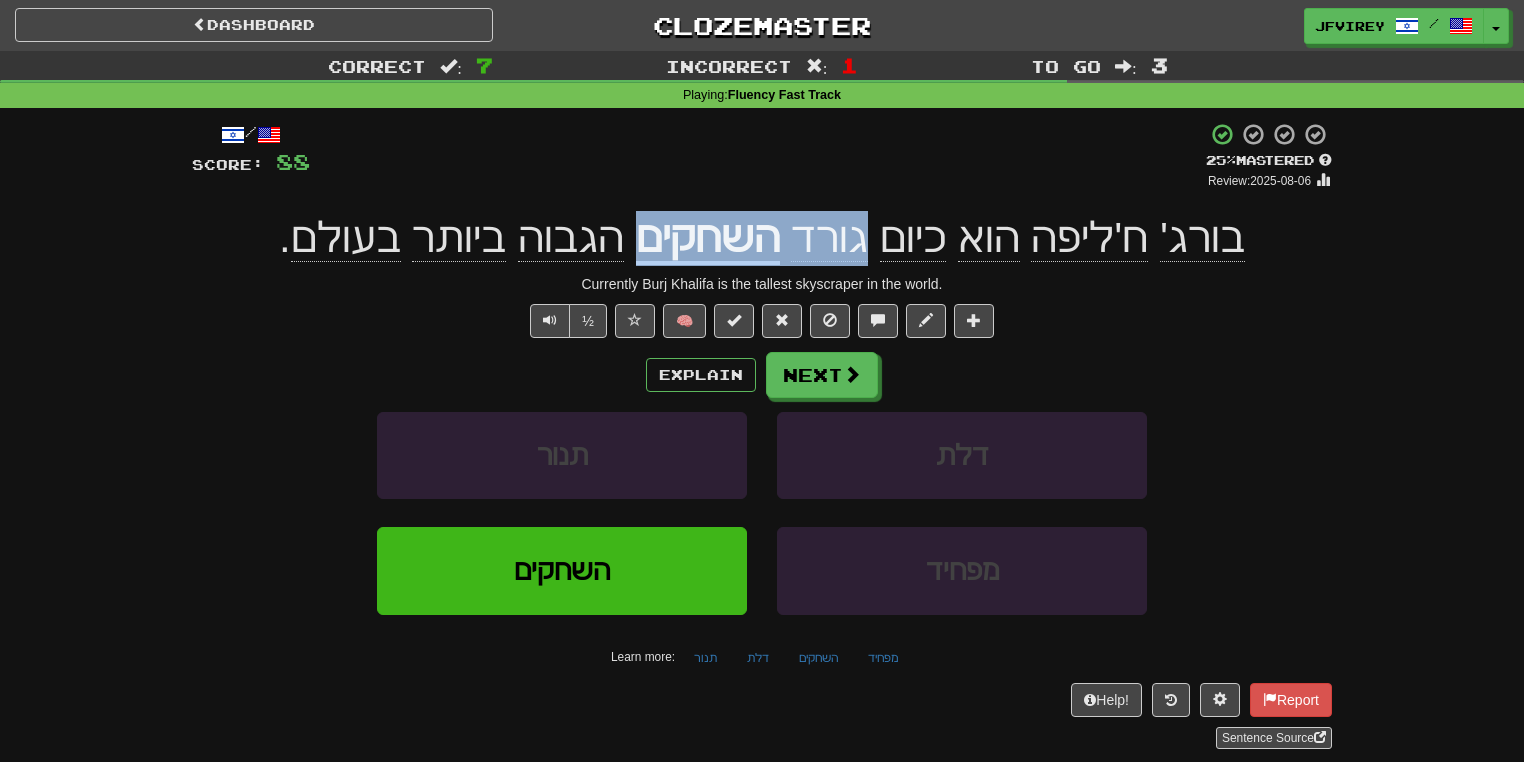 drag, startPoint x: 862, startPoint y: 252, endPoint x: 648, endPoint y: 247, distance: 214.05841 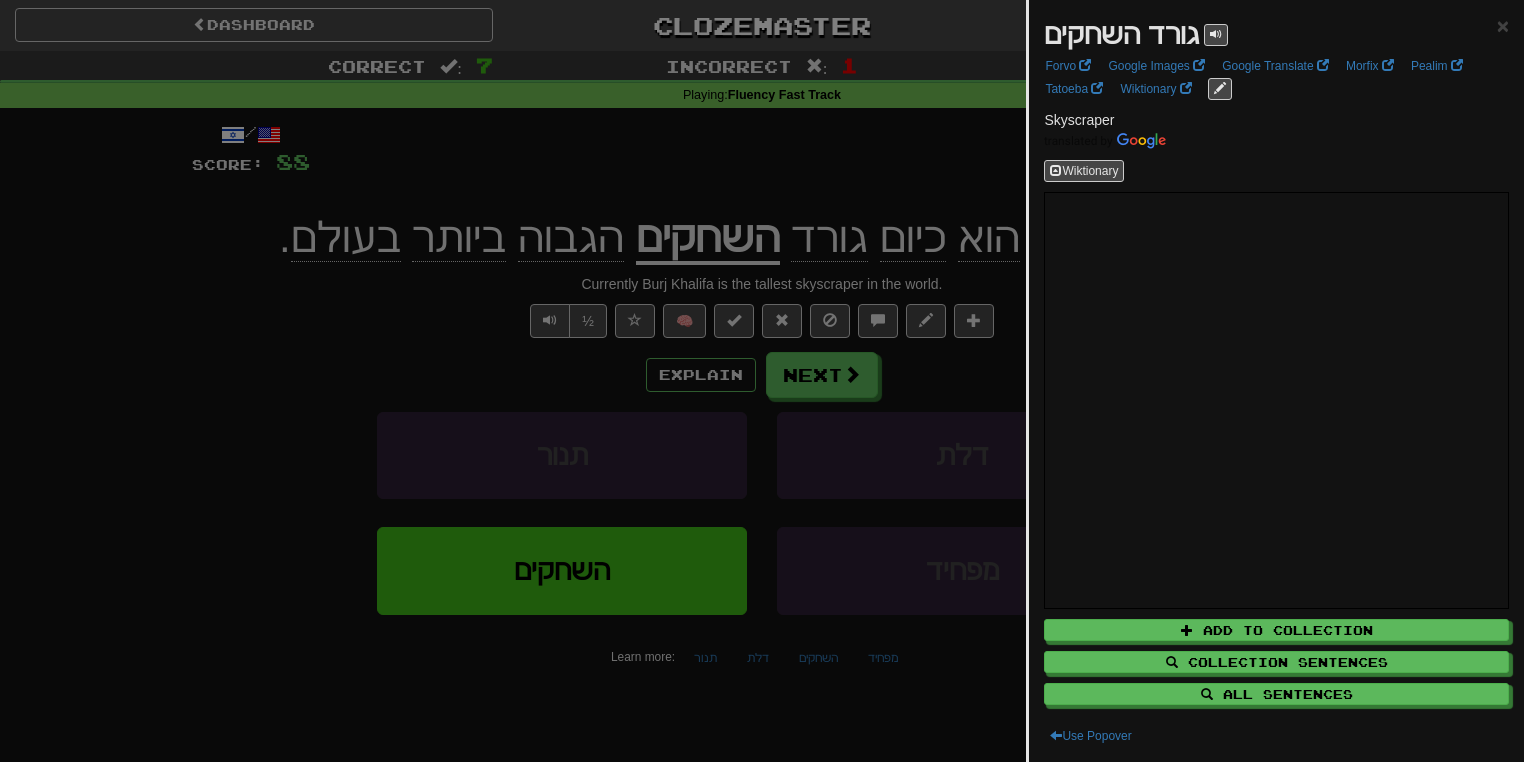 click at bounding box center (762, 381) 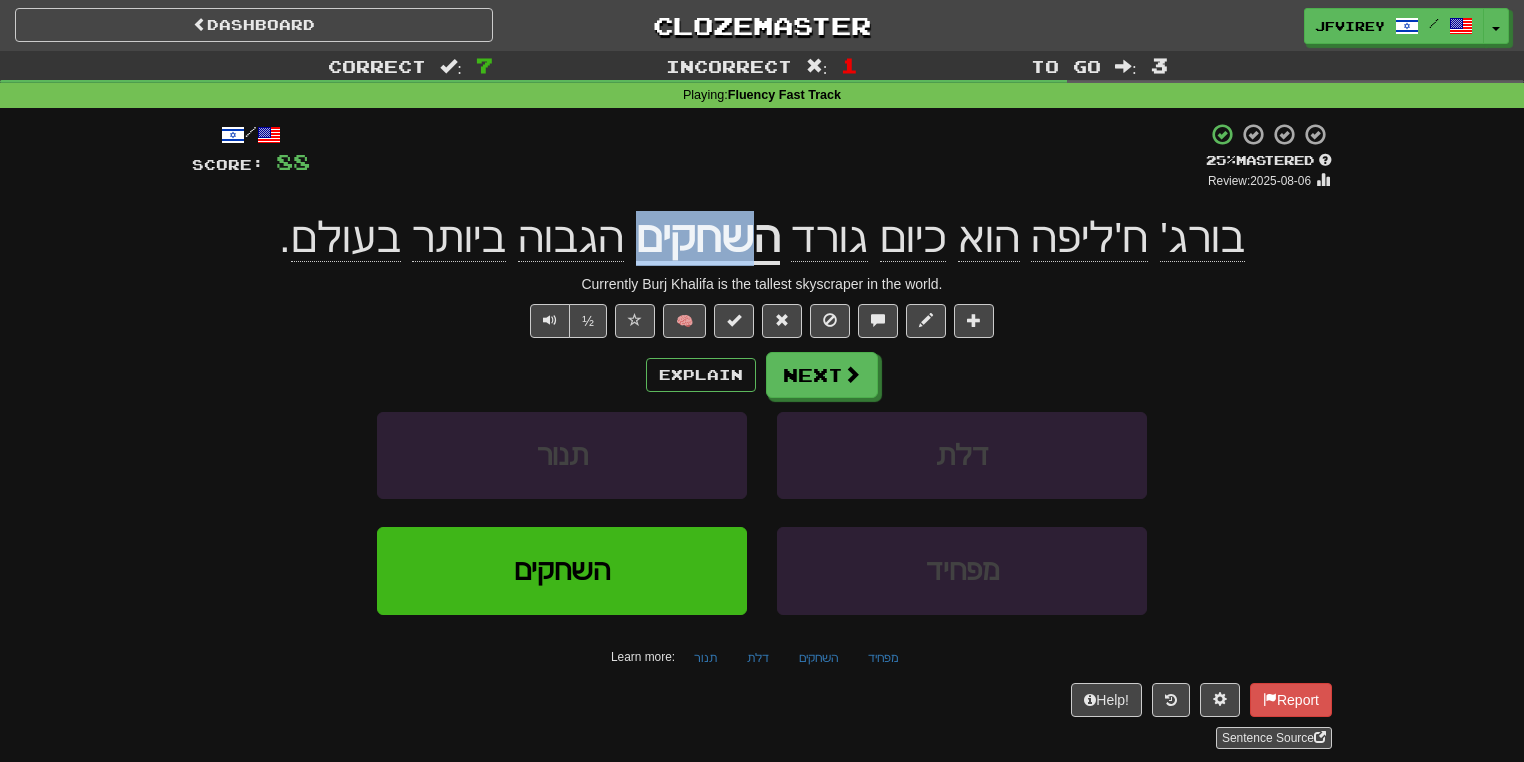drag, startPoint x: 756, startPoint y: 248, endPoint x: 643, endPoint y: 240, distance: 113.28283 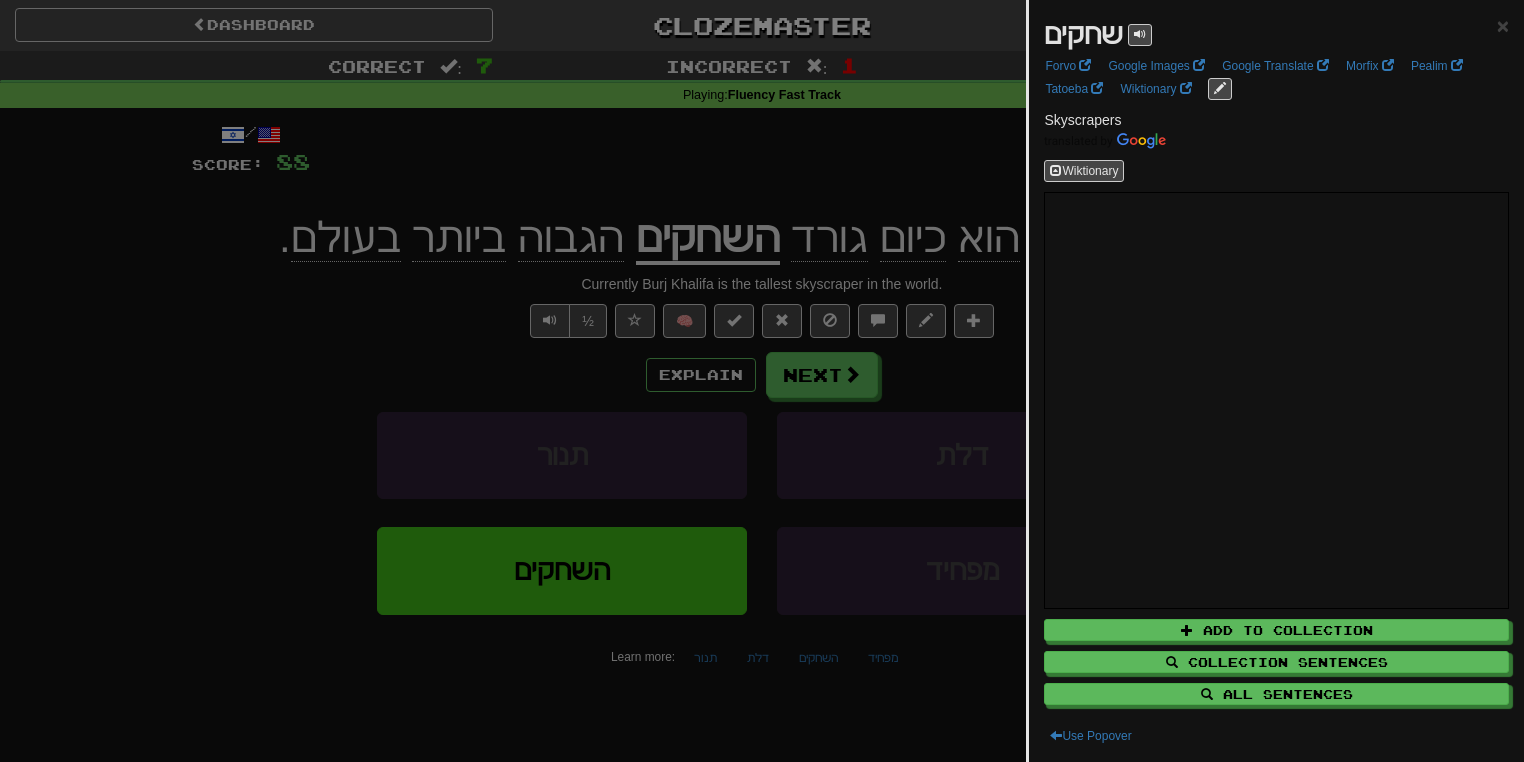 click at bounding box center [762, 381] 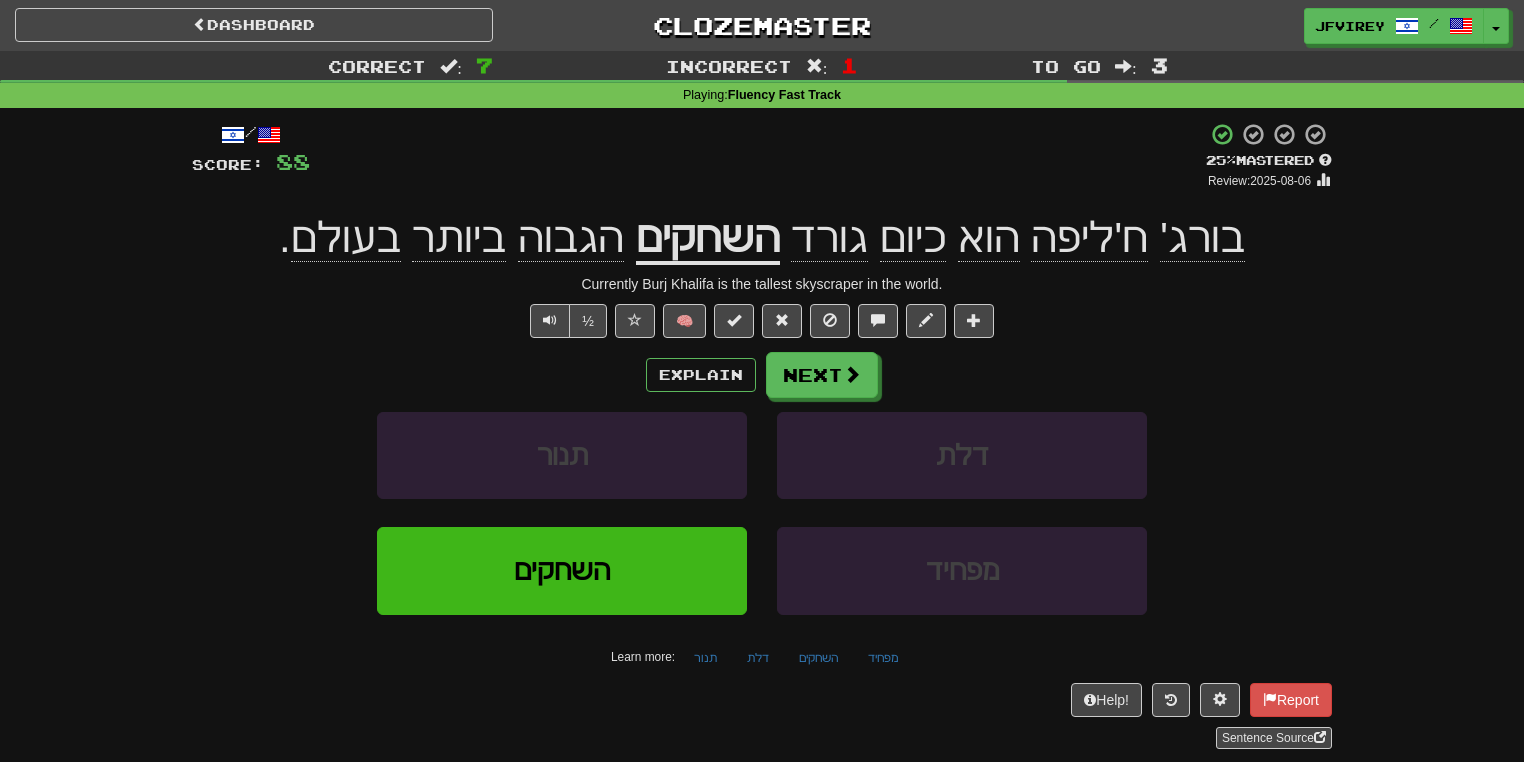 click on "גורד" 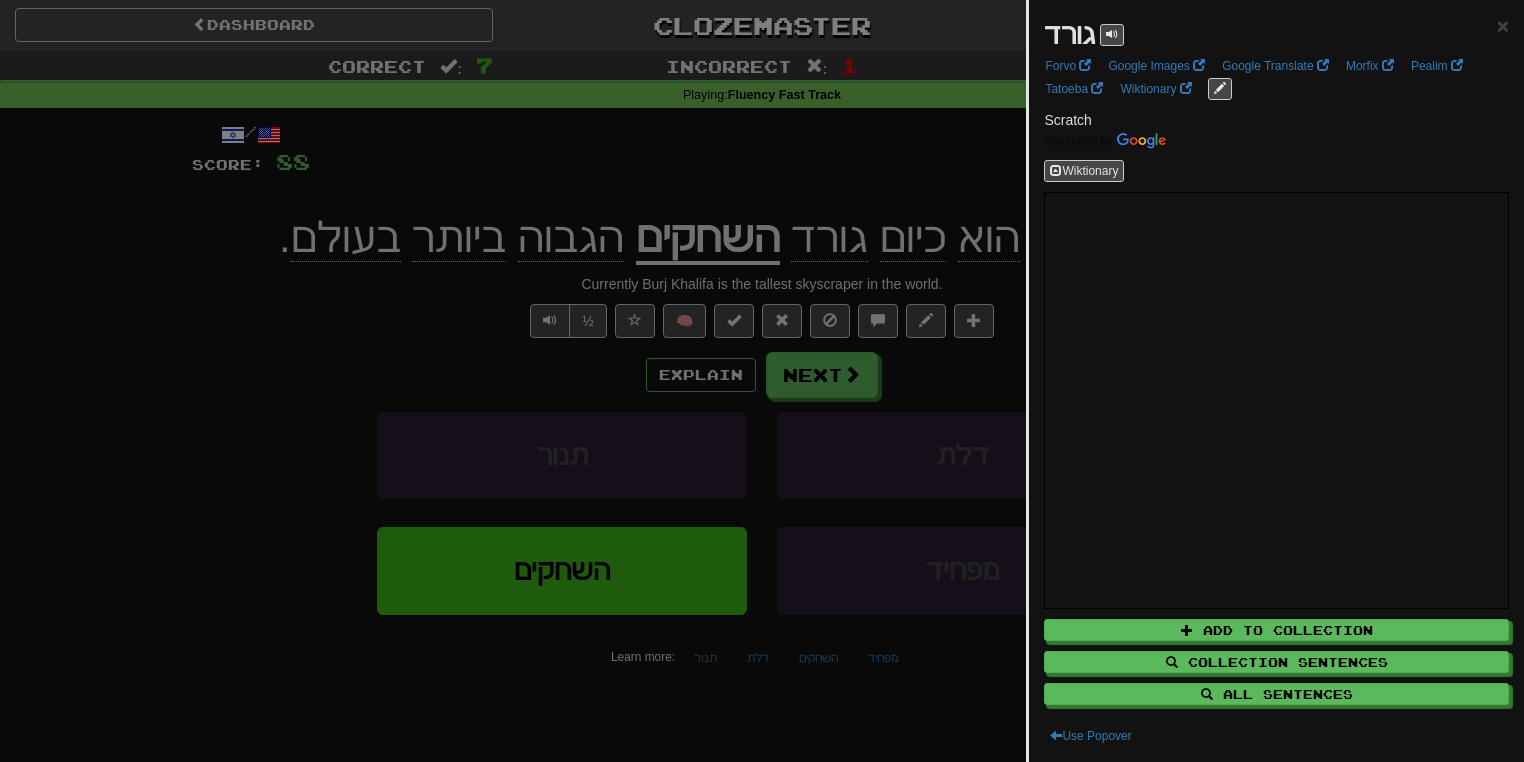 click at bounding box center [762, 381] 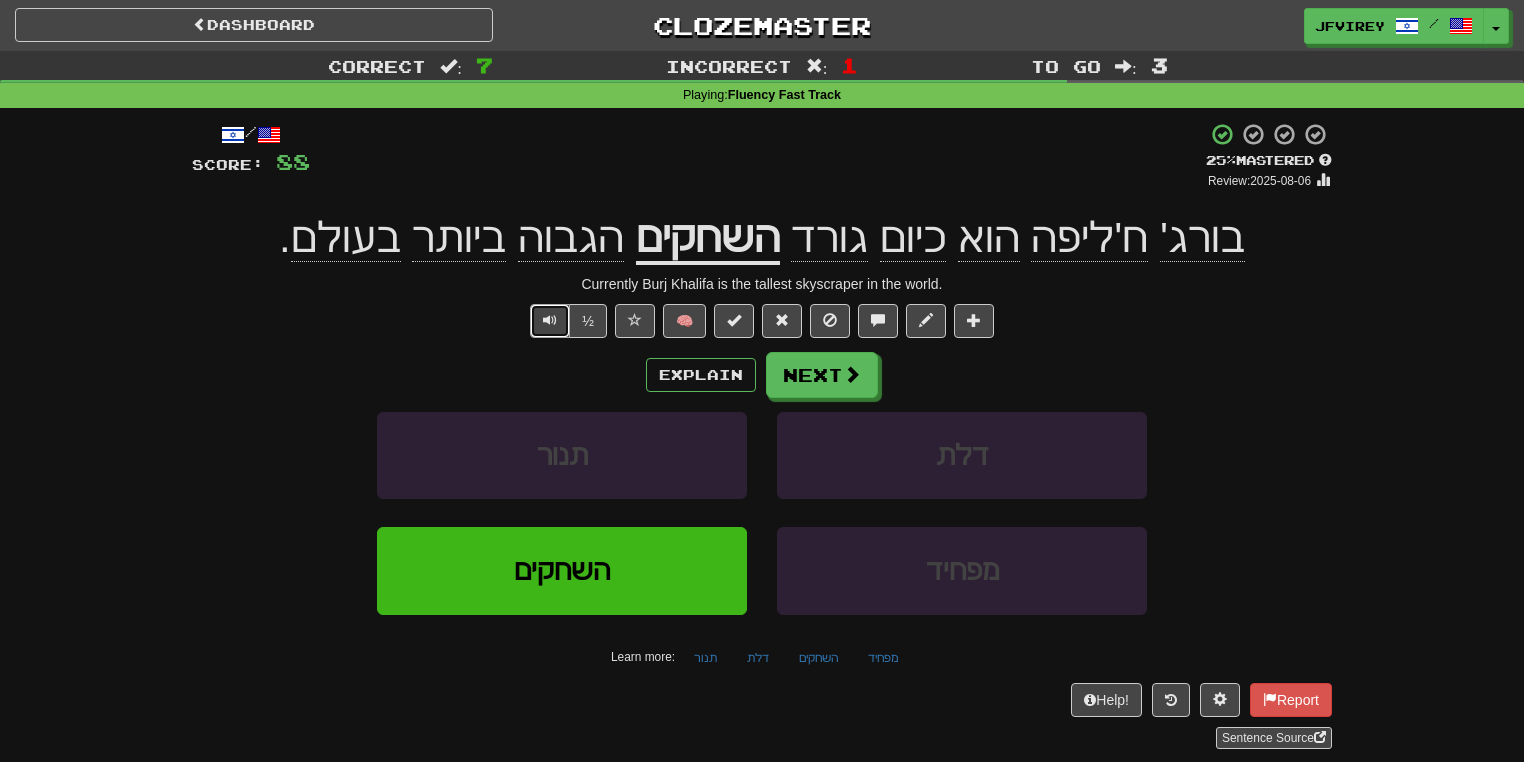 click at bounding box center (550, 321) 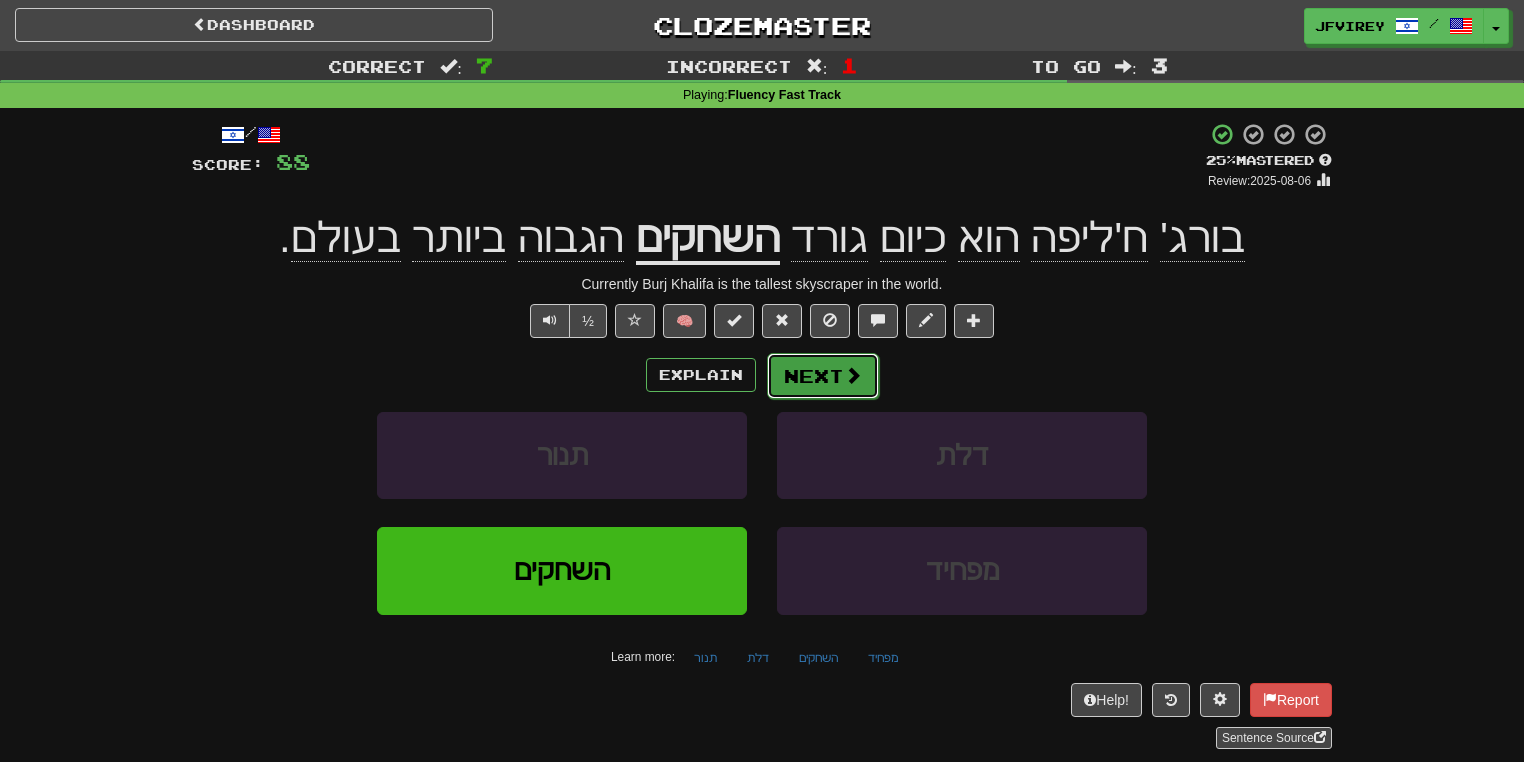 click on "Next" at bounding box center (823, 376) 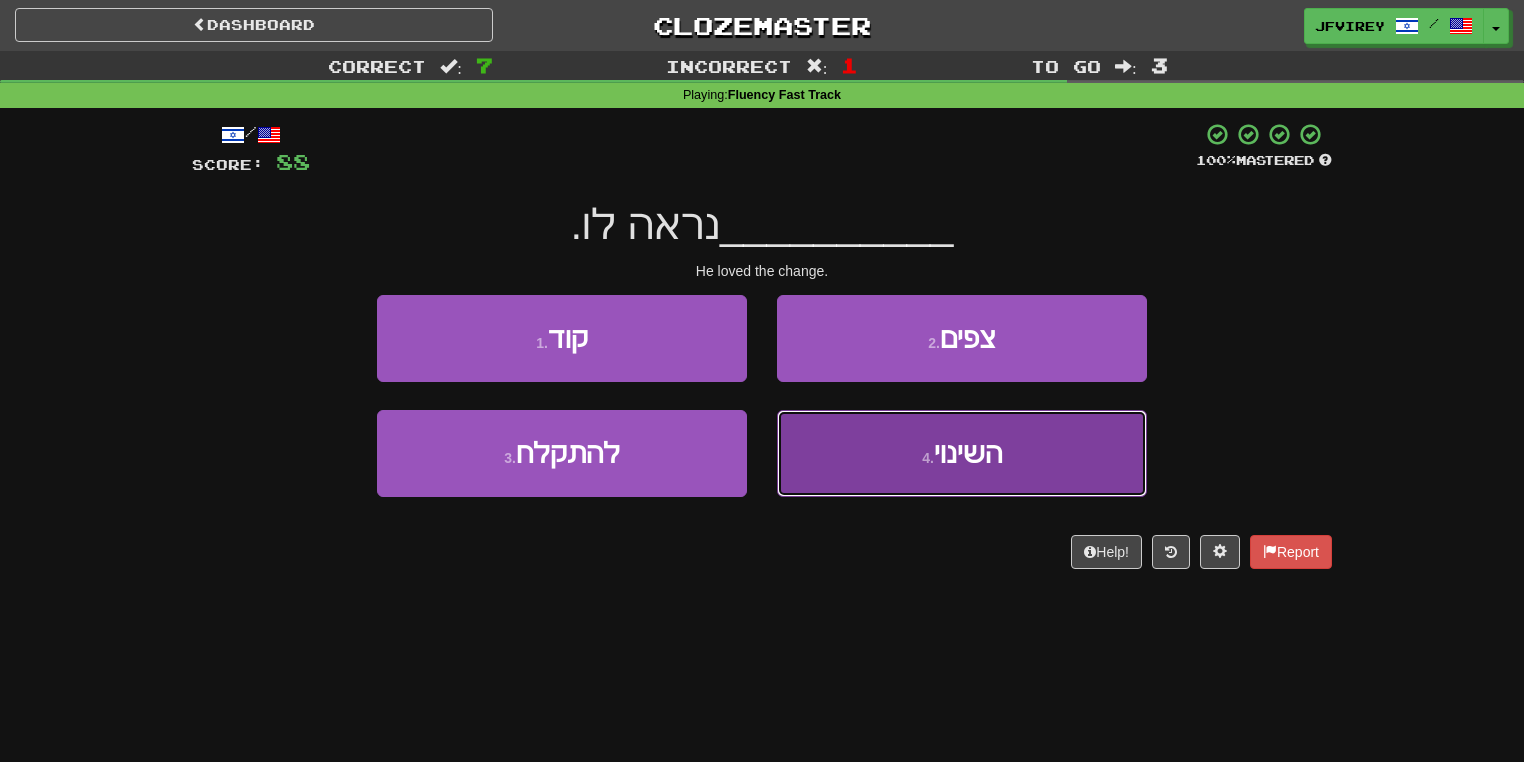 click on "4 .  השינוי" at bounding box center [962, 453] 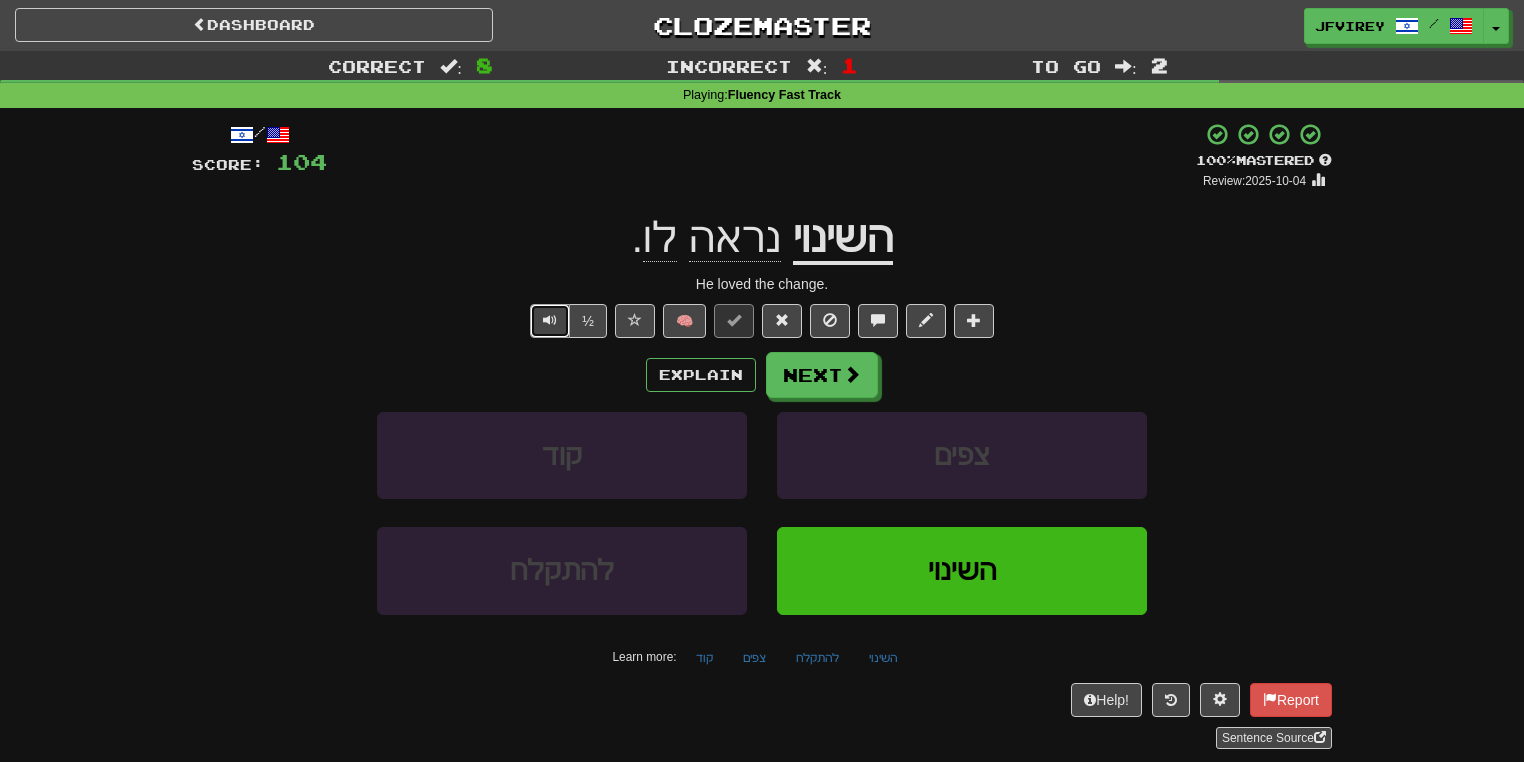 click at bounding box center [550, 321] 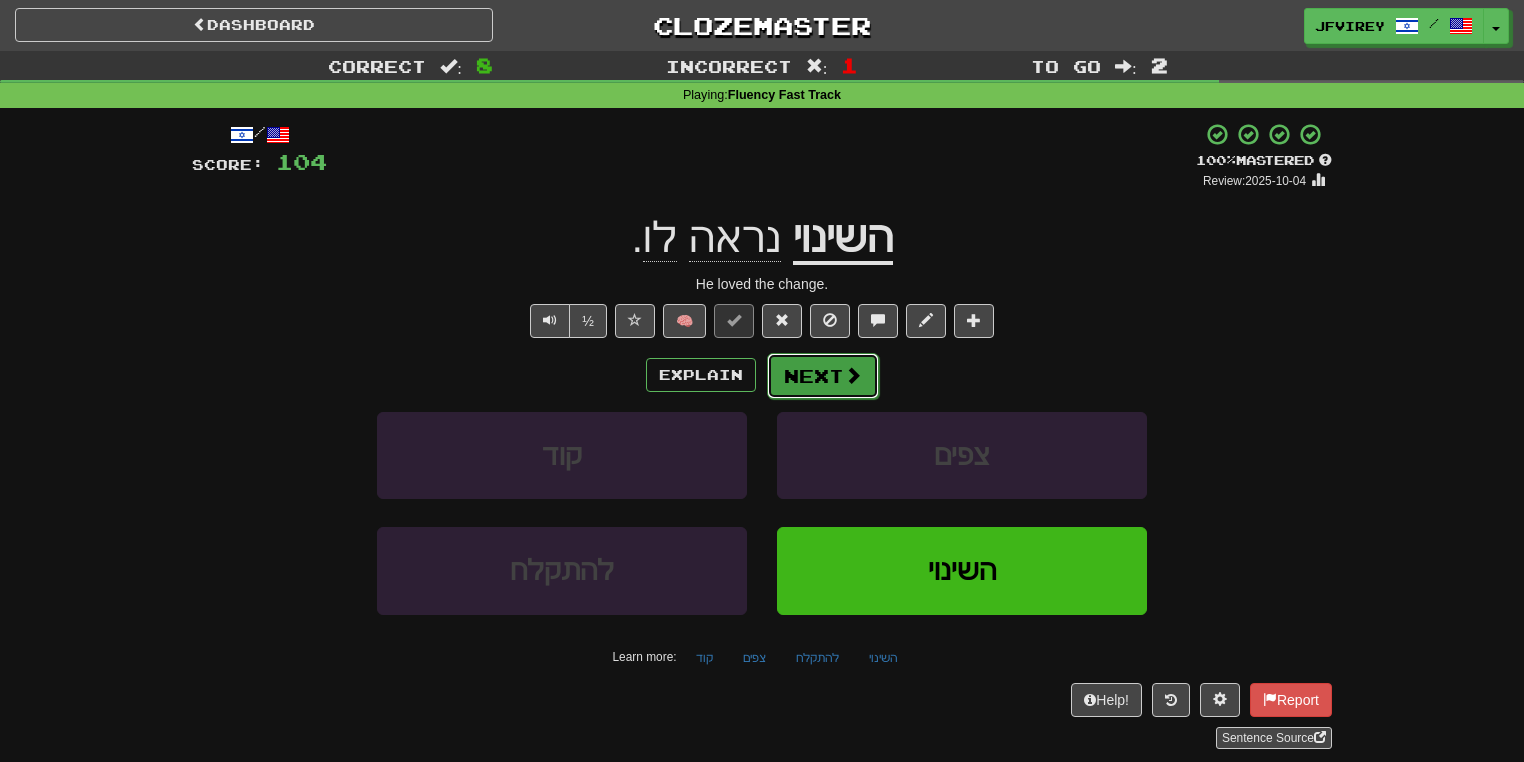 click on "Next" at bounding box center (823, 376) 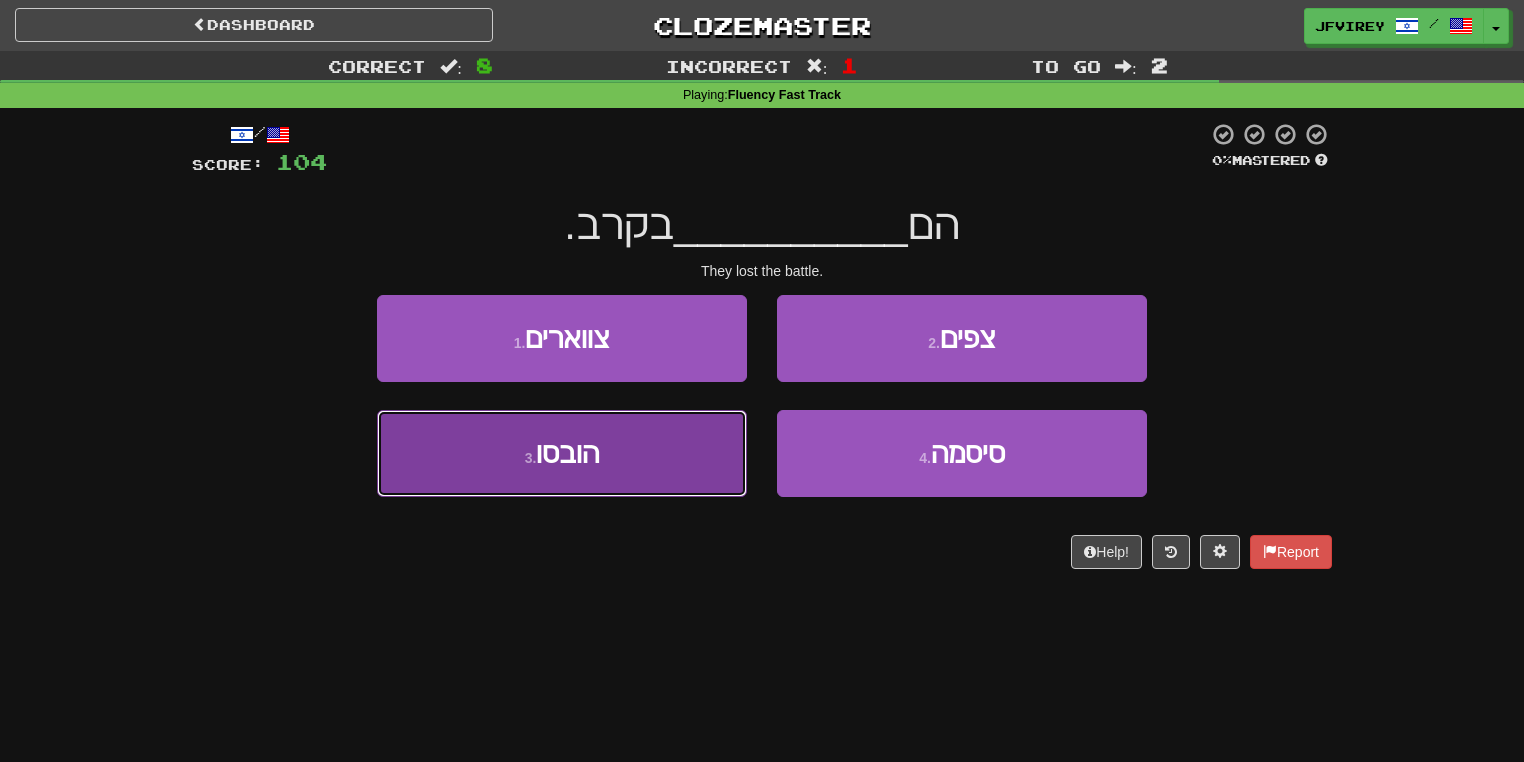click on "3 .  הובסו" at bounding box center [562, 453] 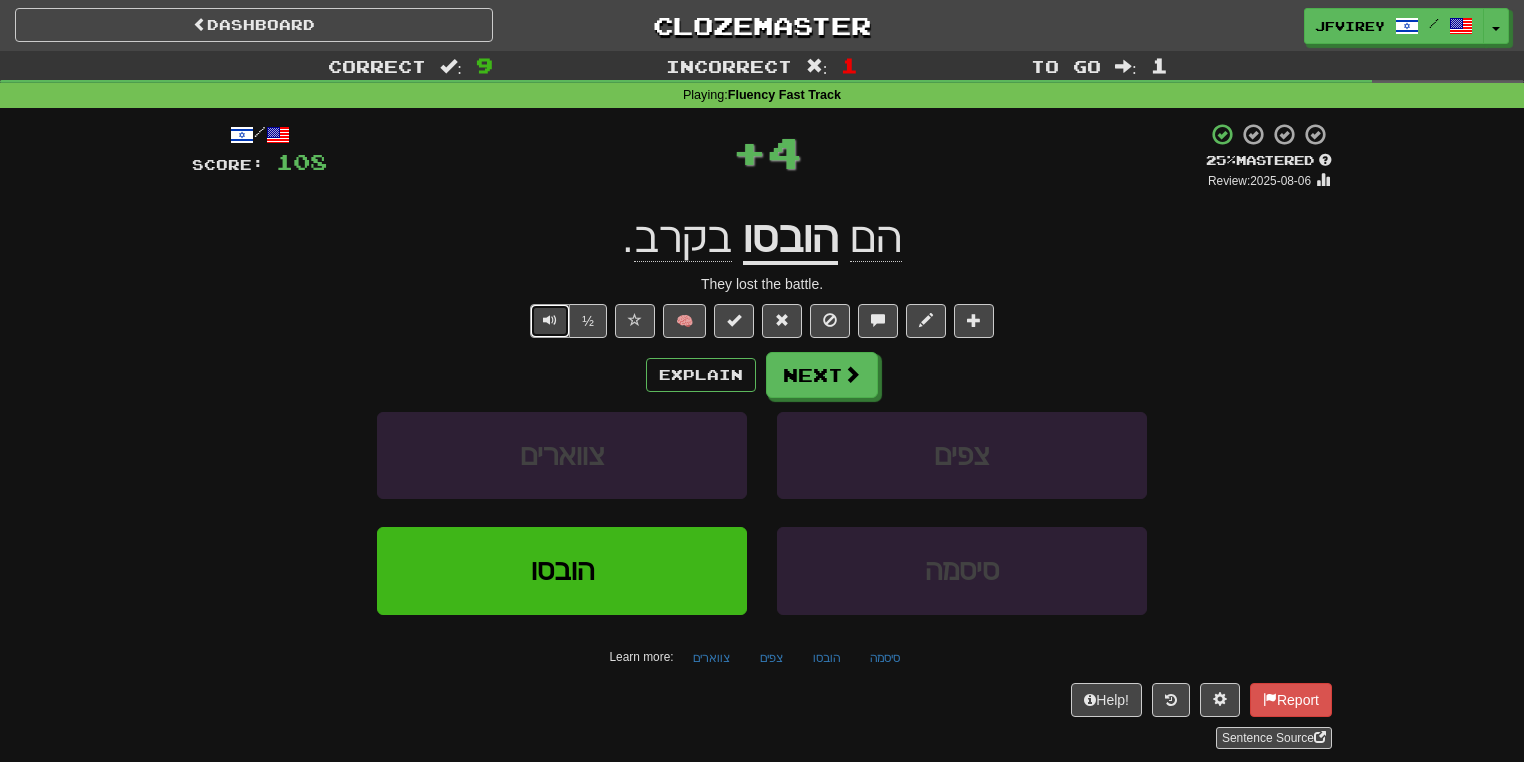 click at bounding box center [550, 320] 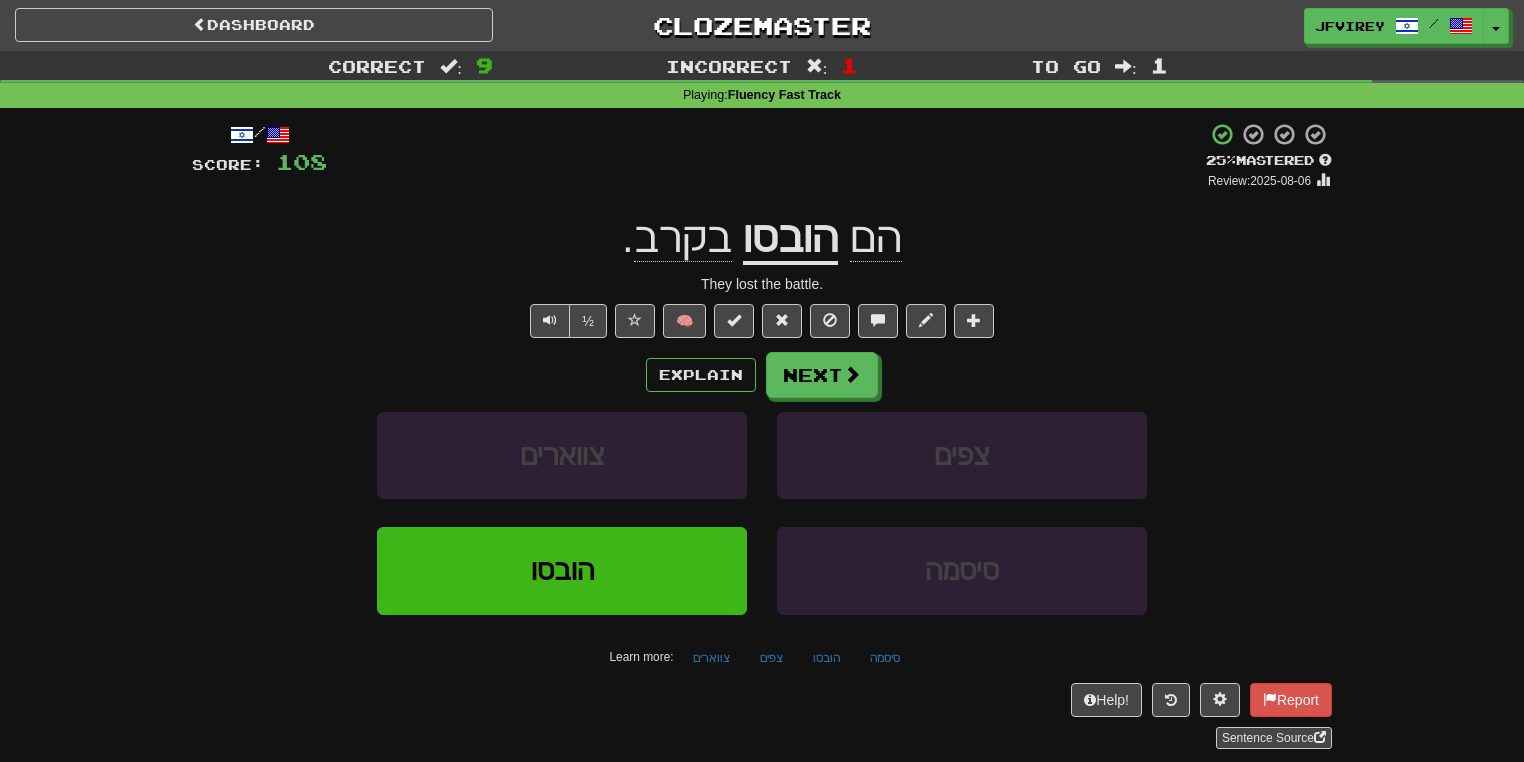 click on "הובסו" at bounding box center [790, 239] 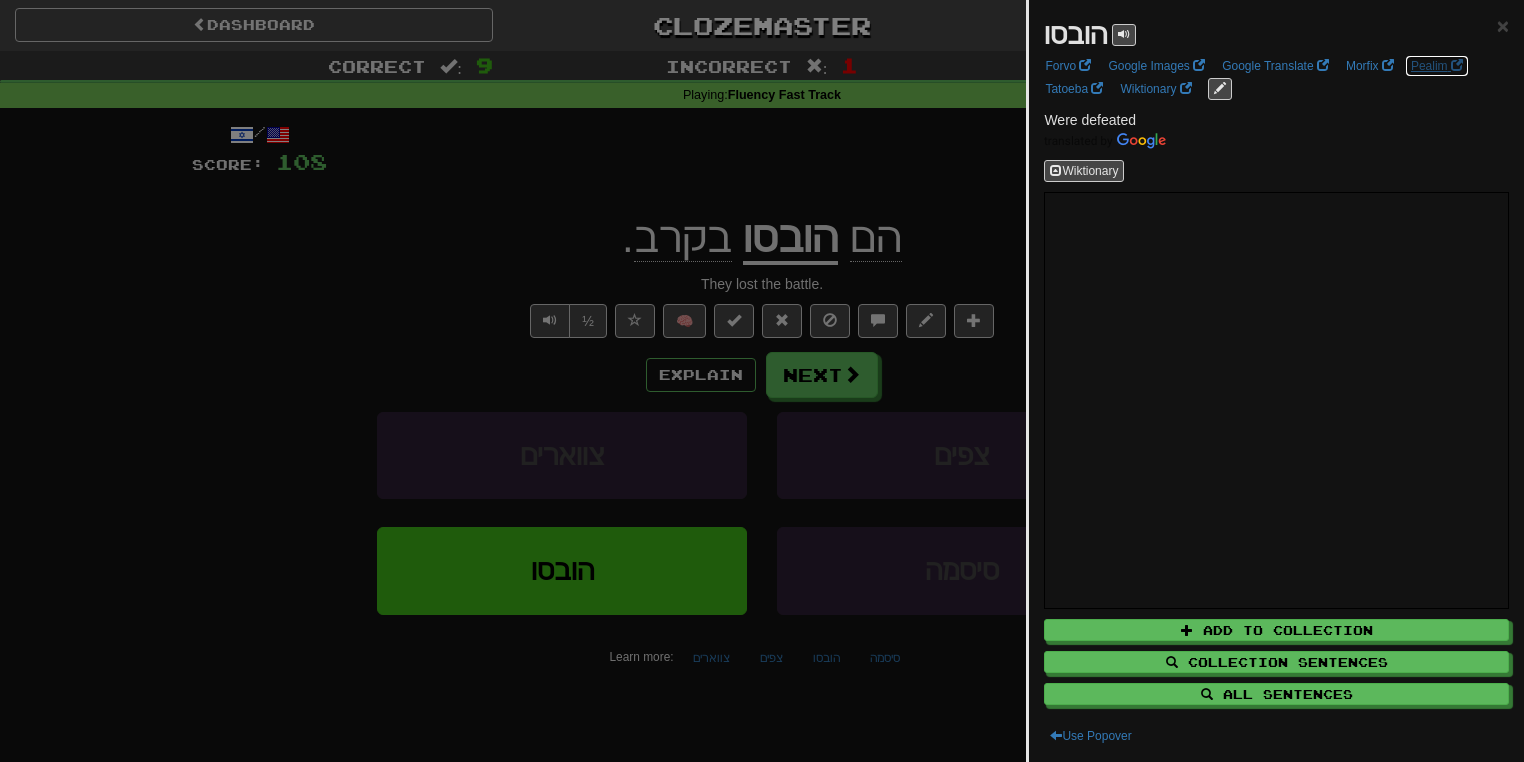 click on "Pealim" at bounding box center (1437, 66) 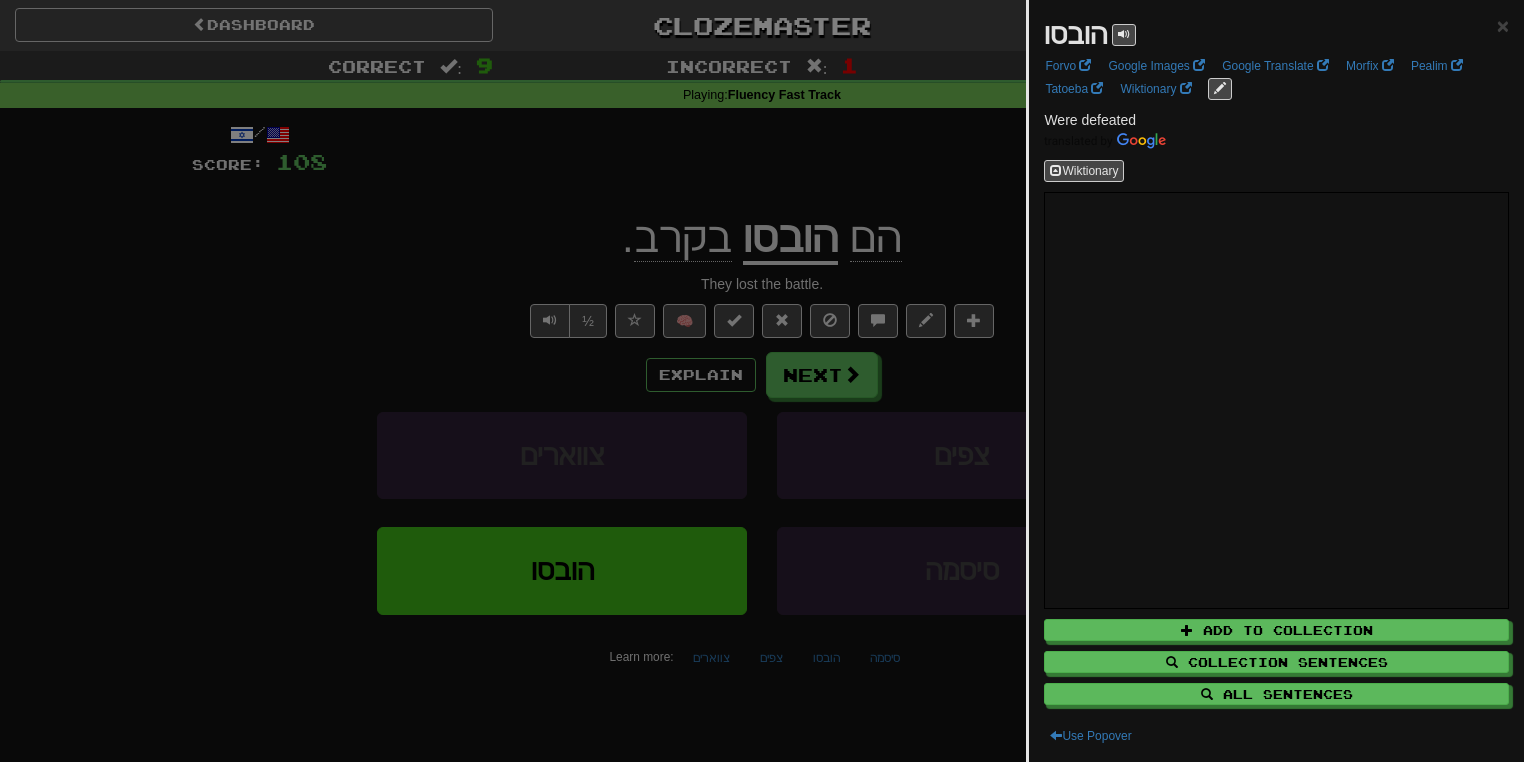 click at bounding box center (762, 381) 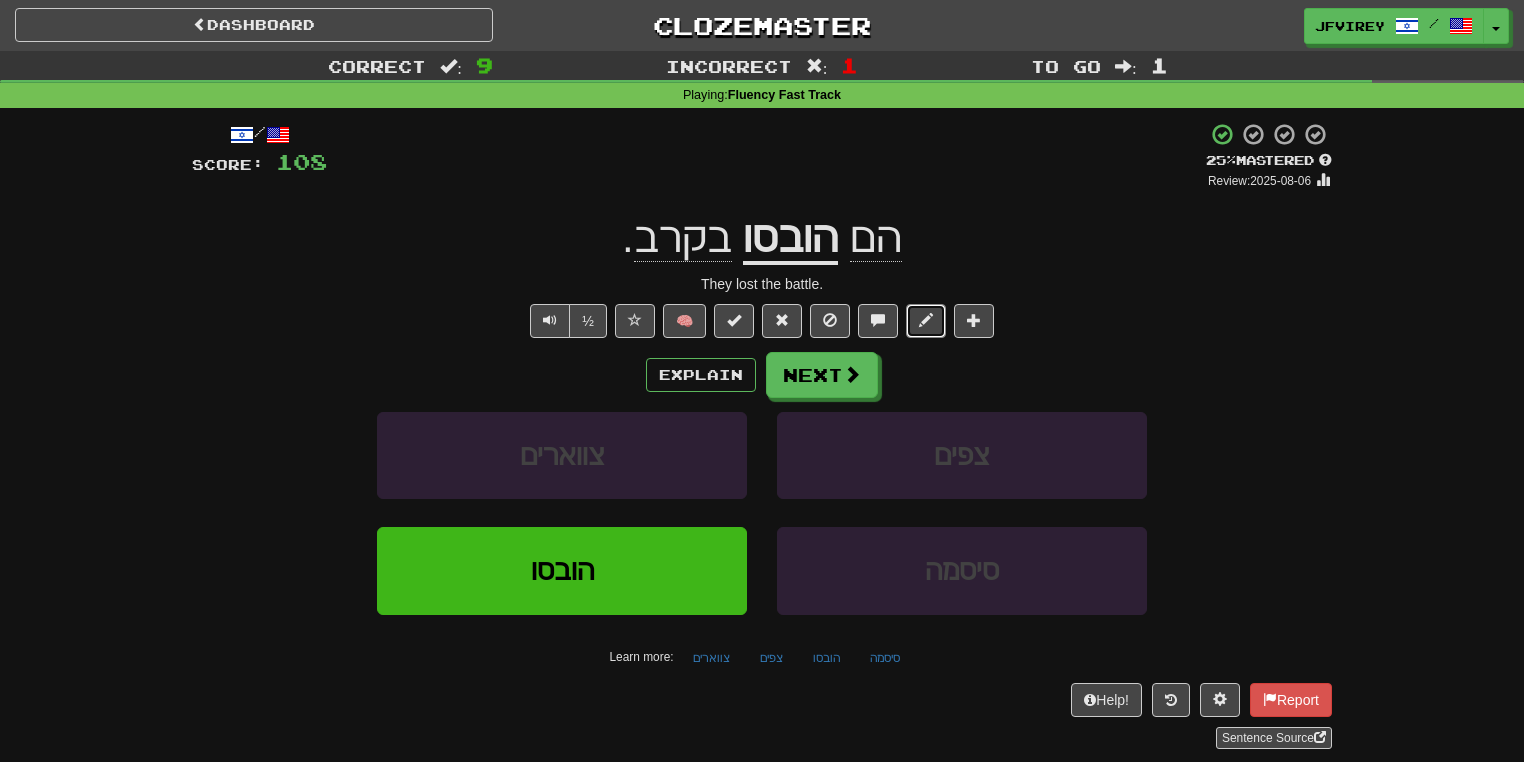 click at bounding box center [926, 320] 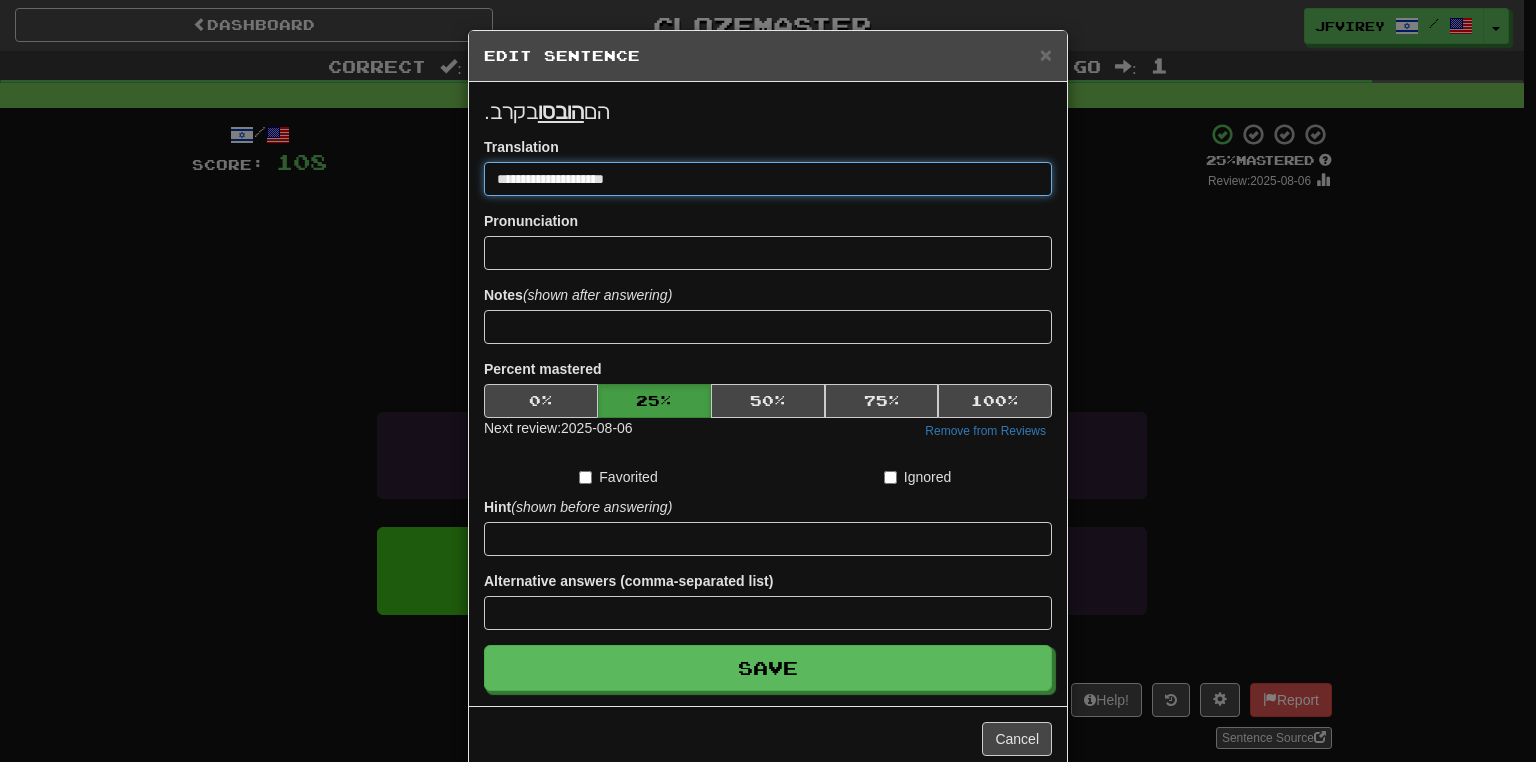 drag, startPoint x: 528, startPoint y: 183, endPoint x: 551, endPoint y: 189, distance: 23.769728 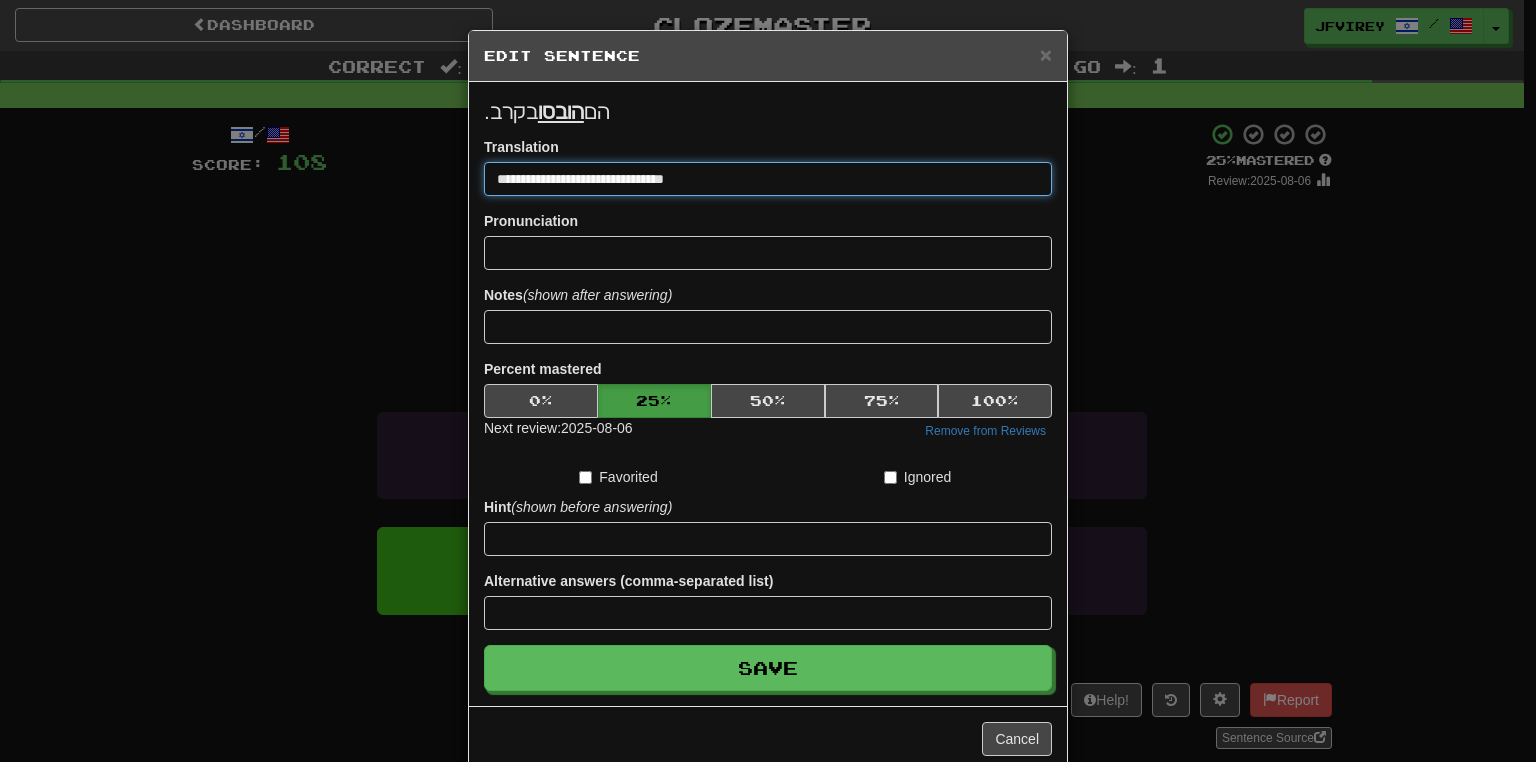 type on "**********" 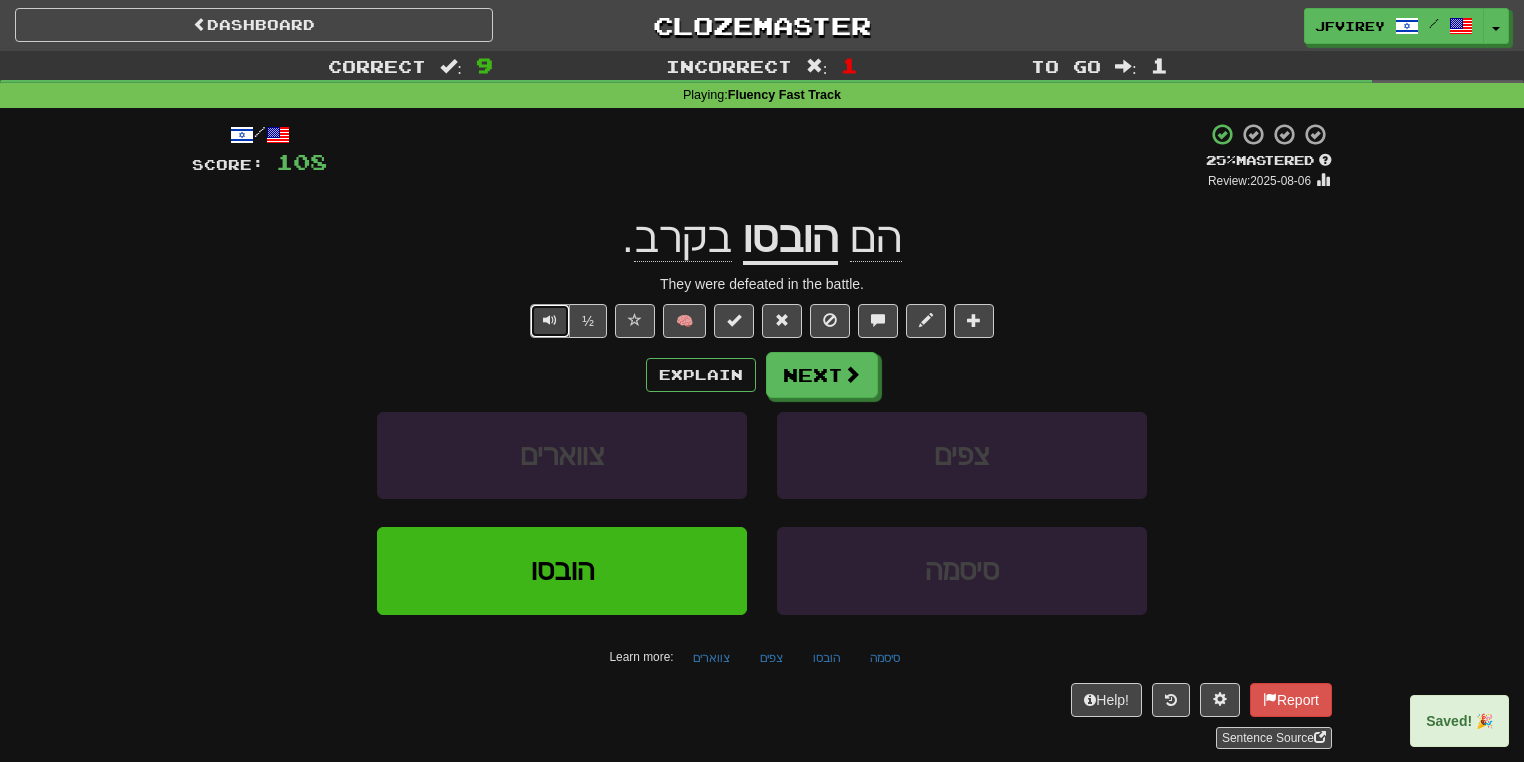 click at bounding box center (550, 321) 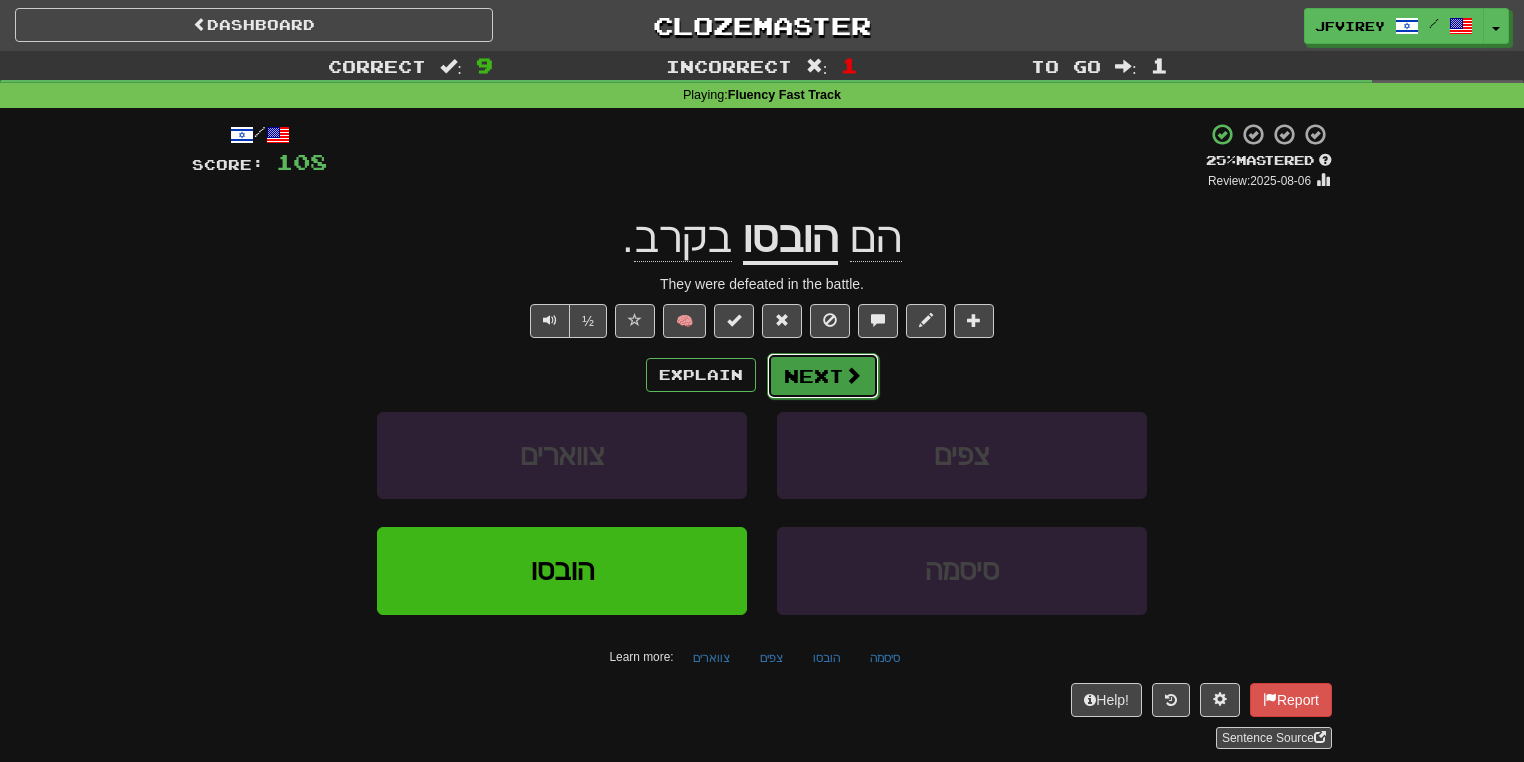 click at bounding box center (853, 375) 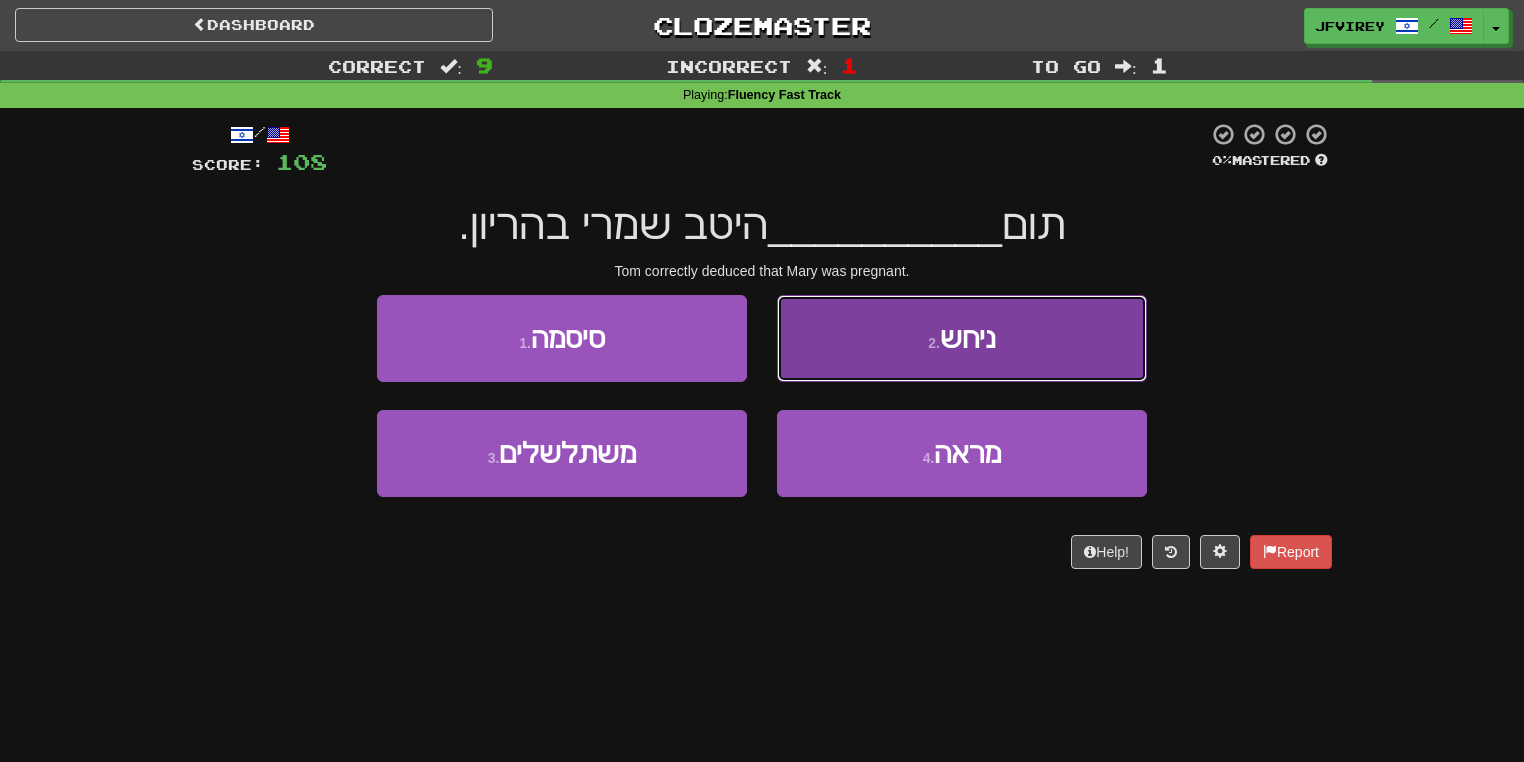 click on "2 .  ניחש" at bounding box center (962, 338) 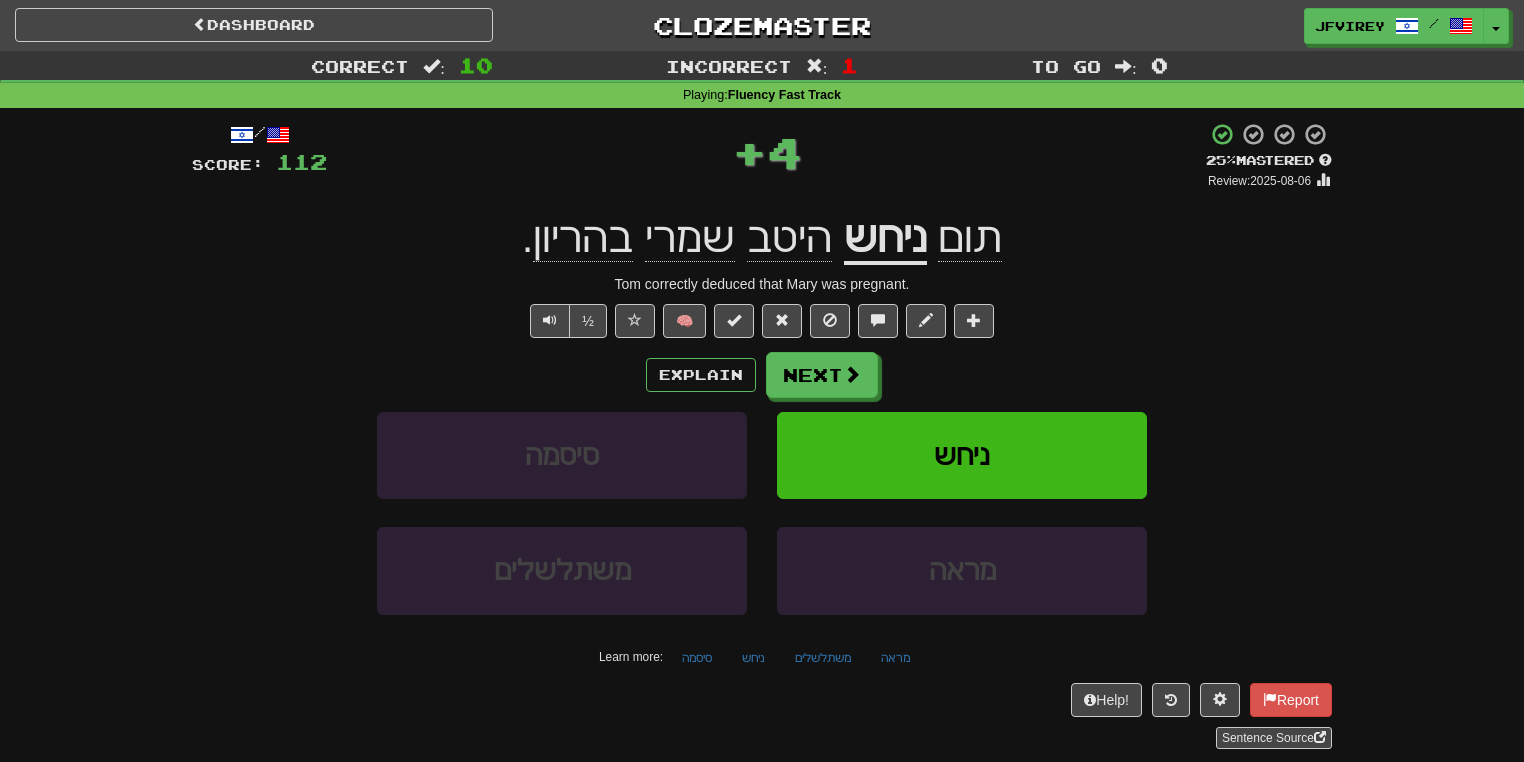 click on "ניחש" at bounding box center (885, 239) 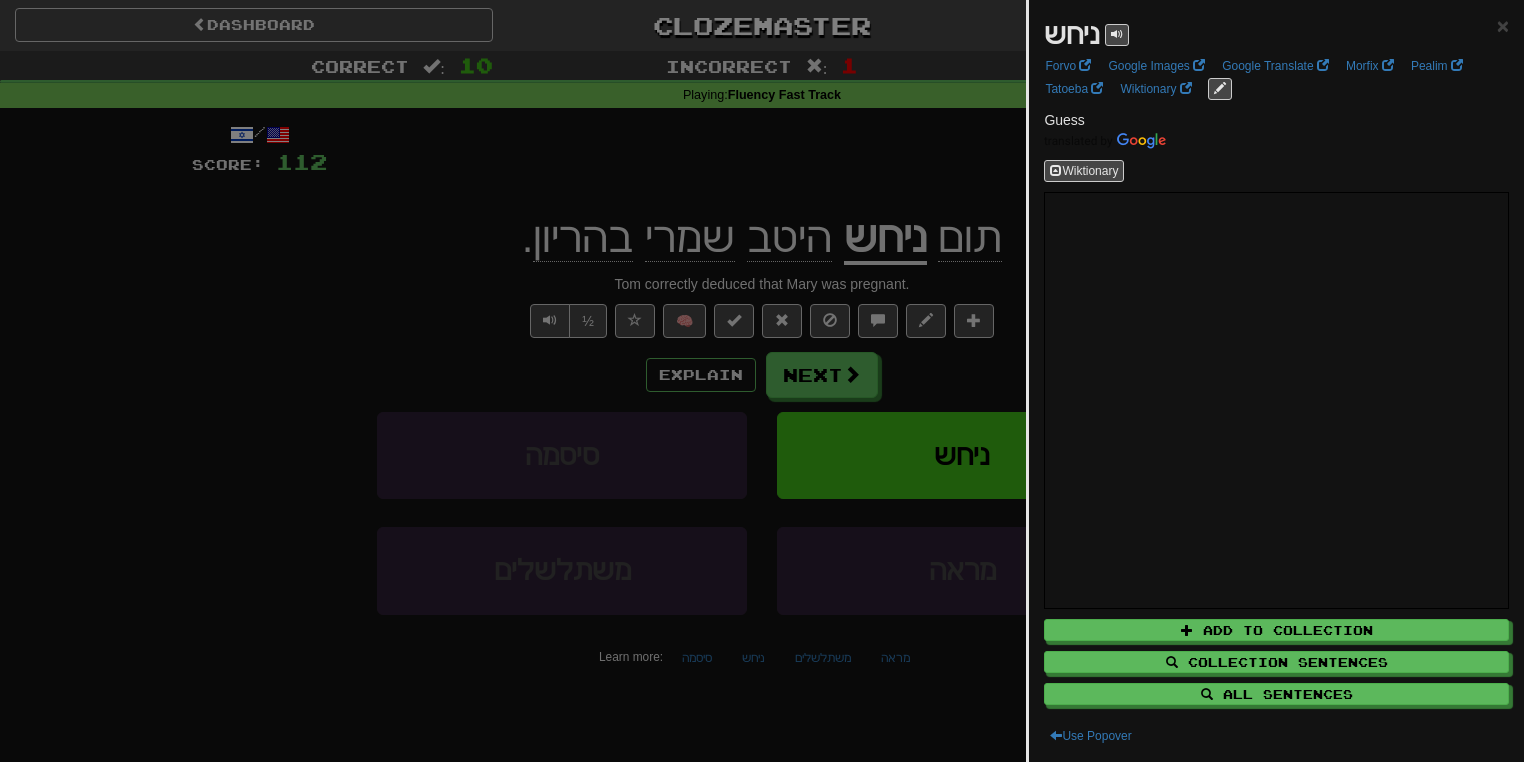 click at bounding box center (762, 381) 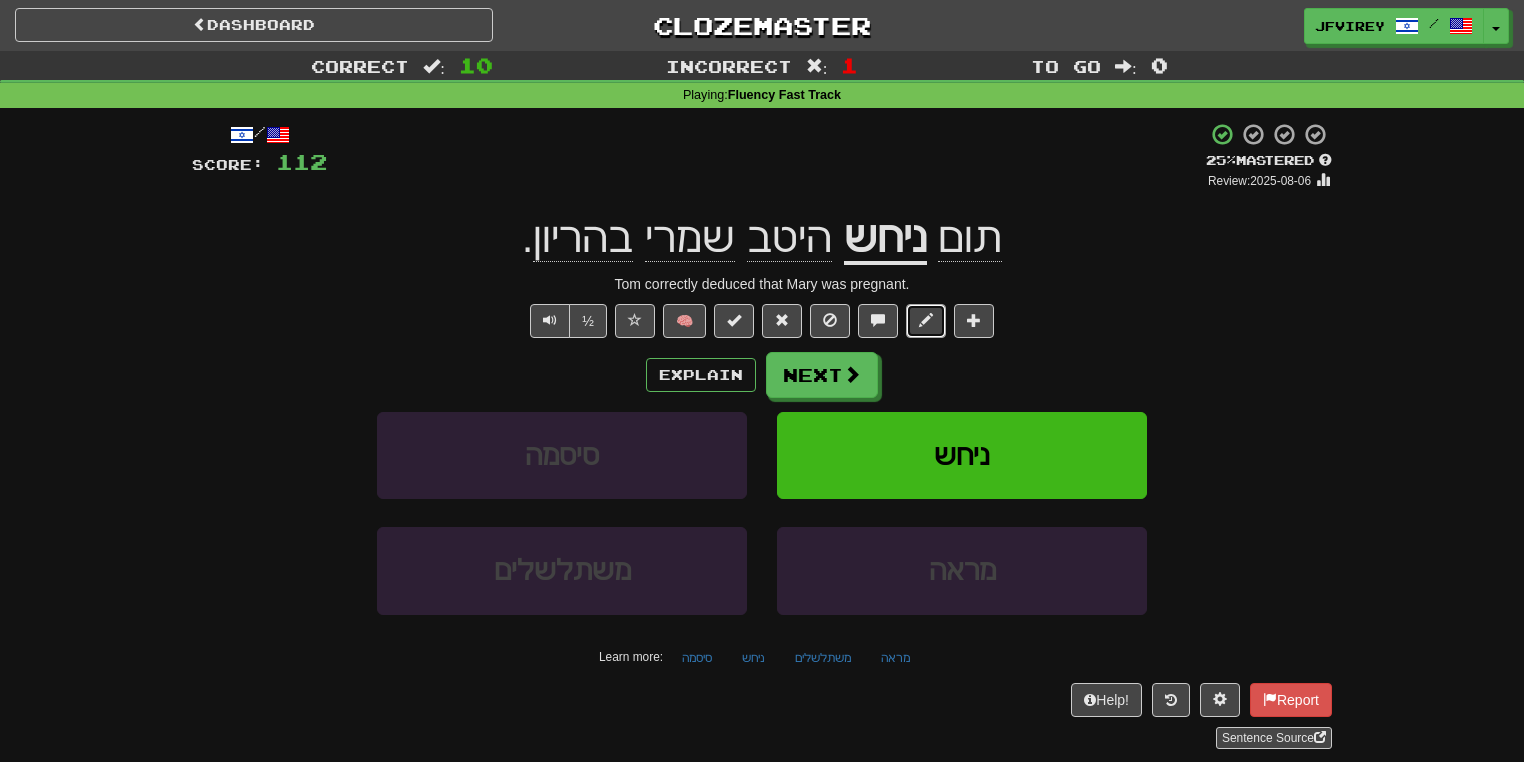 click at bounding box center (926, 320) 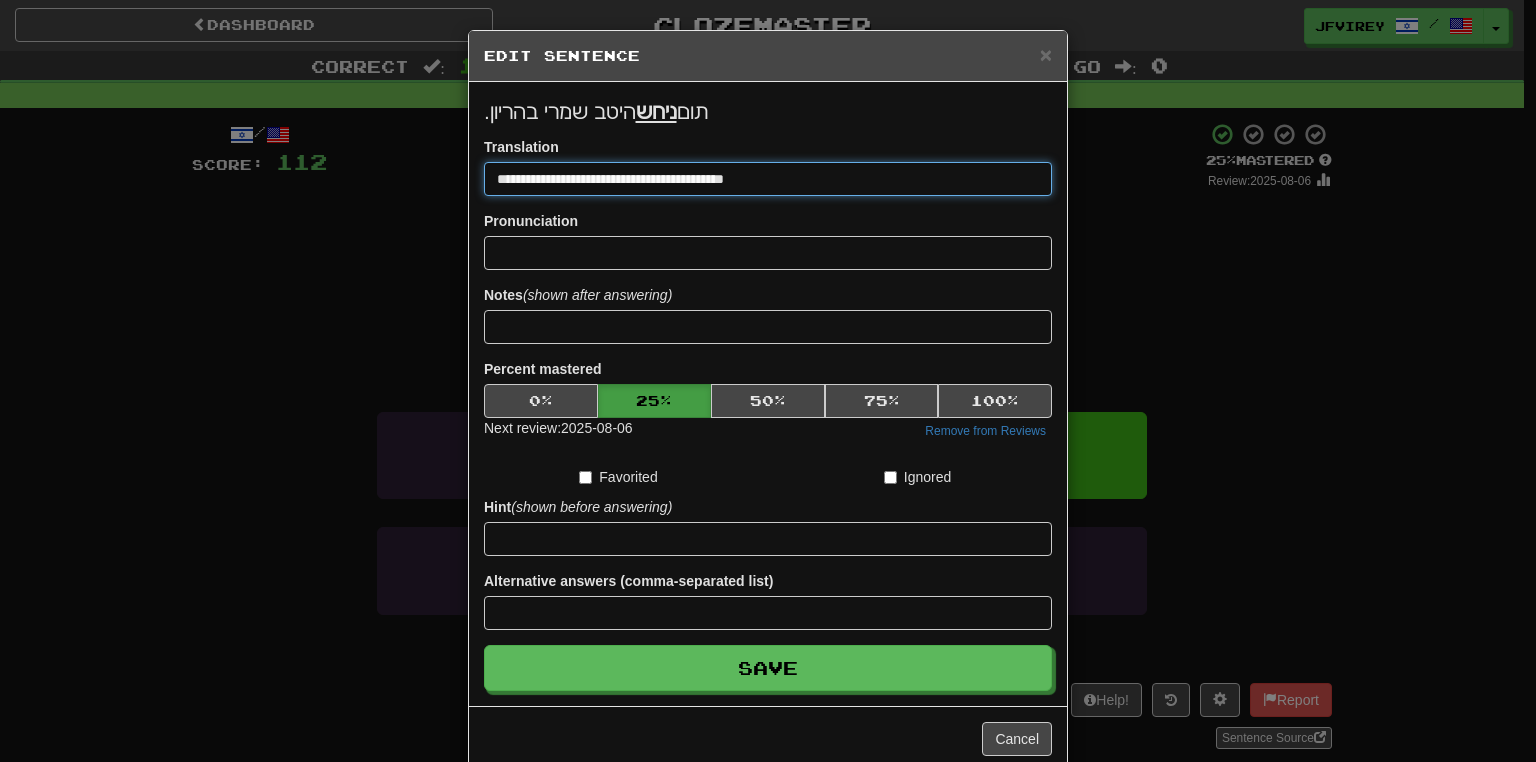 click on "**********" at bounding box center (768, 179) 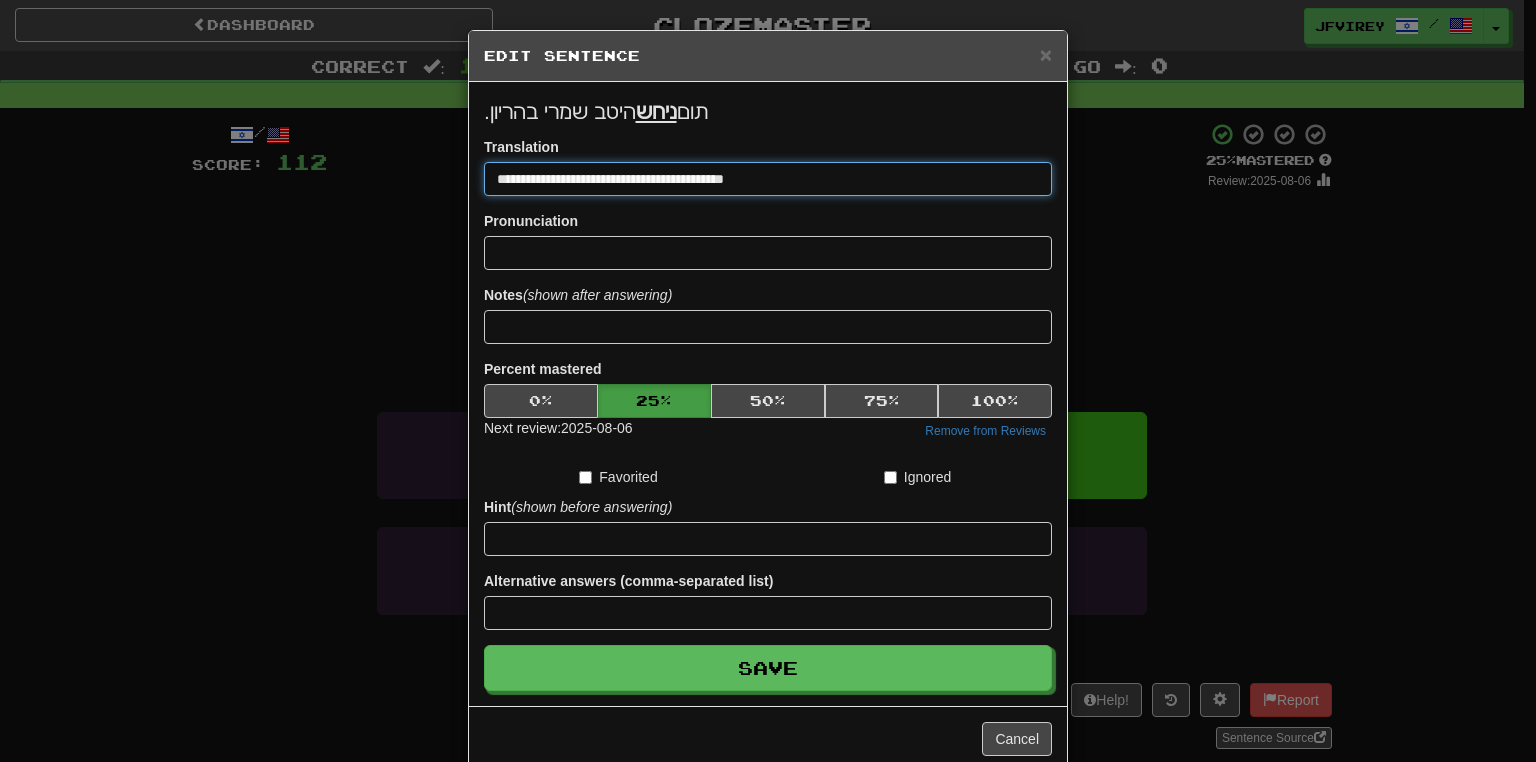 type on "**********" 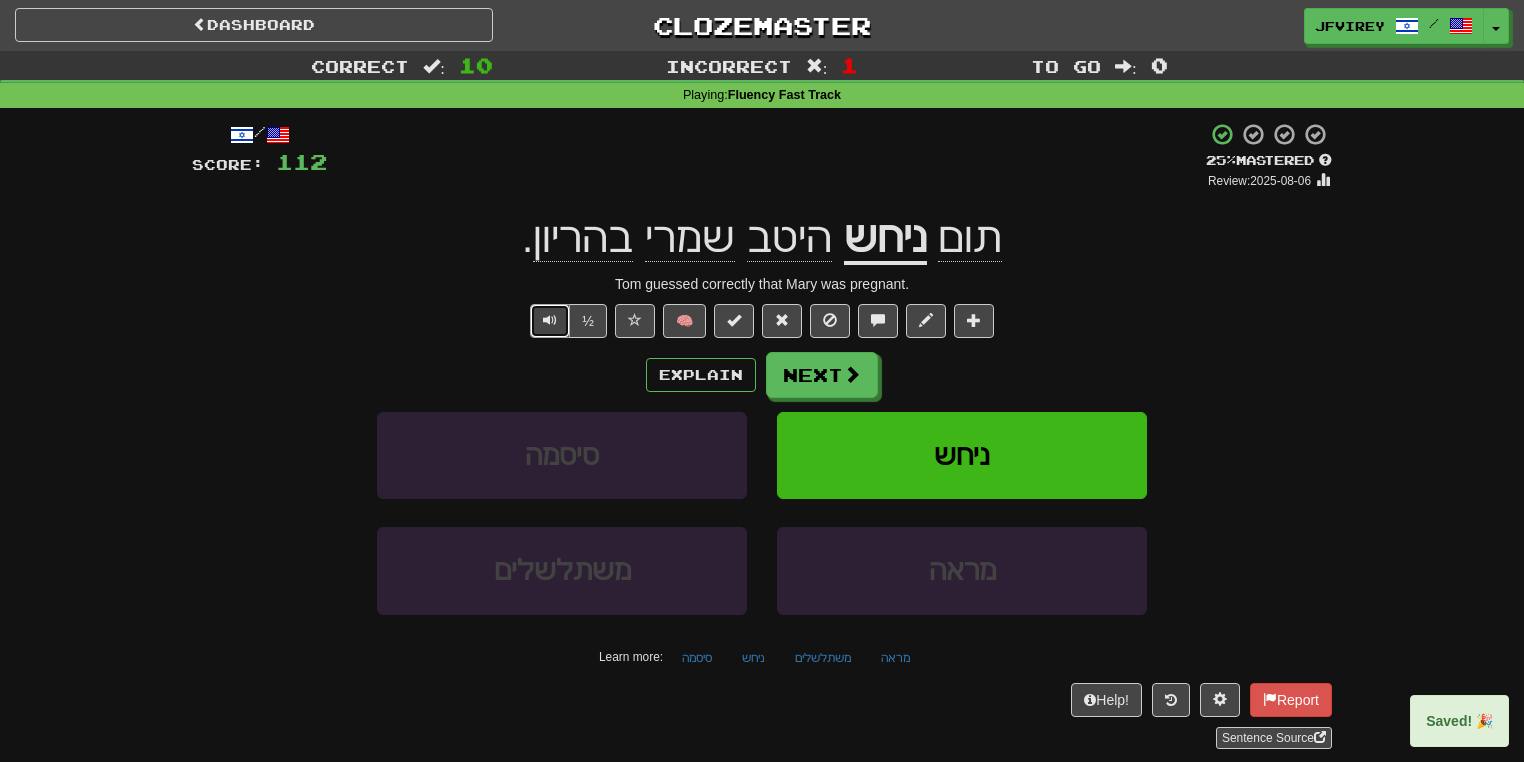 click at bounding box center (550, 321) 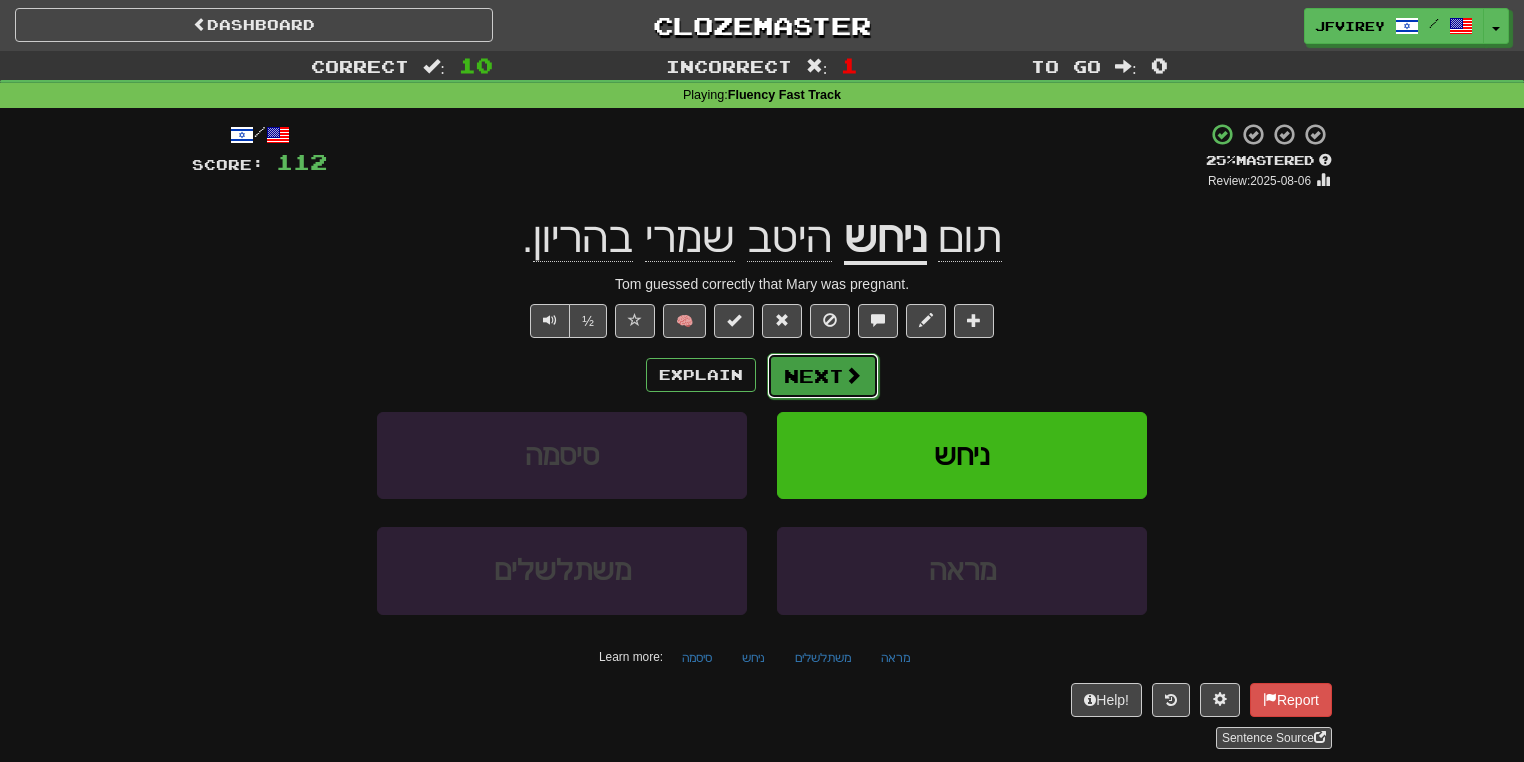 click at bounding box center [853, 375] 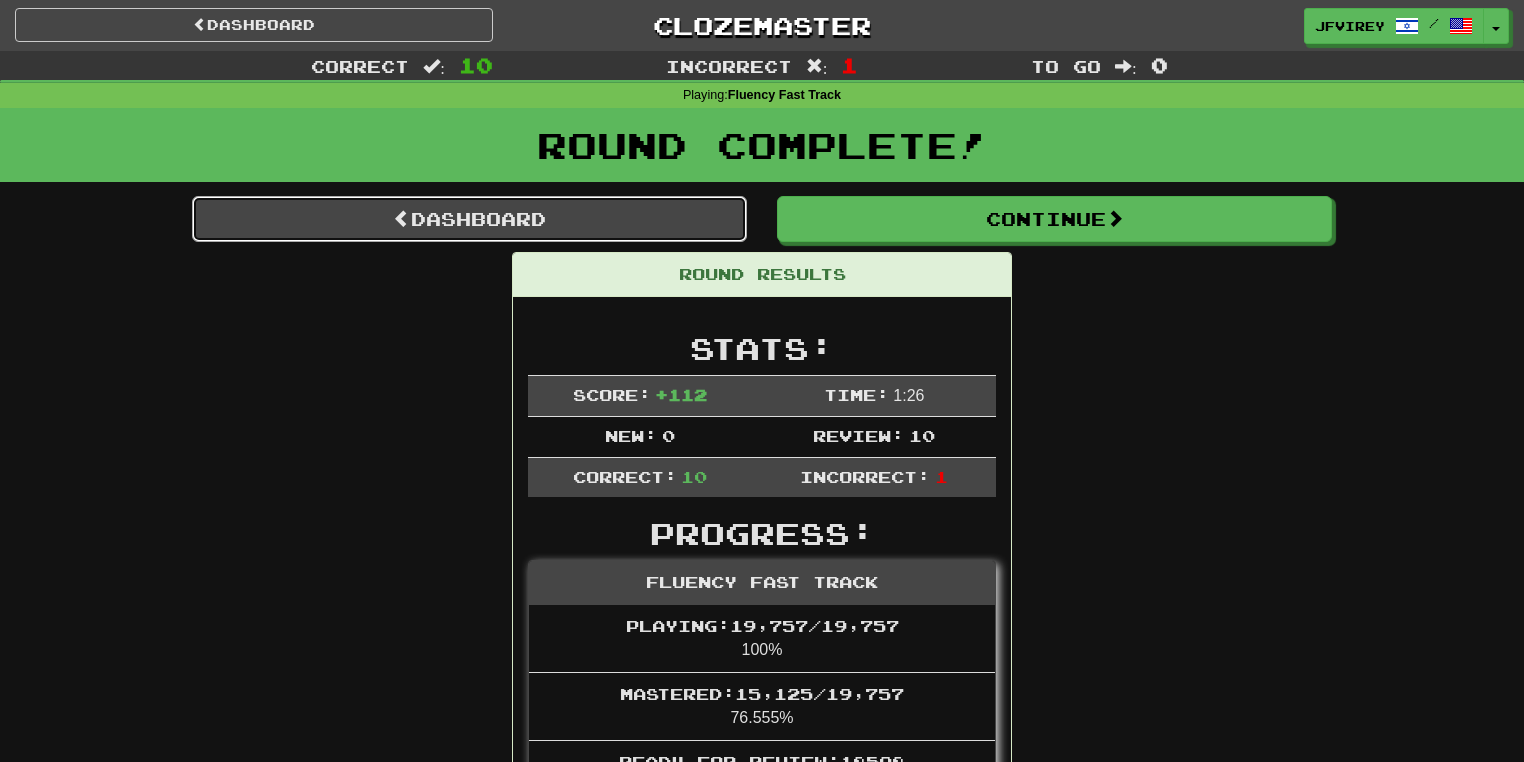 click on "Dashboard" at bounding box center [469, 219] 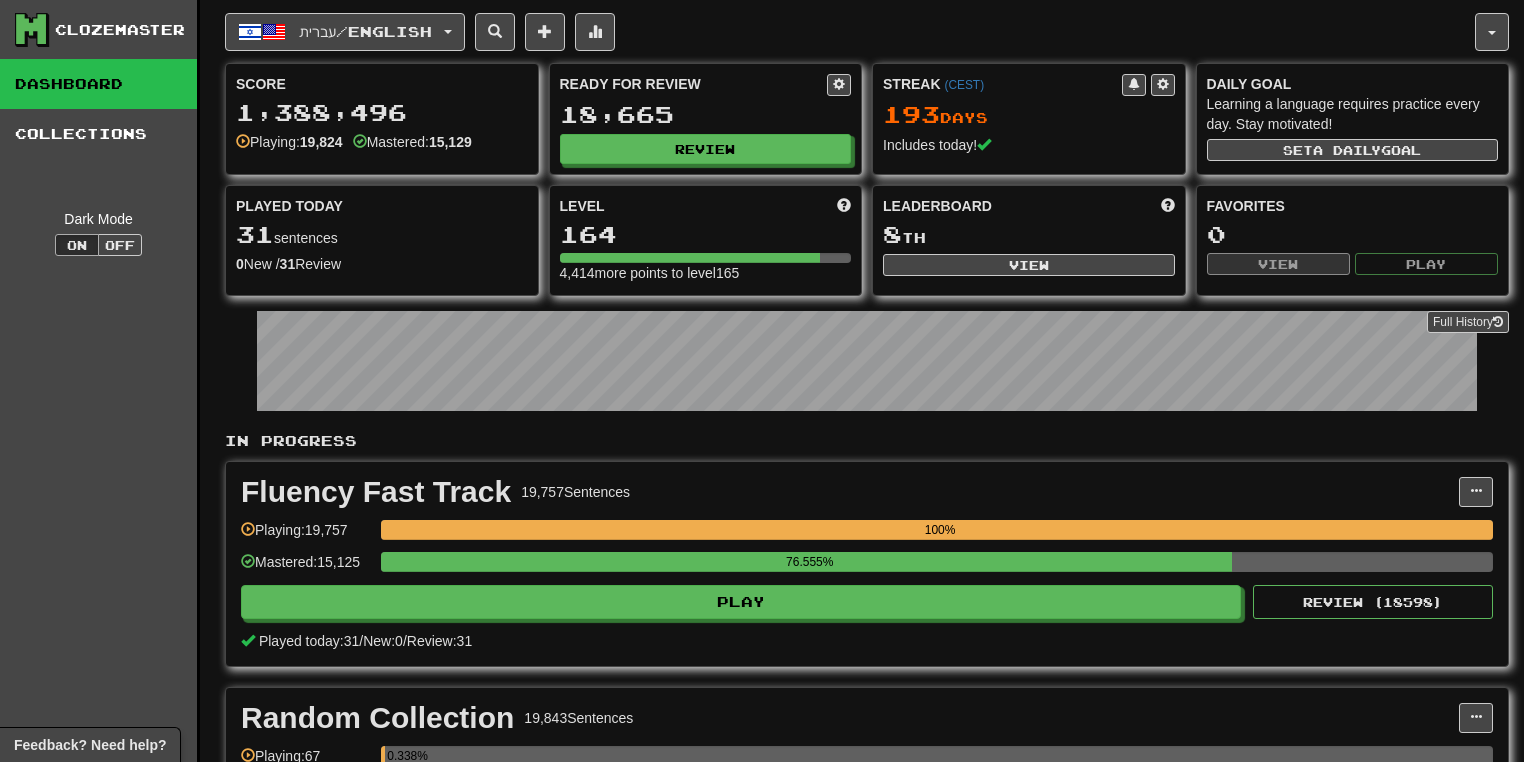 scroll, scrollTop: 0, scrollLeft: 0, axis: both 